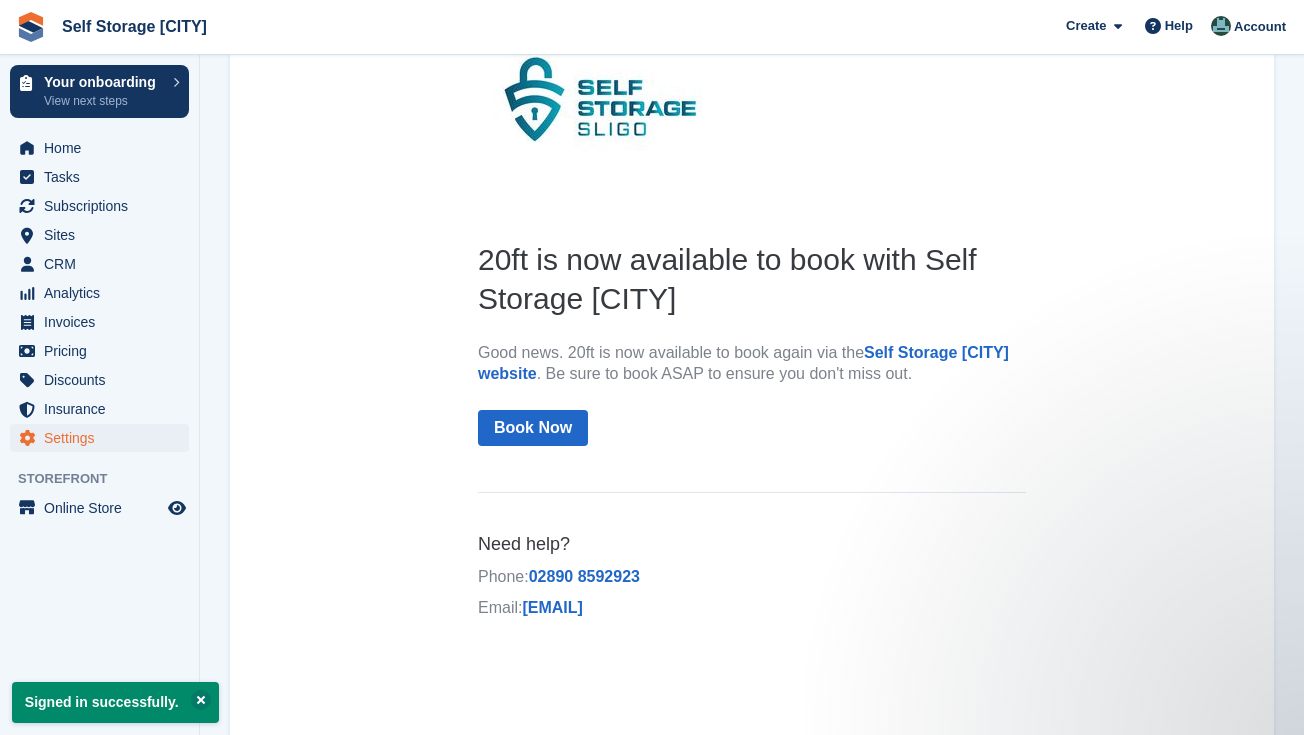 scroll, scrollTop: 265, scrollLeft: 0, axis: vertical 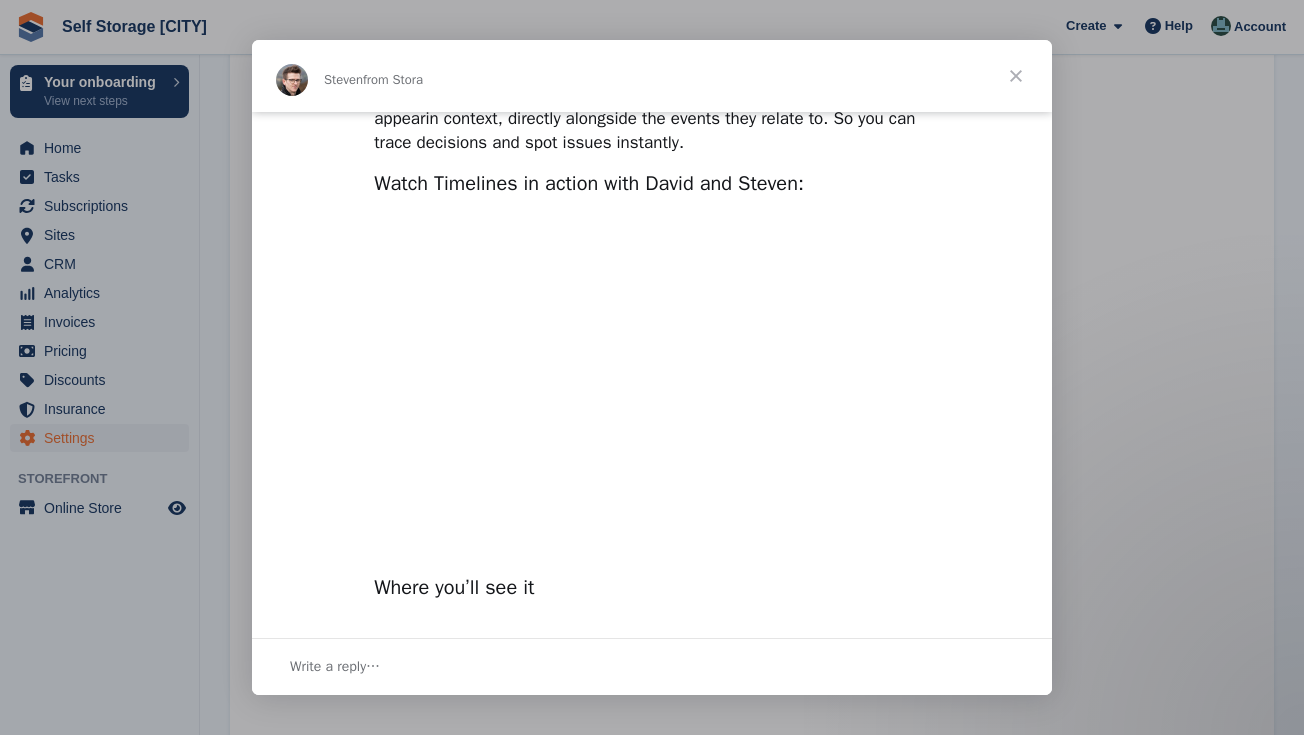 click at bounding box center [1016, 76] 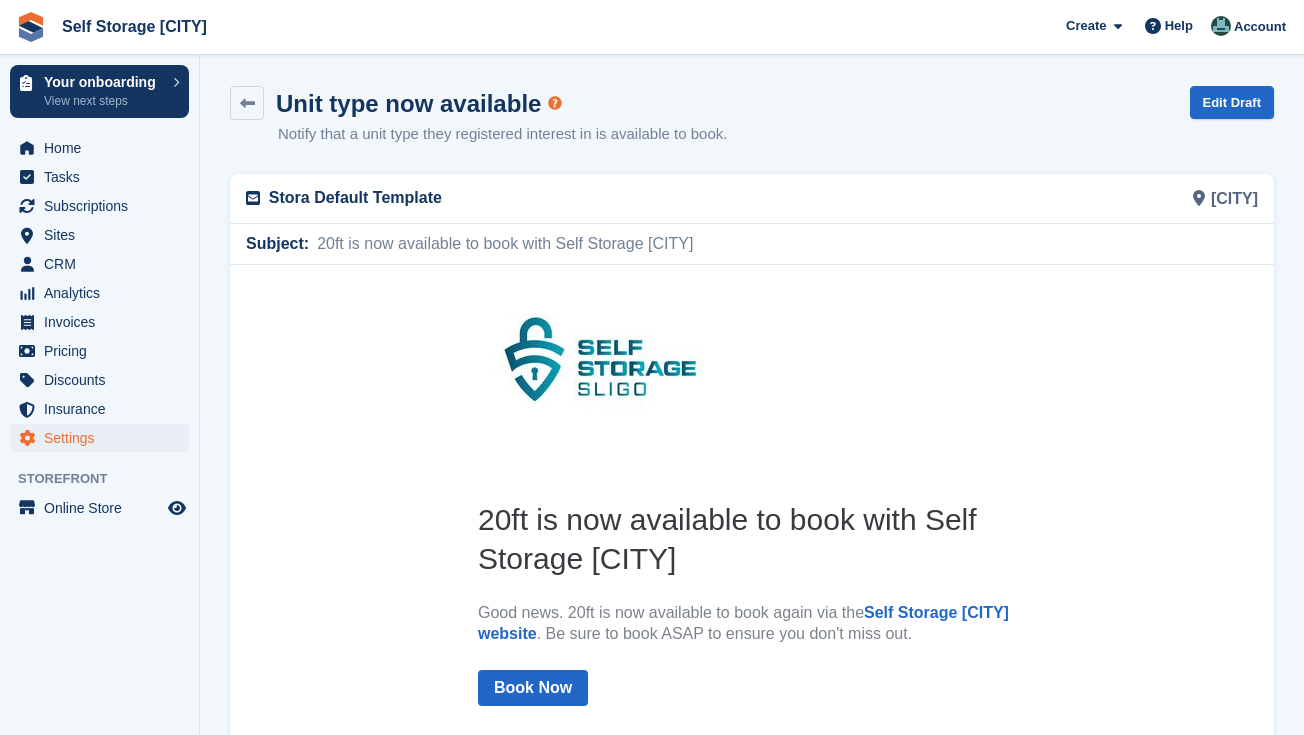 scroll, scrollTop: 0, scrollLeft: 0, axis: both 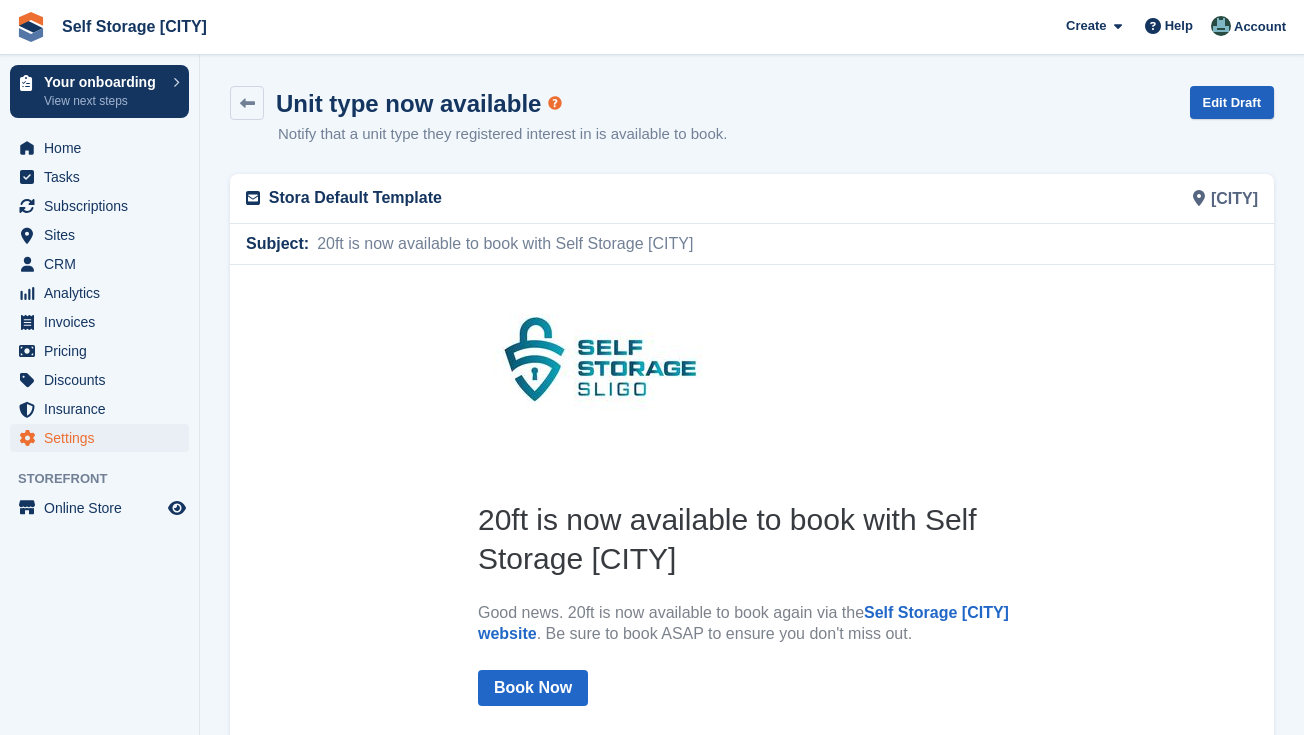 click on "Edit Draft" at bounding box center [1232, 102] 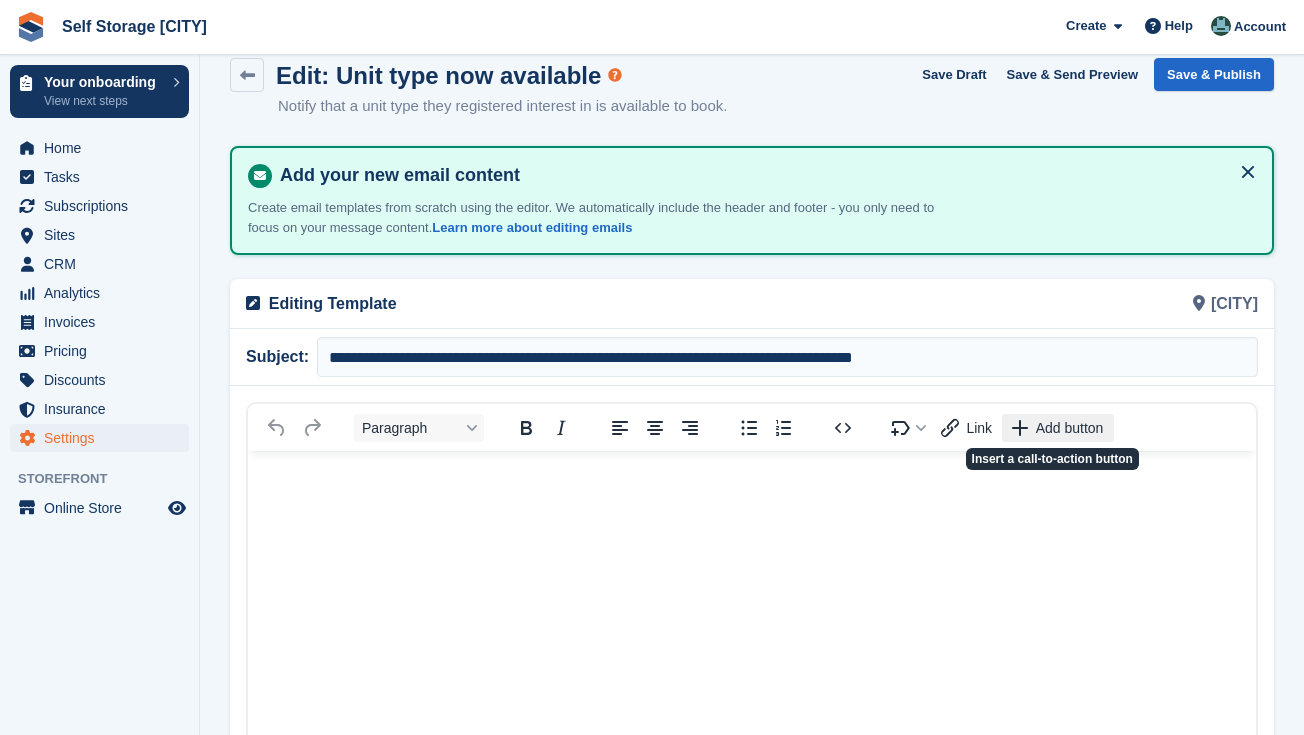 scroll, scrollTop: 26, scrollLeft: 0, axis: vertical 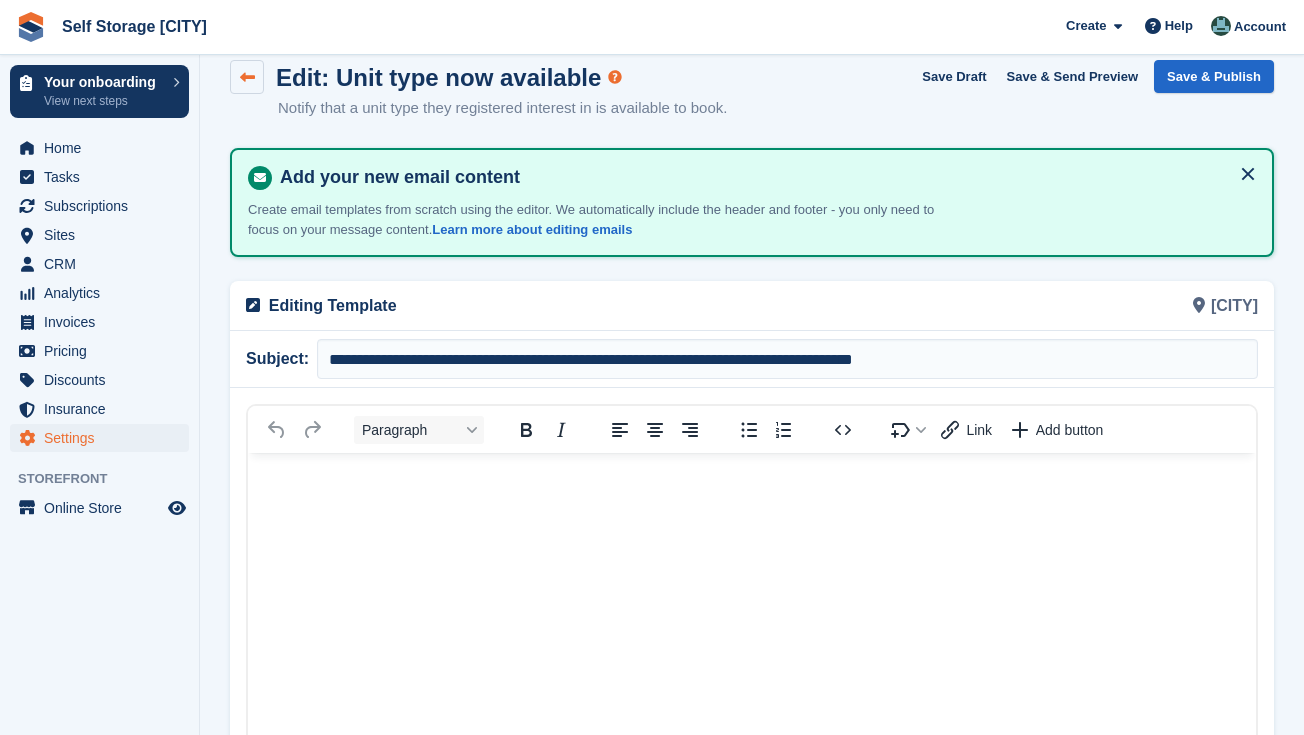 click at bounding box center (247, 77) 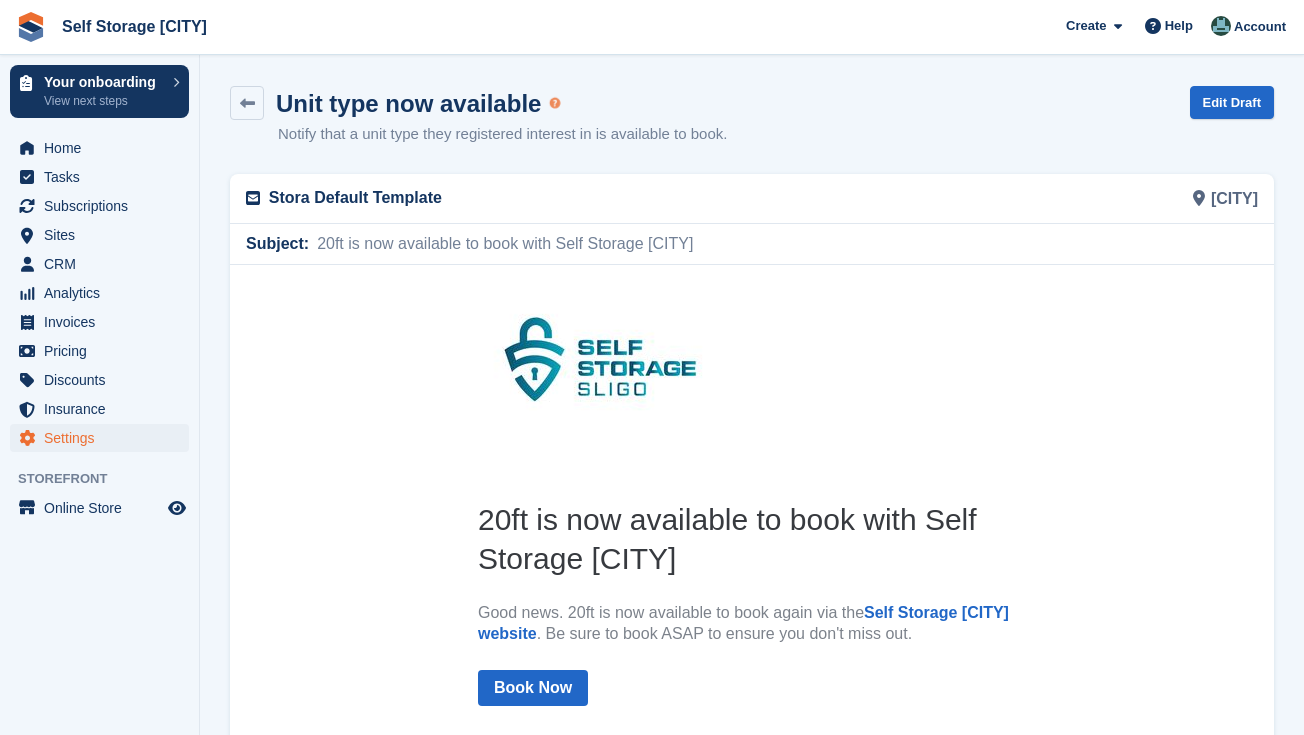 scroll, scrollTop: 0, scrollLeft: 0, axis: both 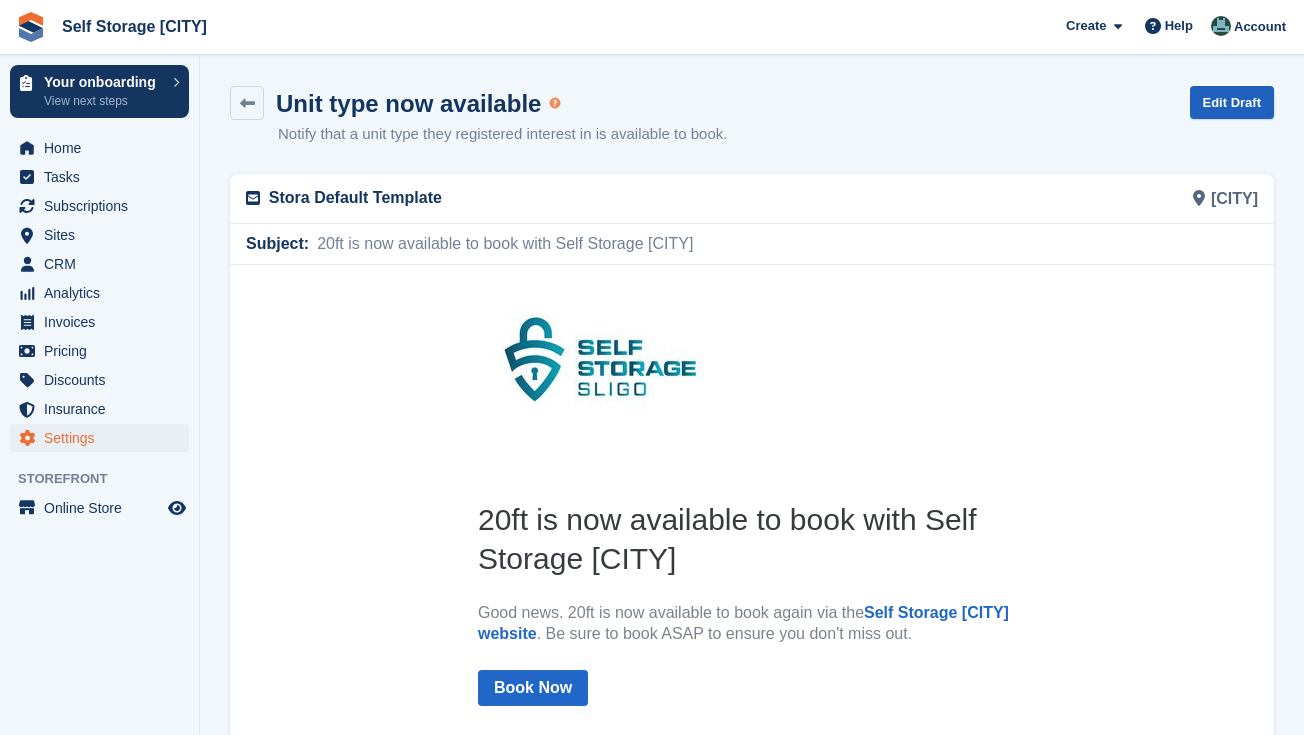 click on "Edit Draft" at bounding box center [1232, 102] 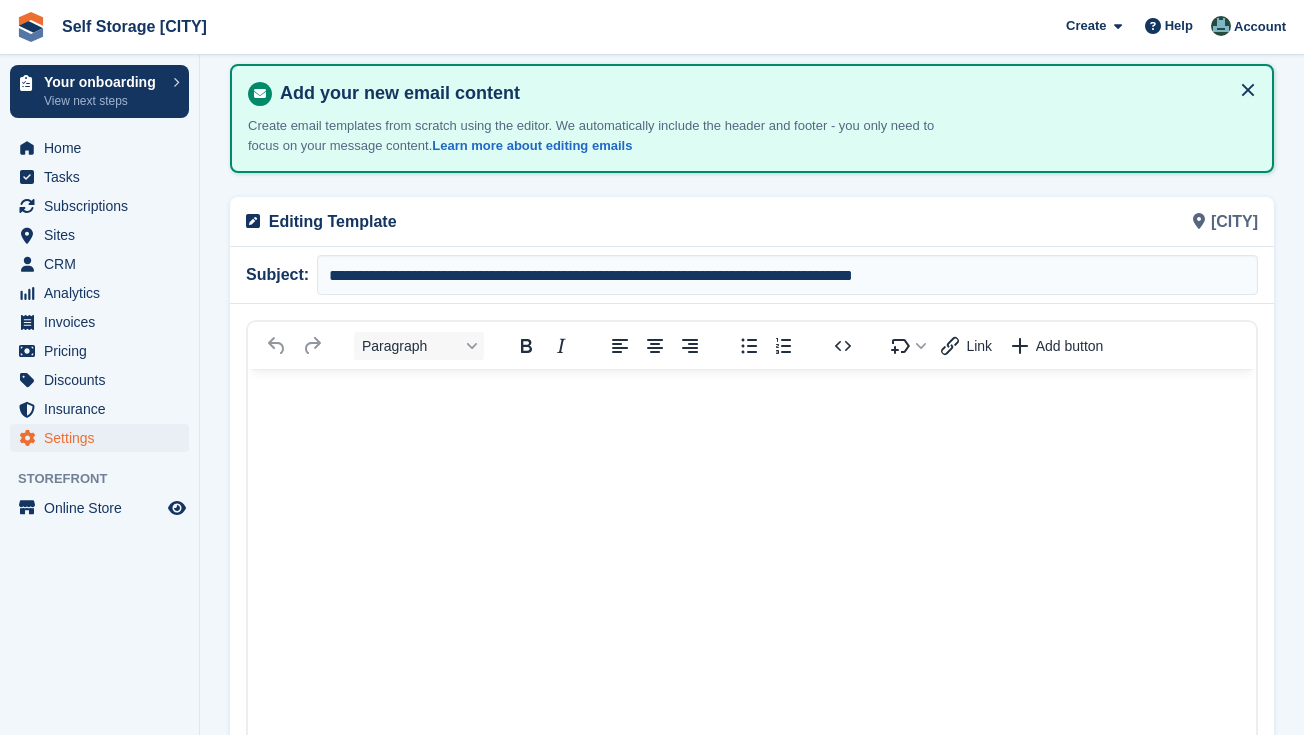 scroll, scrollTop: 116, scrollLeft: 0, axis: vertical 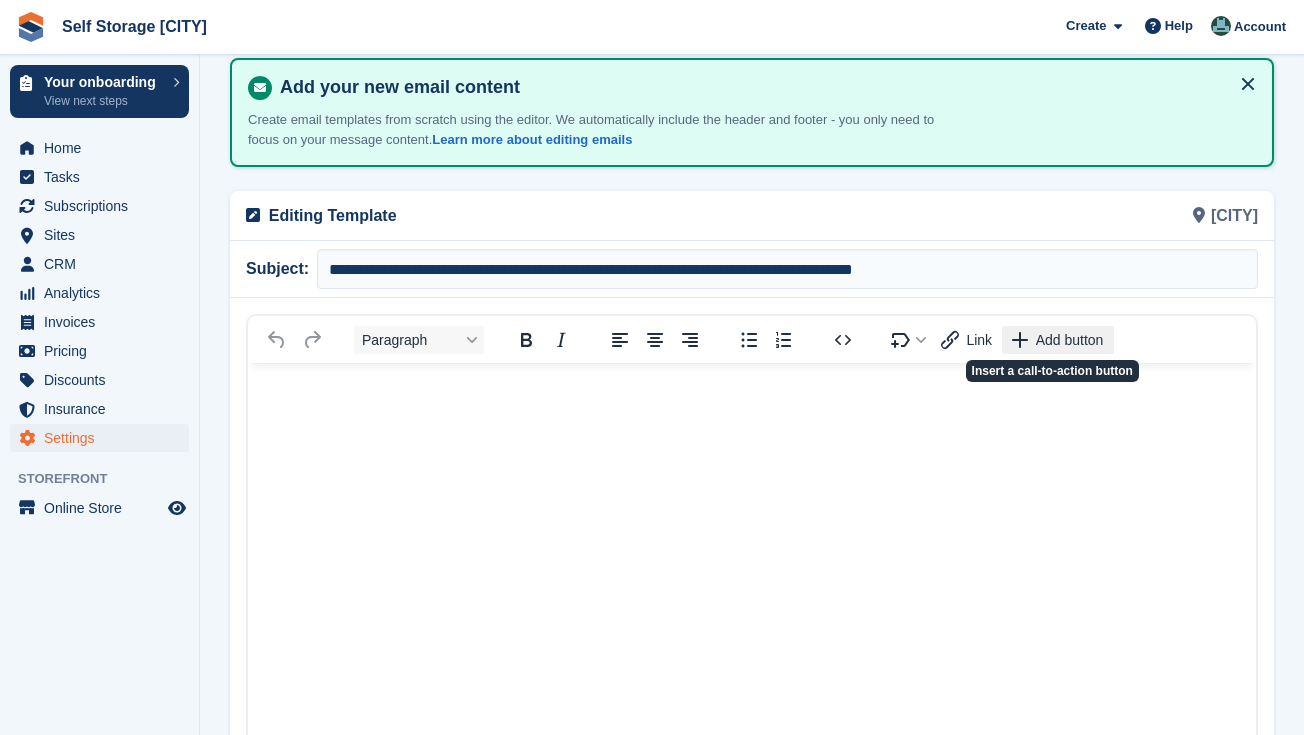 click on "Add button" at bounding box center [1070, 340] 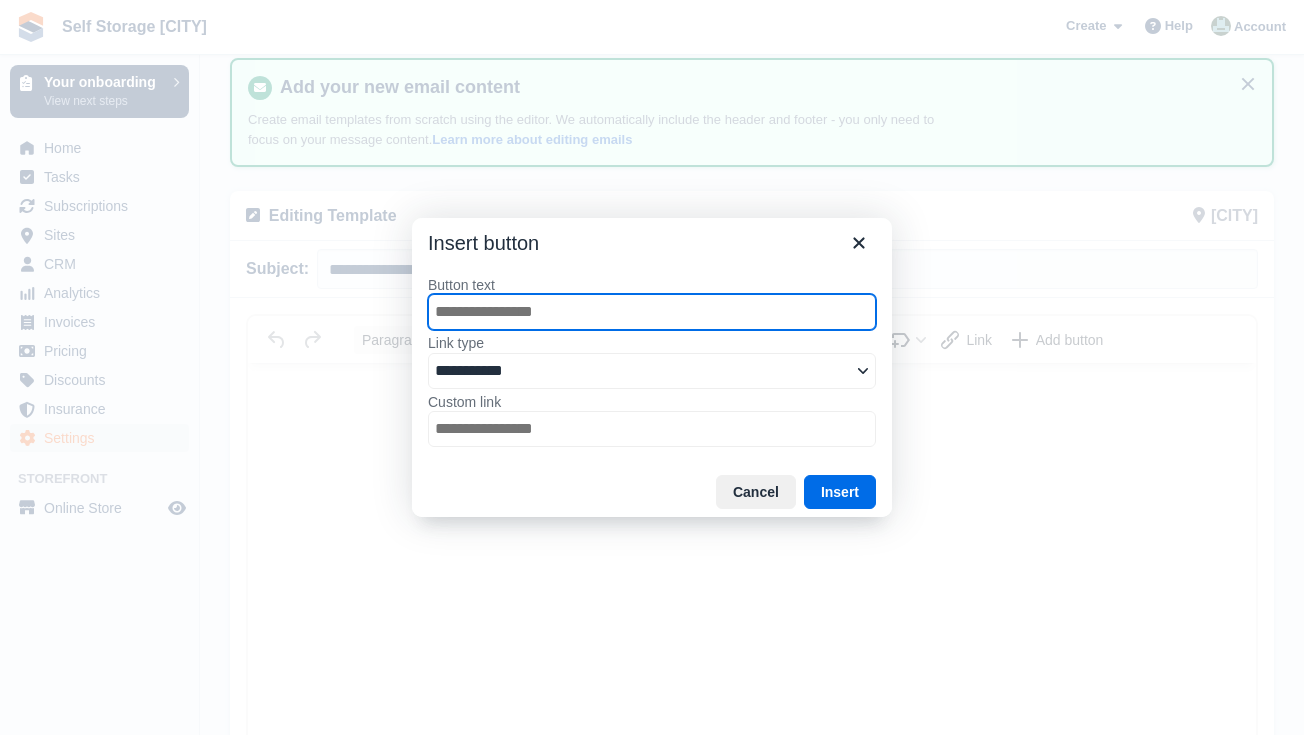 click on "Button text" at bounding box center (652, 312) 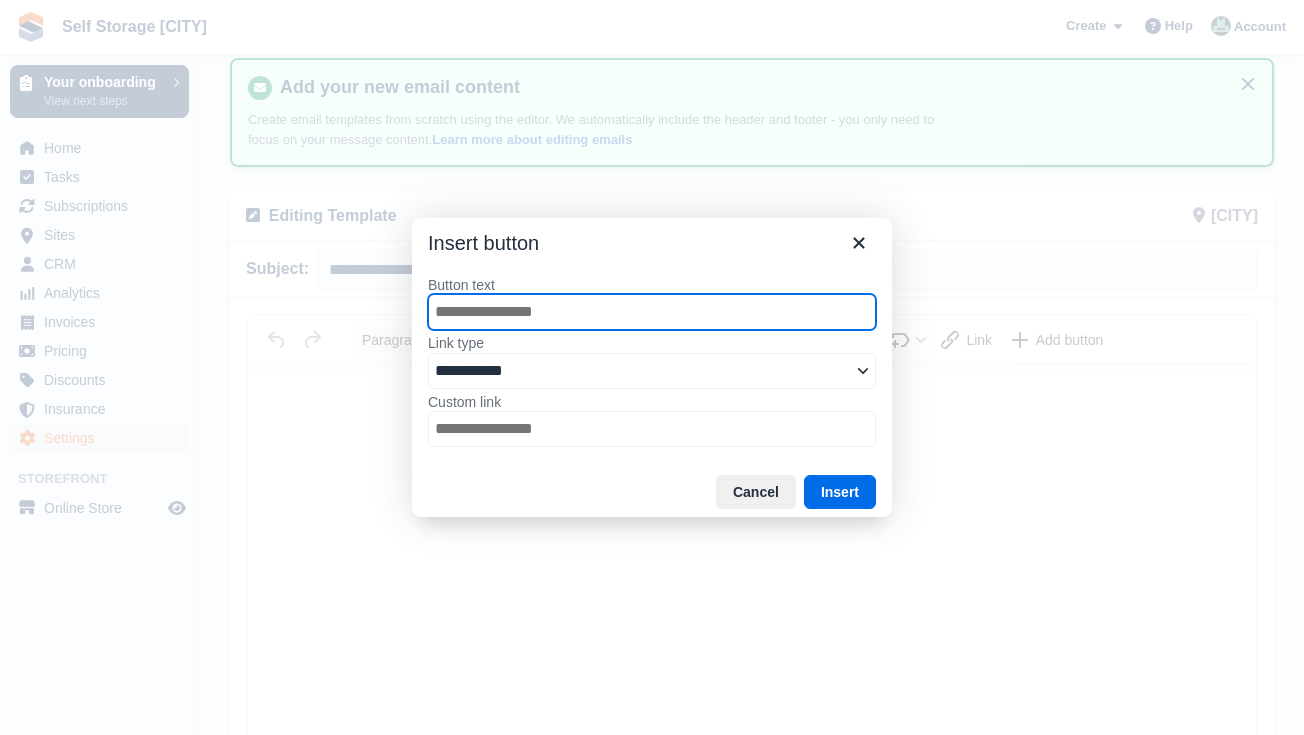 type on "*" 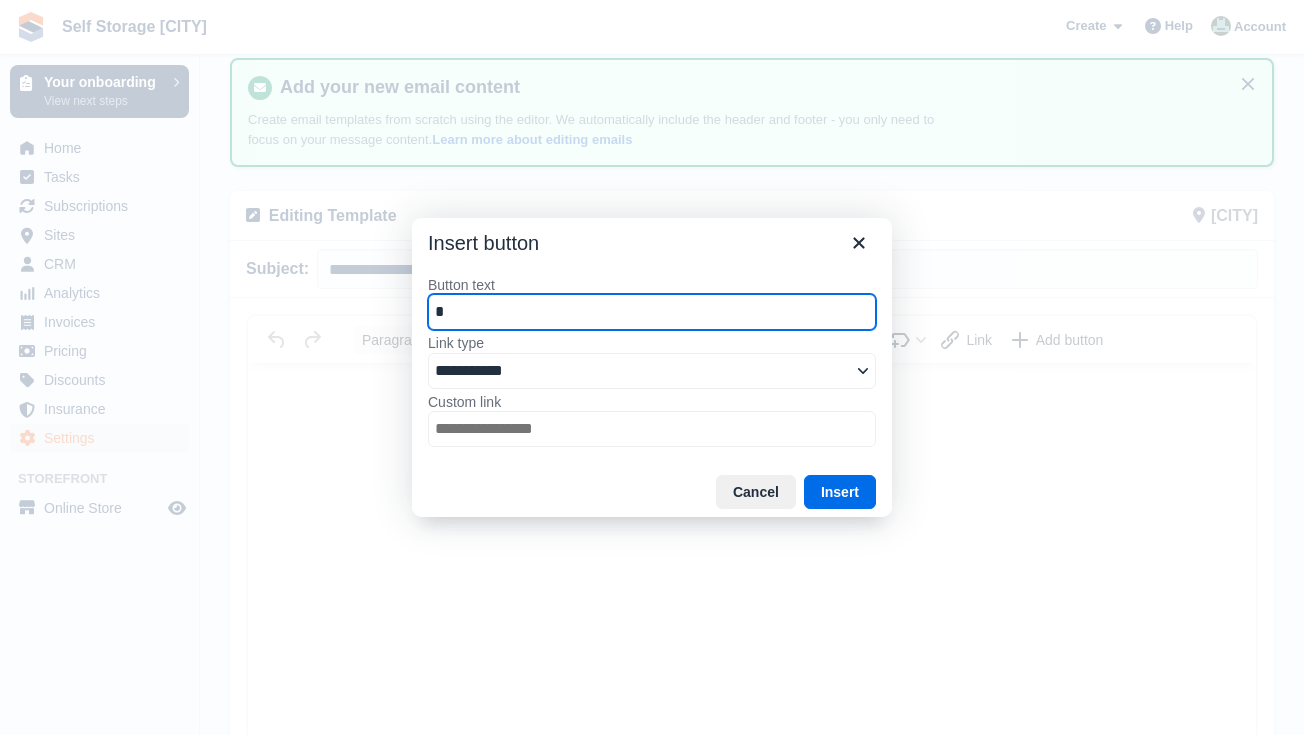 type on "**" 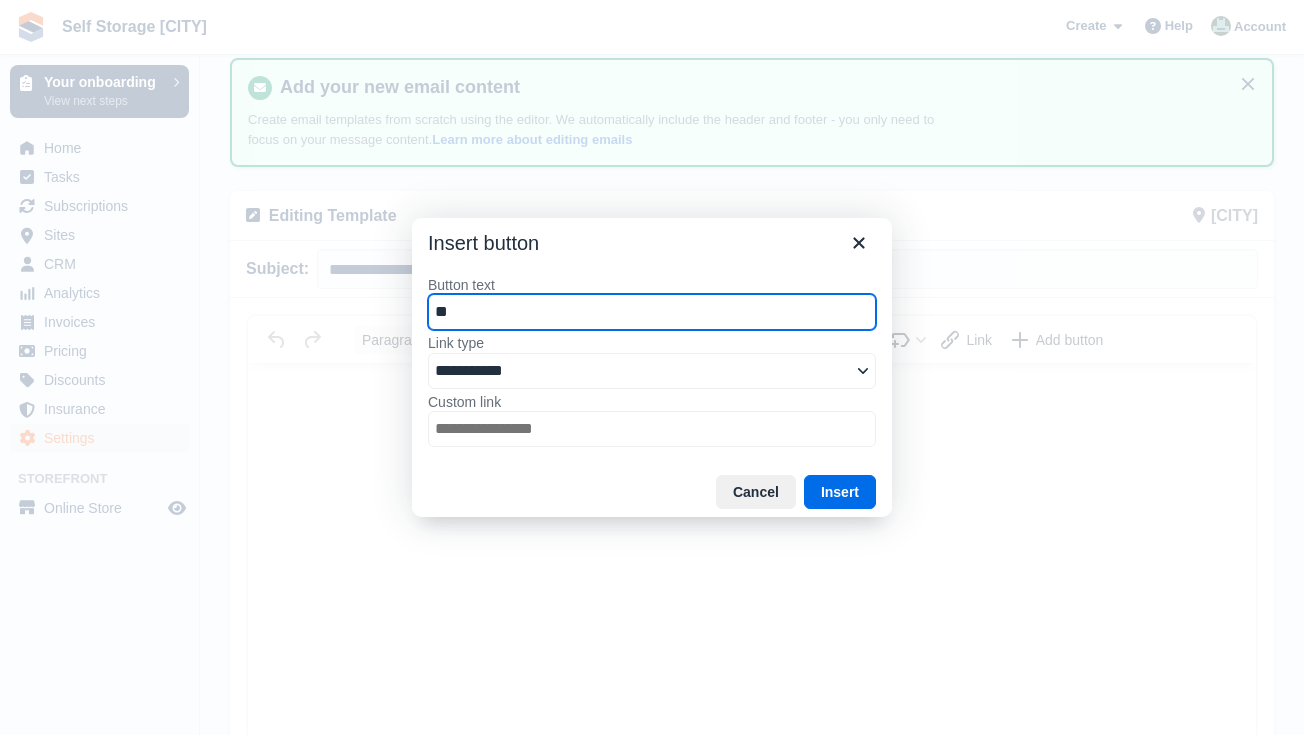 type on "***" 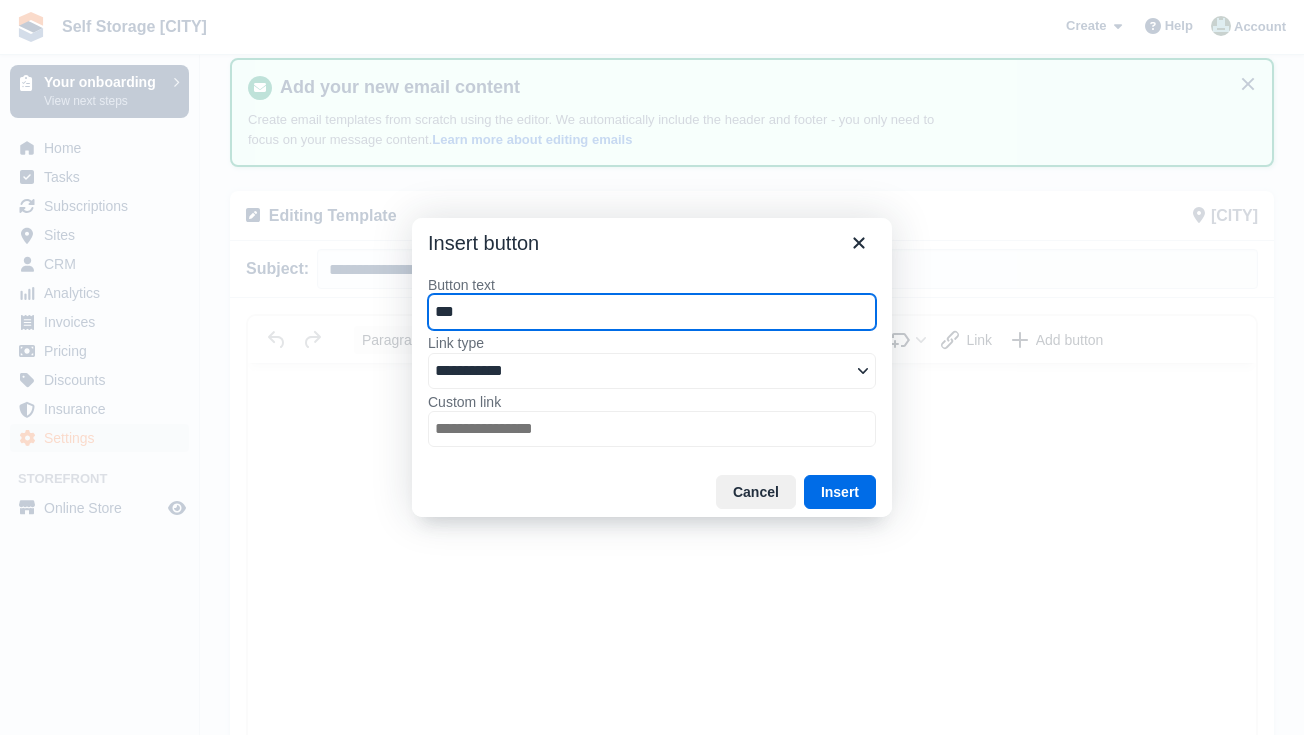 type on "****" 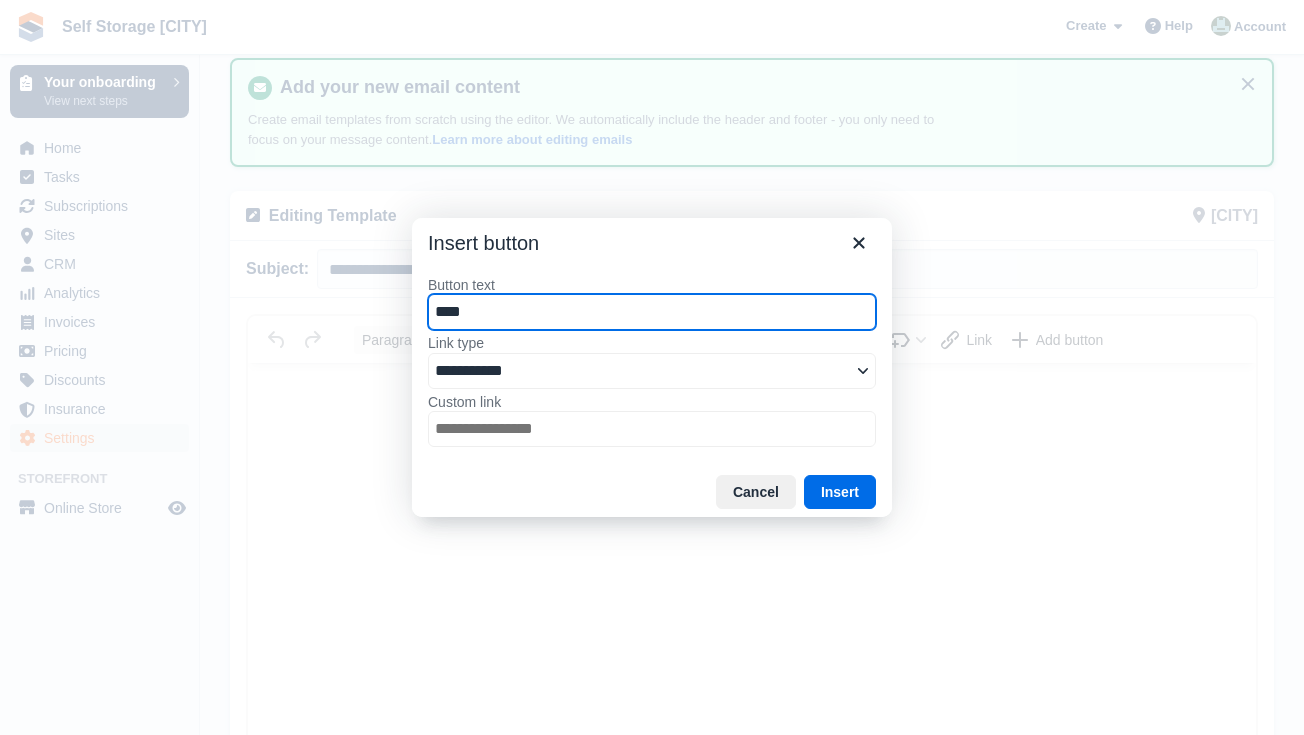 type on "****" 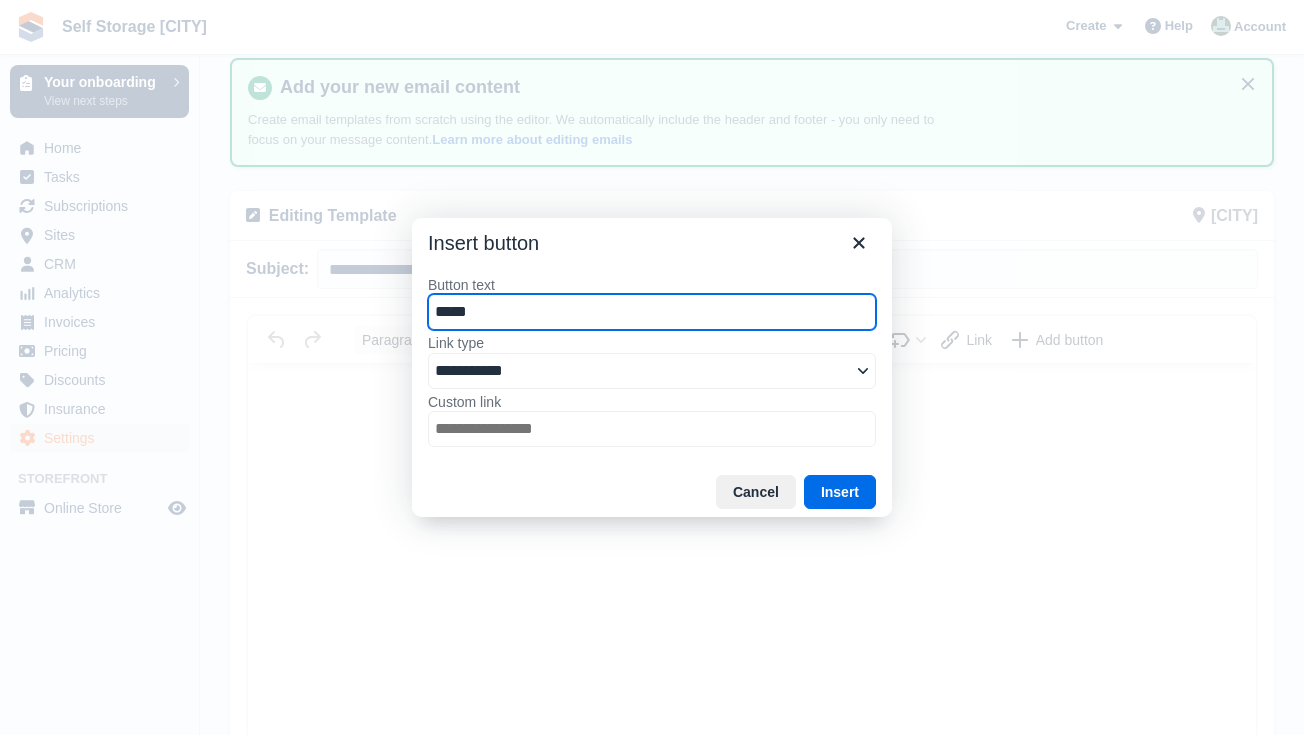 type on "******" 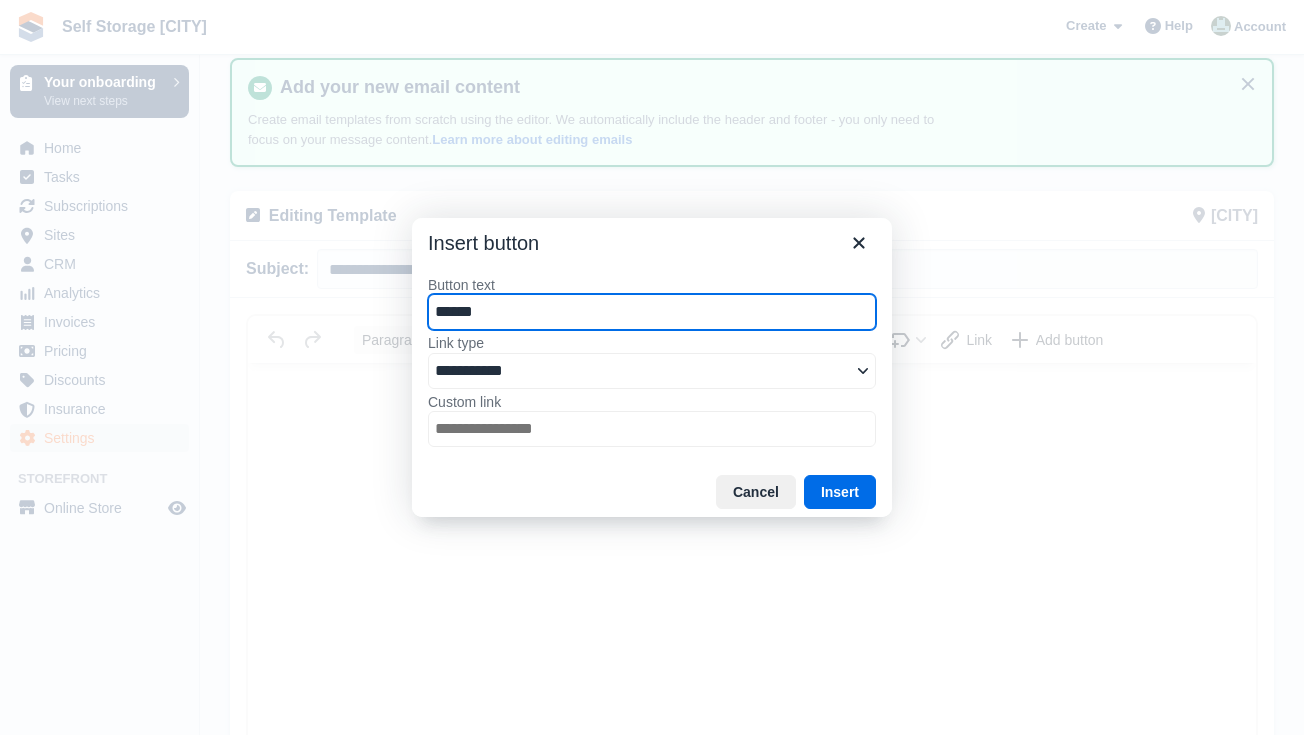 type on "*******" 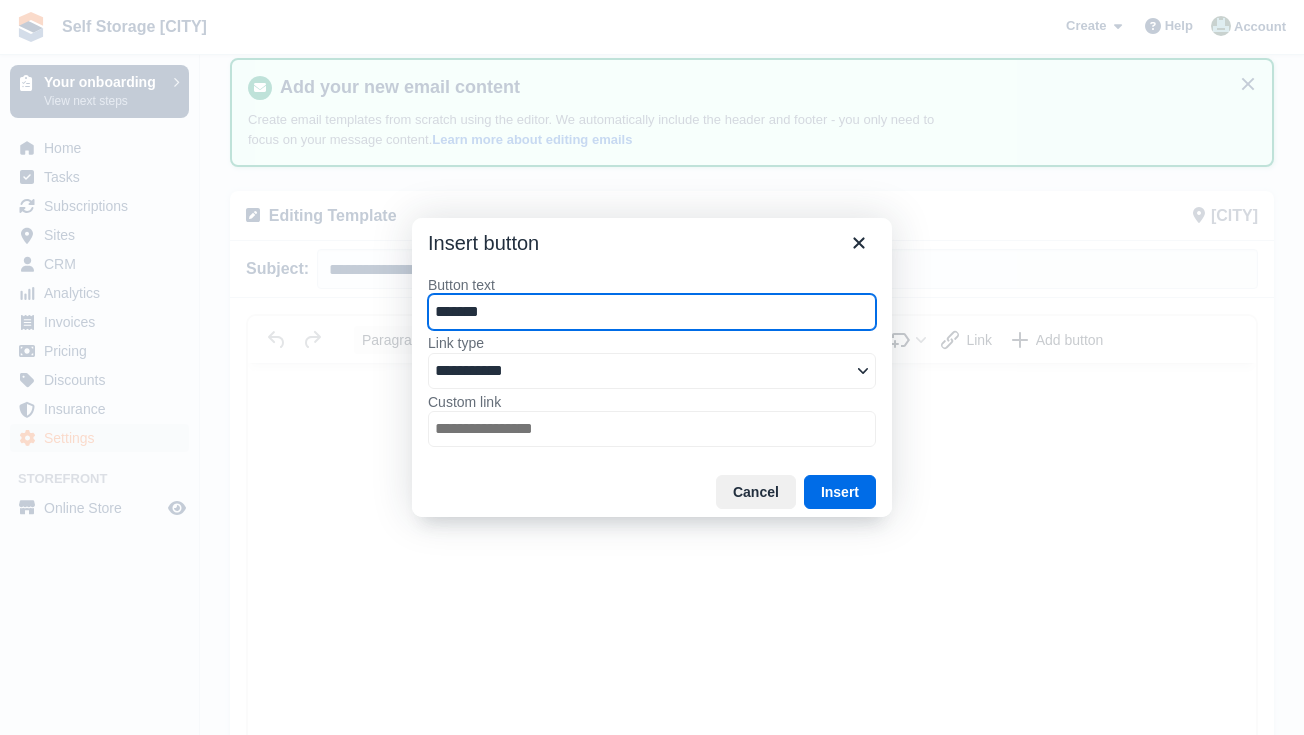type on "********" 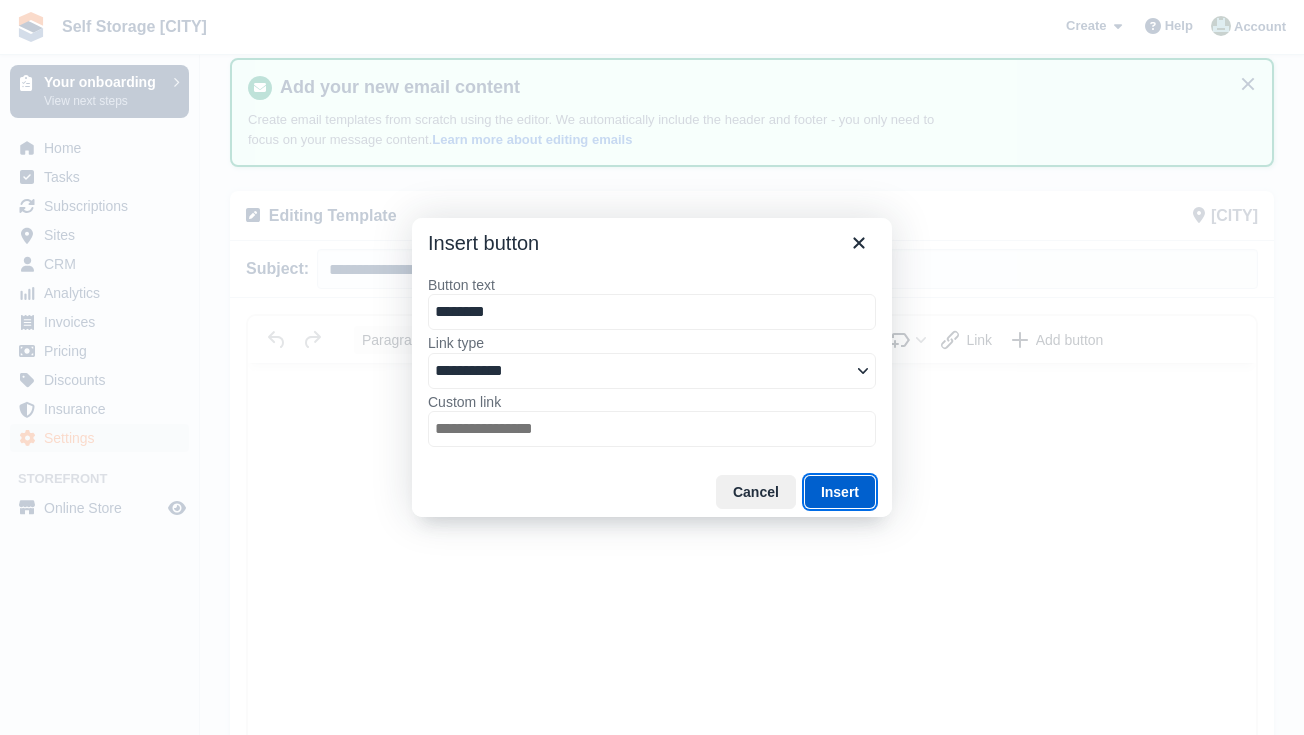 click on "Insert" at bounding box center [840, 492] 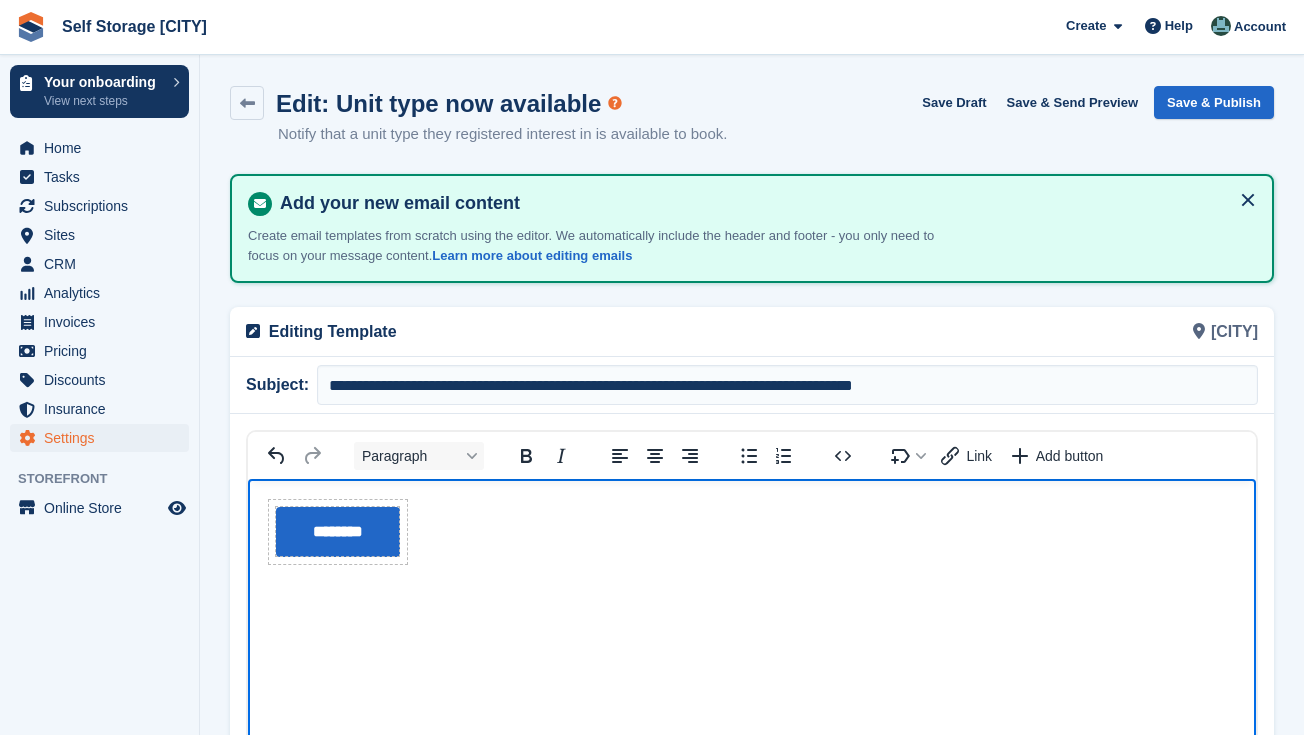 scroll, scrollTop: 0, scrollLeft: 0, axis: both 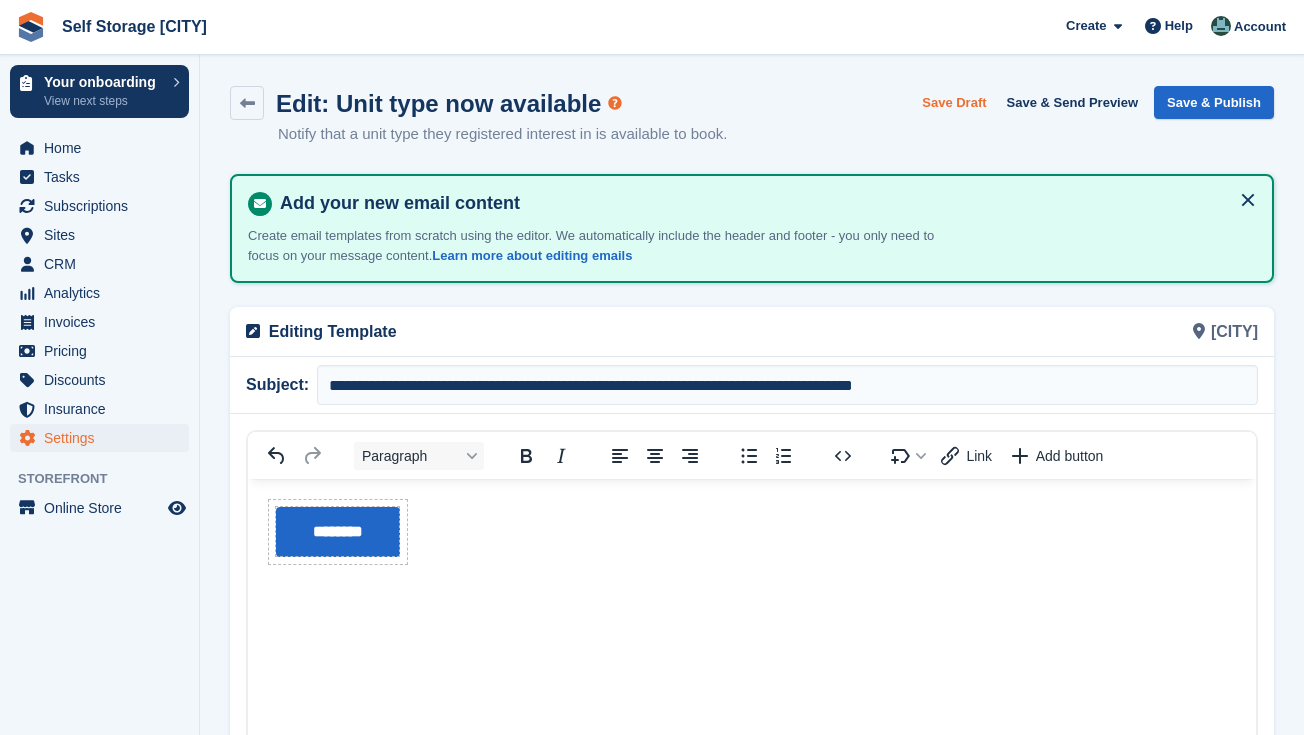 click on "Save Draft" at bounding box center (954, 102) 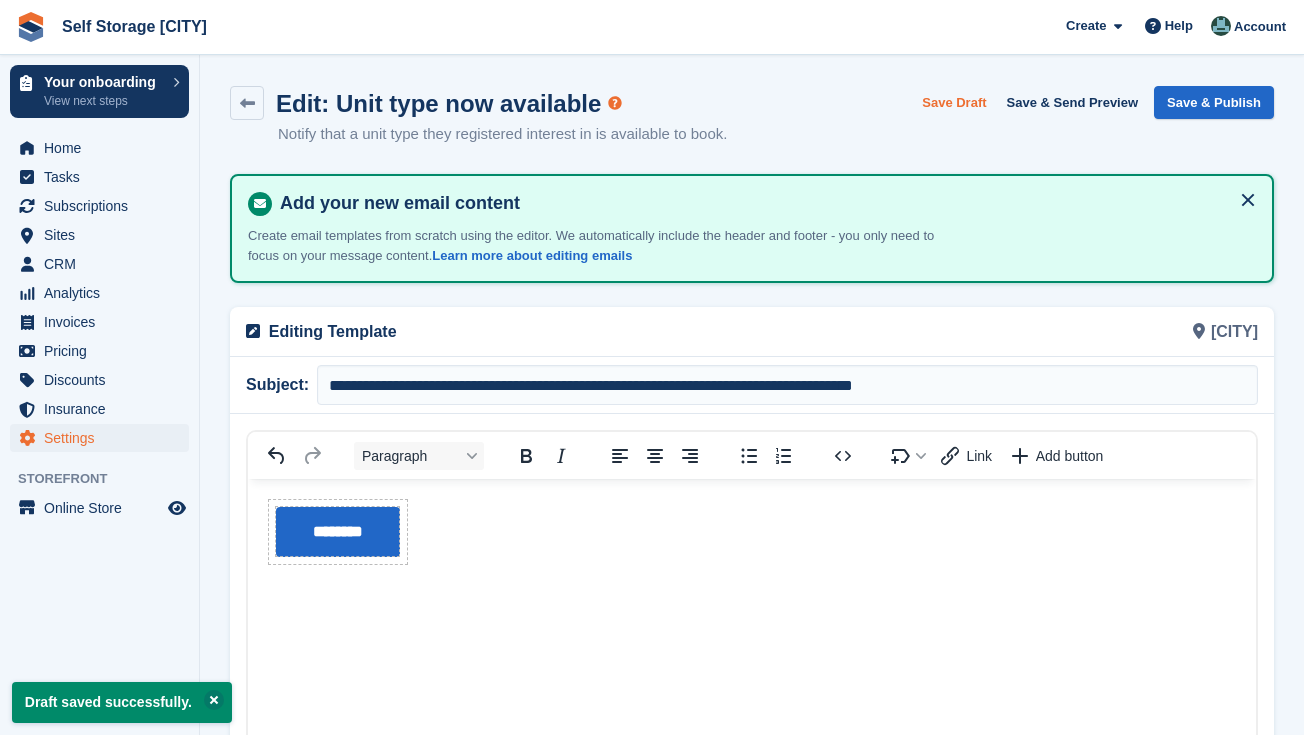click on "Save Draft" at bounding box center (954, 102) 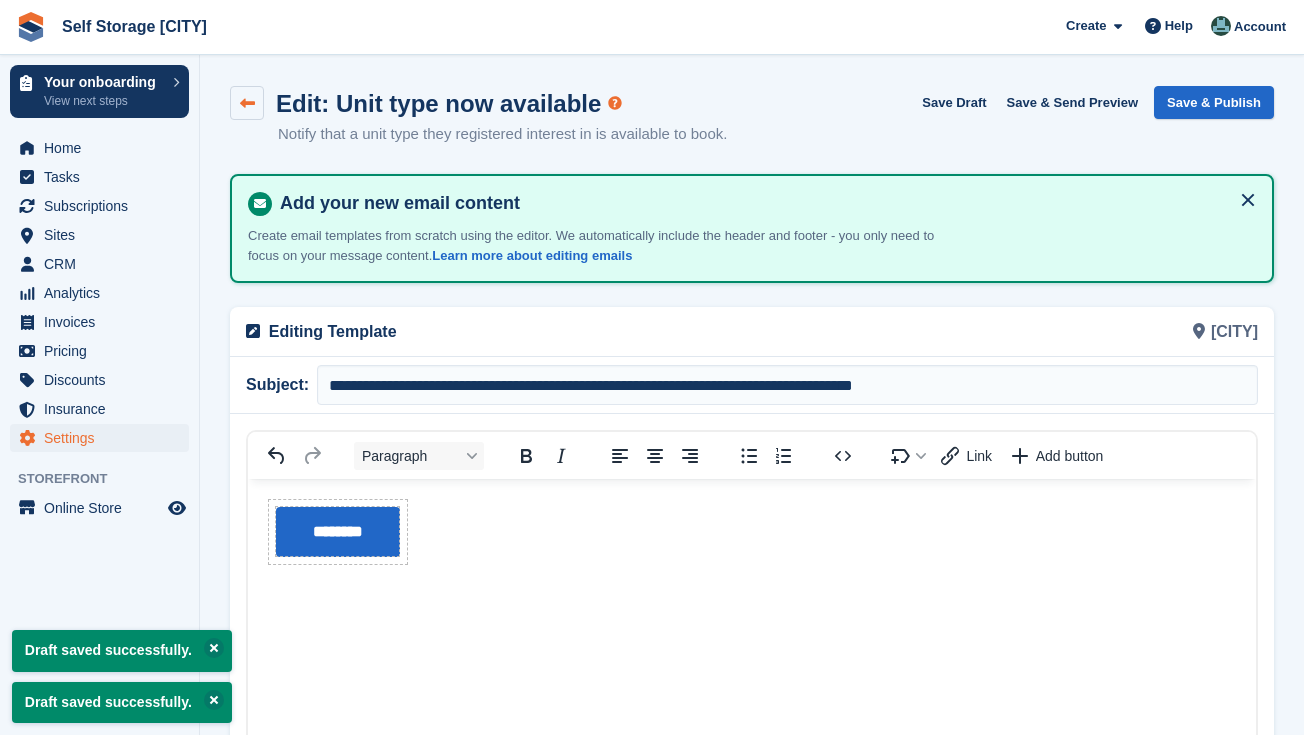 click at bounding box center [247, 103] 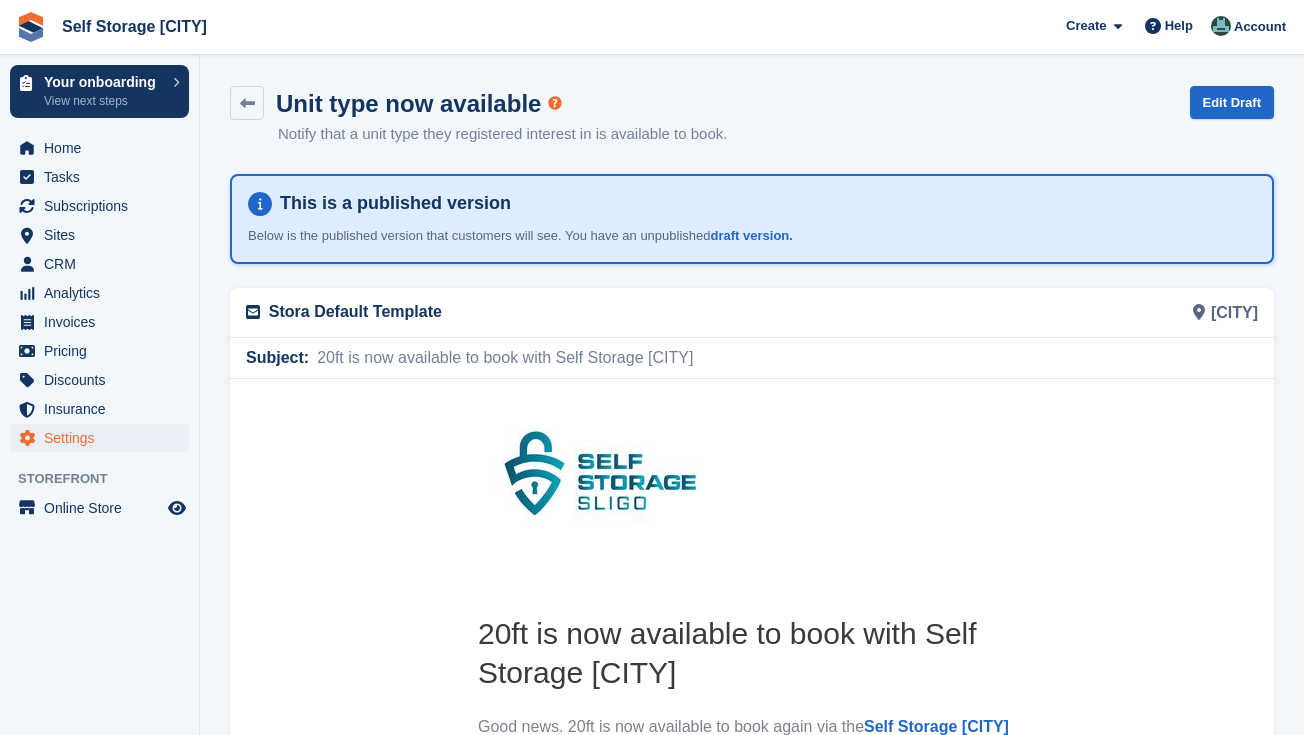 scroll, scrollTop: 0, scrollLeft: 0, axis: both 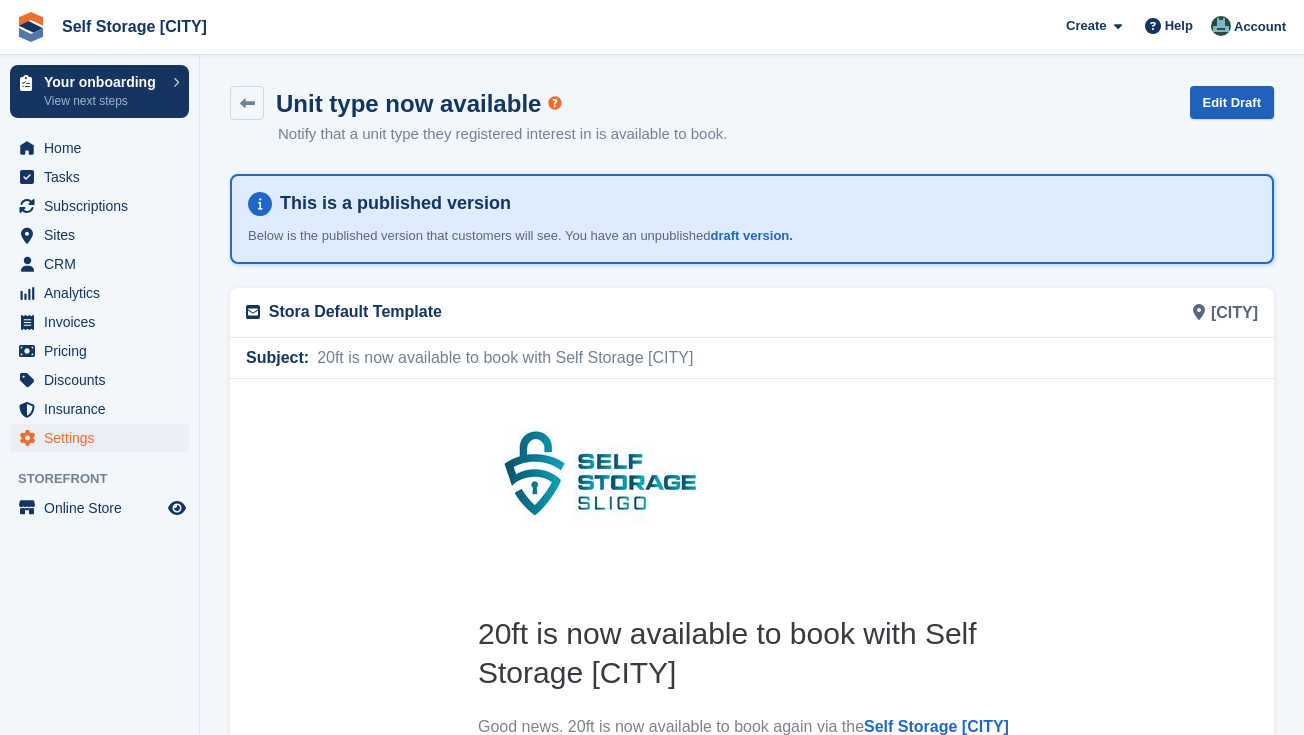 click on "Edit Draft" at bounding box center (1232, 102) 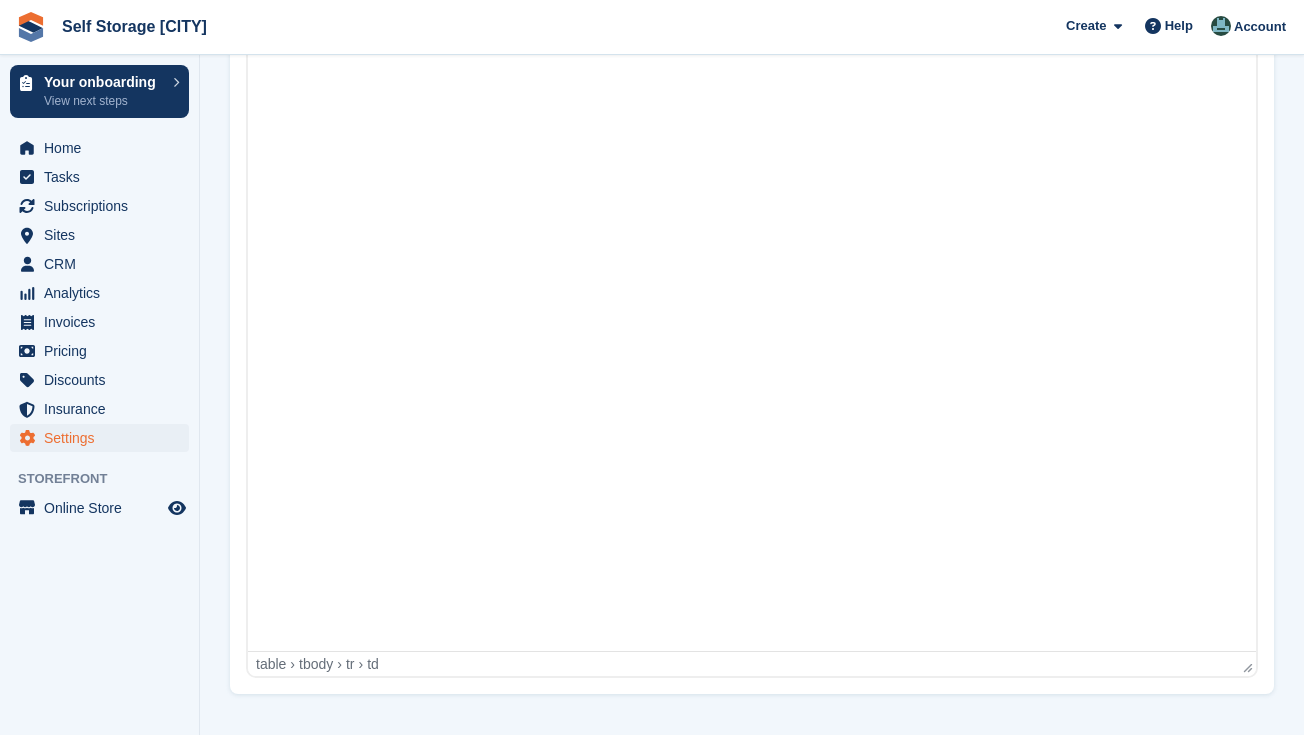 scroll, scrollTop: 550, scrollLeft: 0, axis: vertical 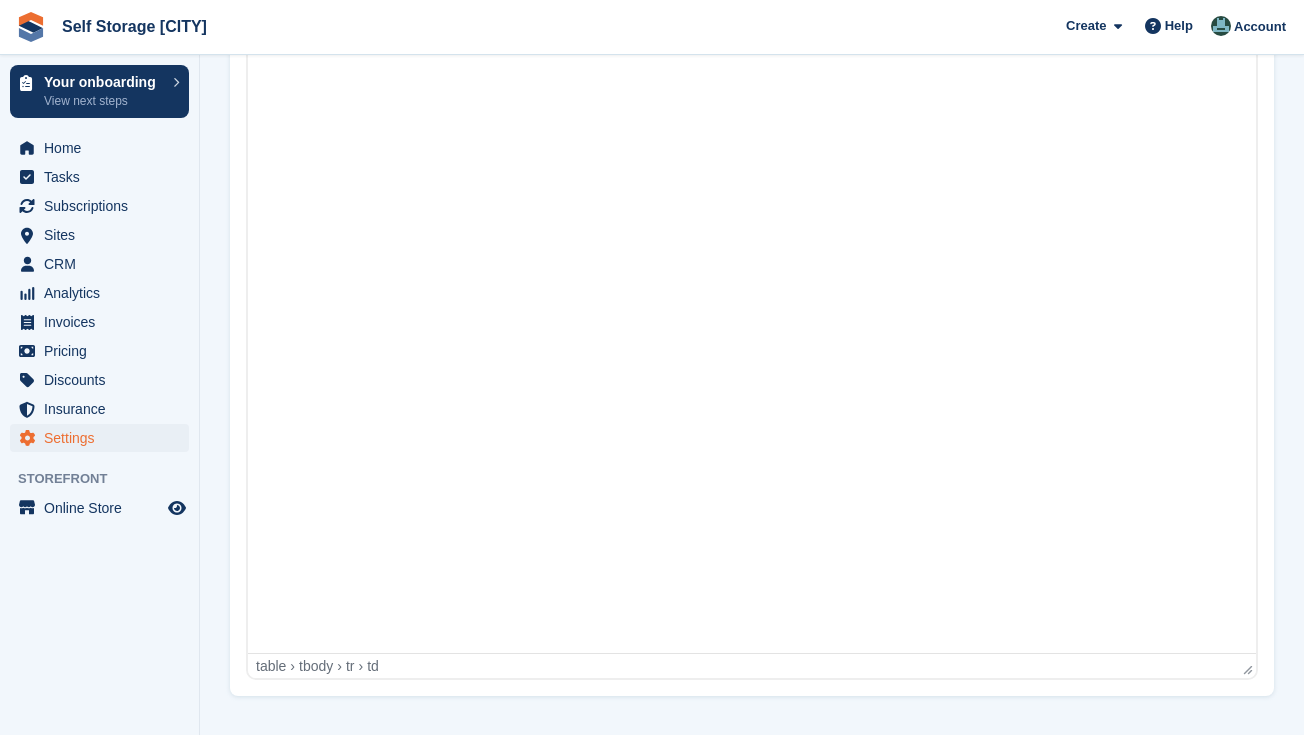 click on "table  ›  tbody  ›  tr  ›  td" at bounding box center (752, 665) 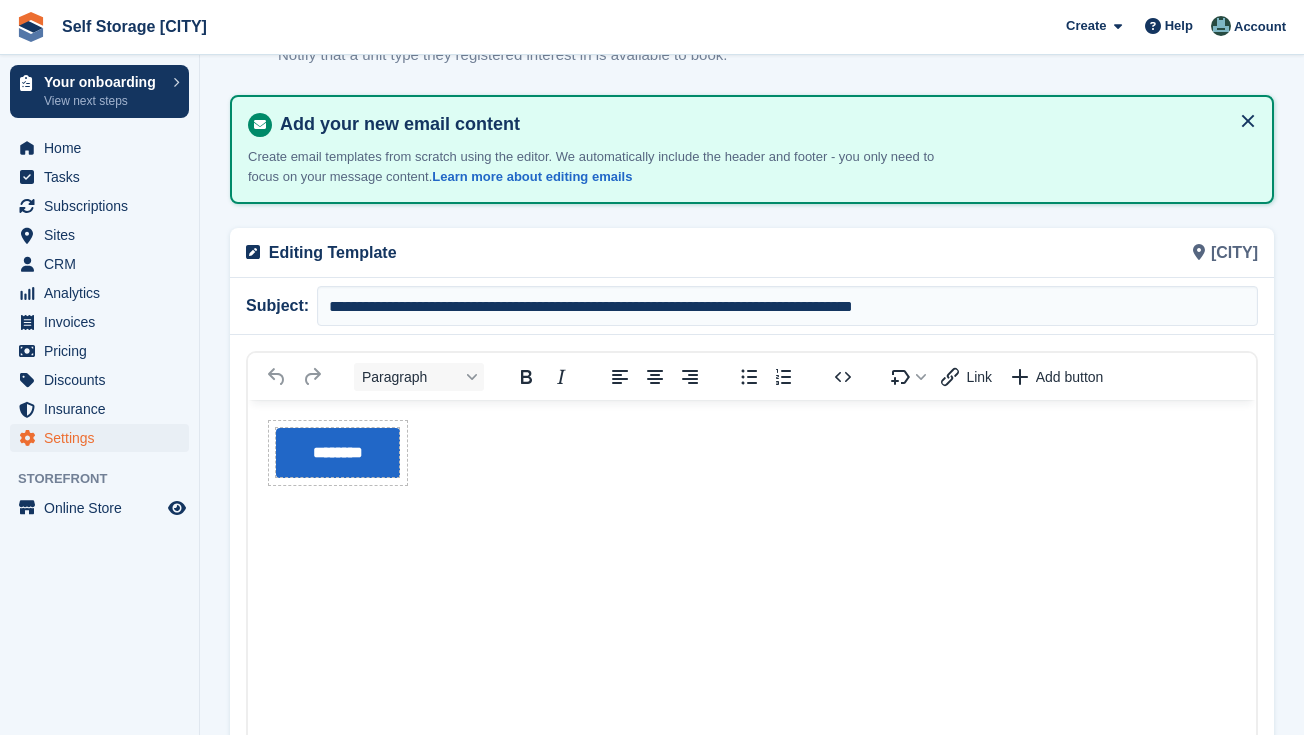 scroll, scrollTop: 85, scrollLeft: 0, axis: vertical 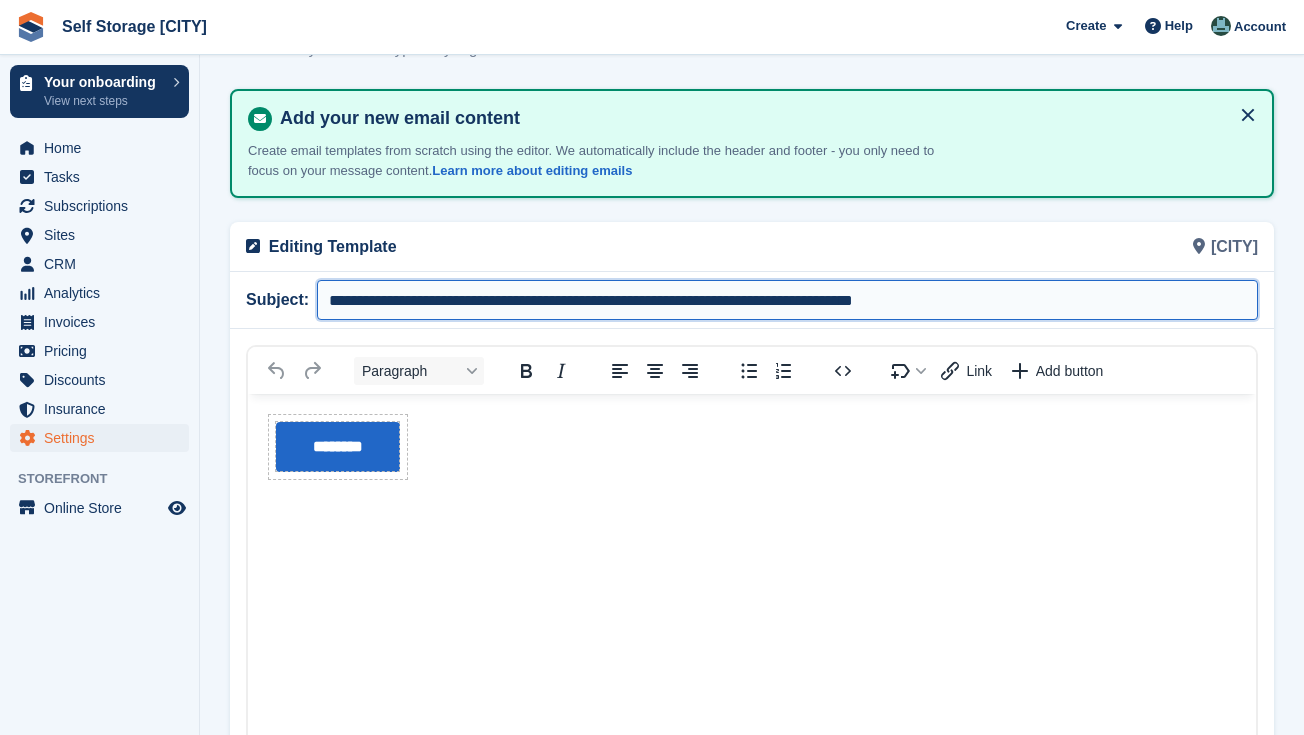 click on "**********" at bounding box center [787, 300] 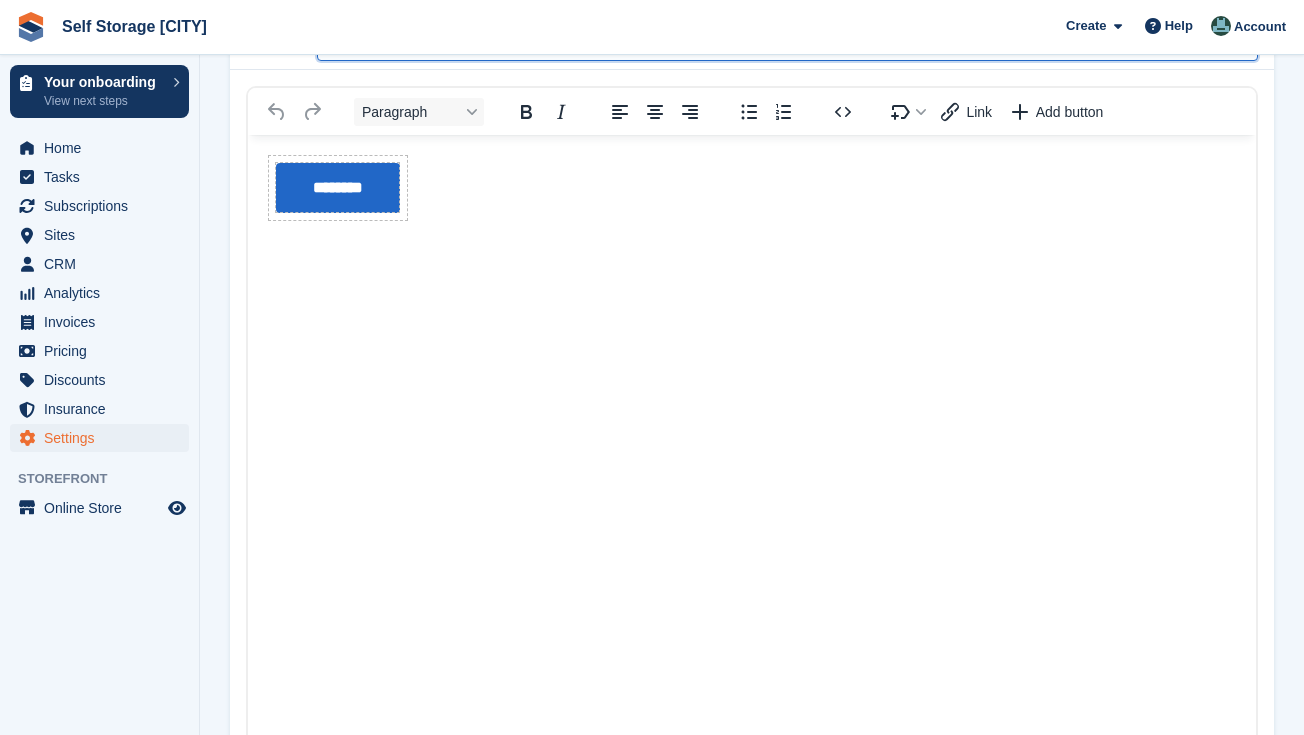 scroll, scrollTop: 339, scrollLeft: 0, axis: vertical 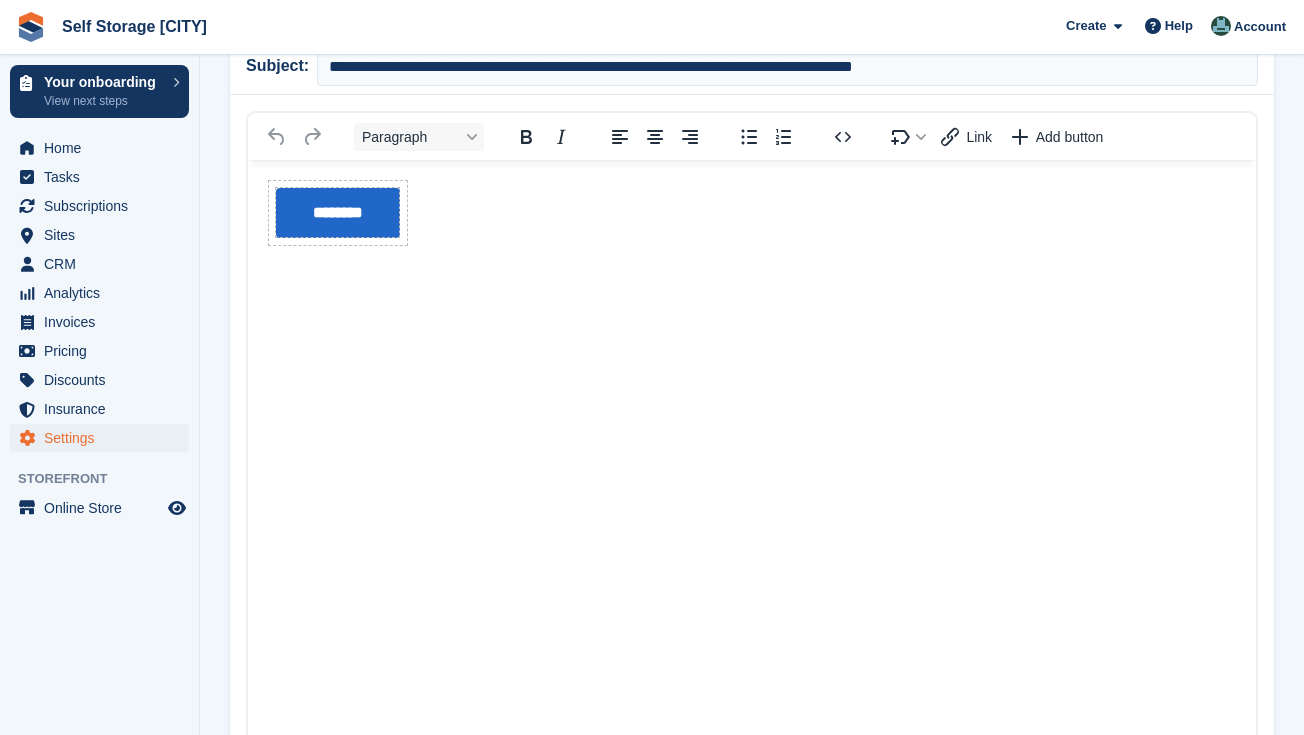 click on "********" at bounding box center [752, 233] 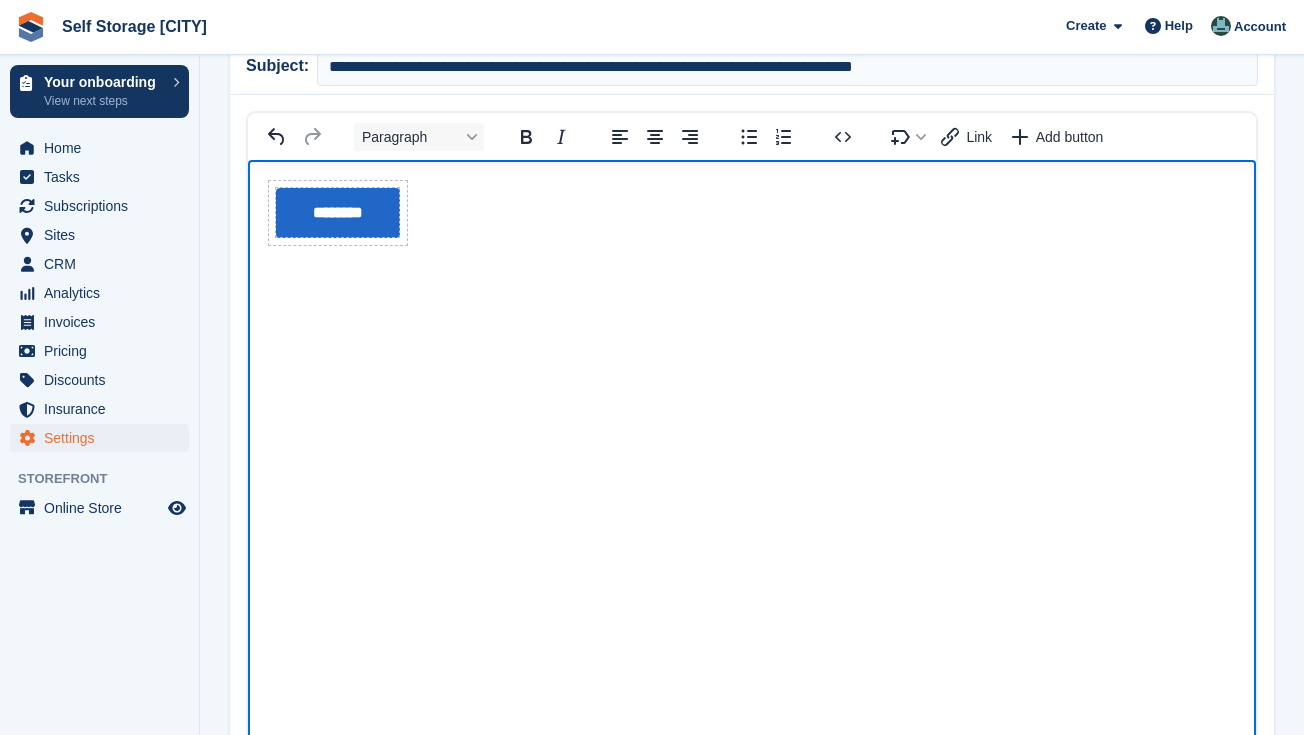 type 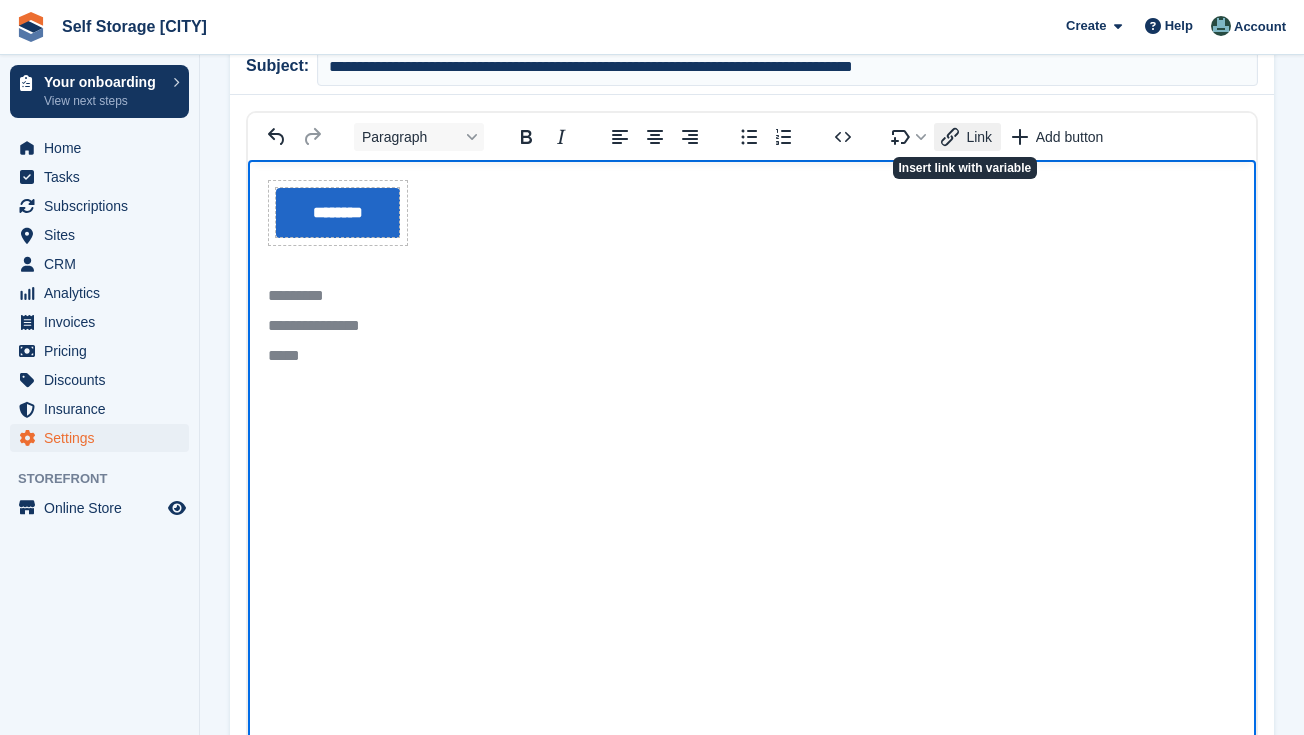 click on "Link" at bounding box center [979, 137] 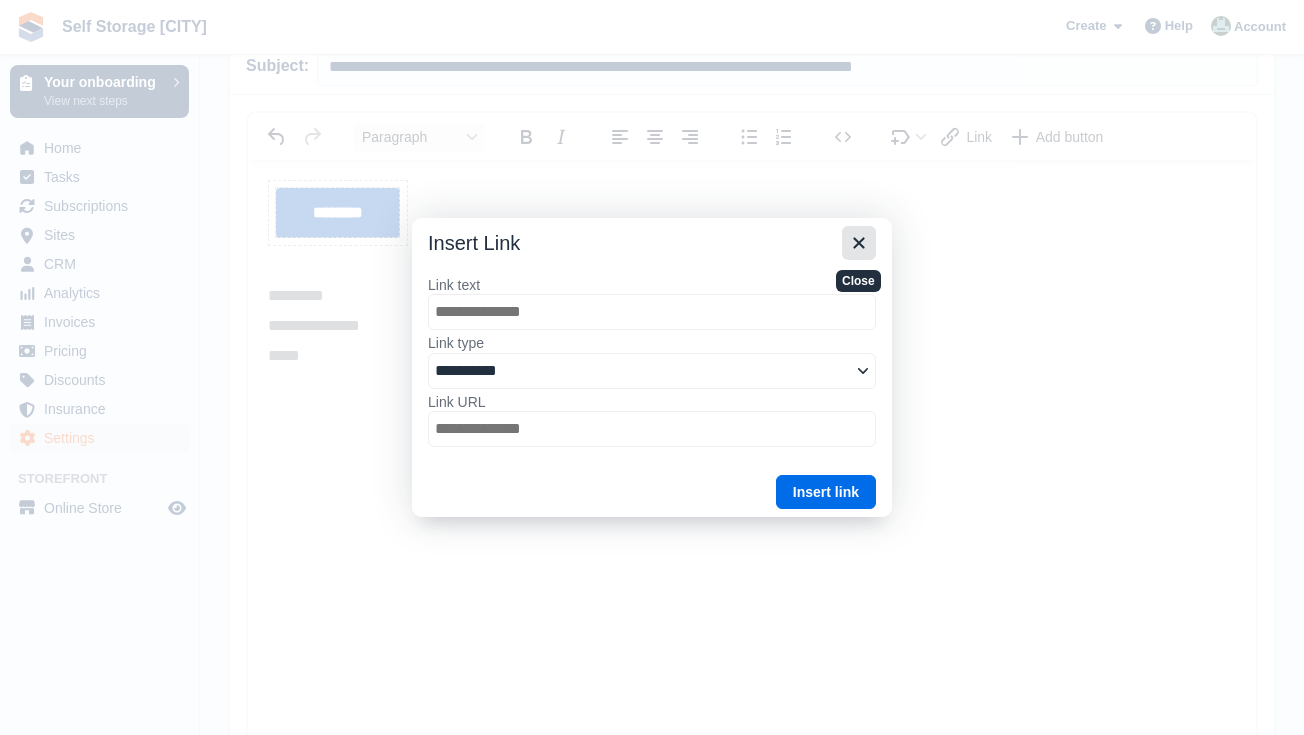 type on "*" 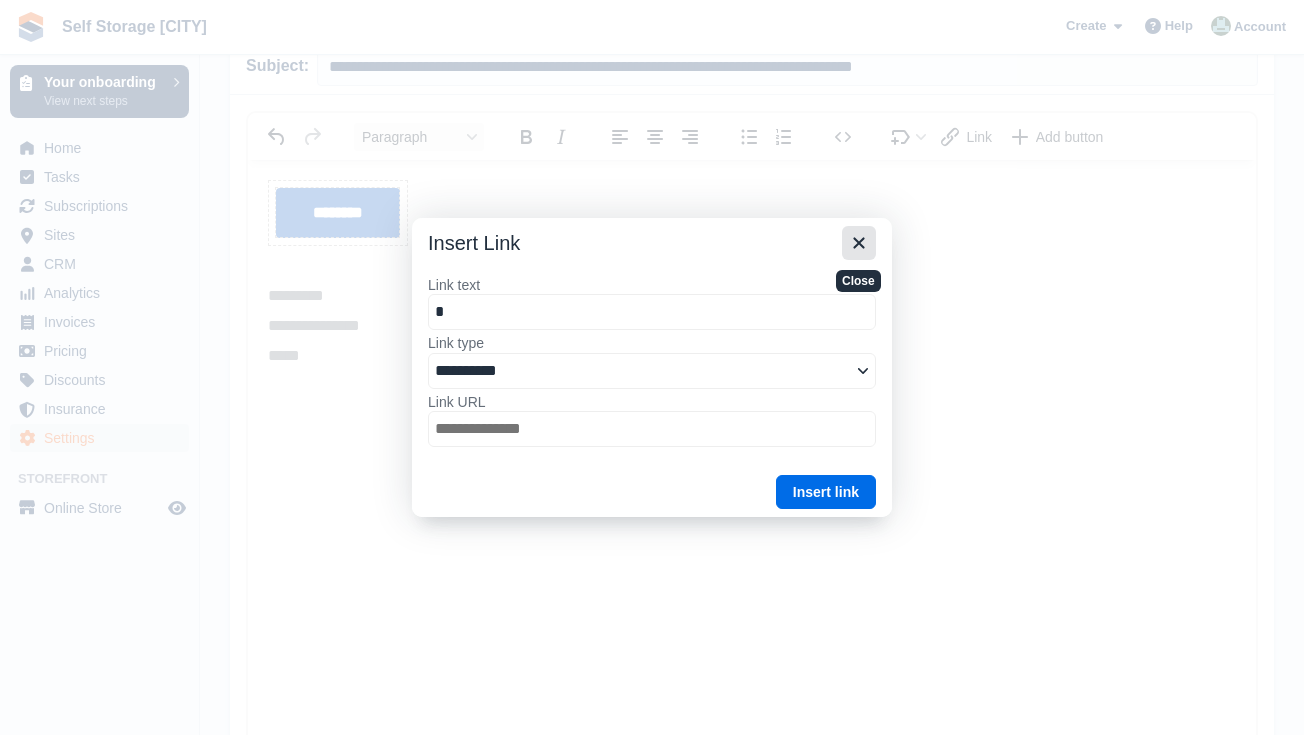 type on "**" 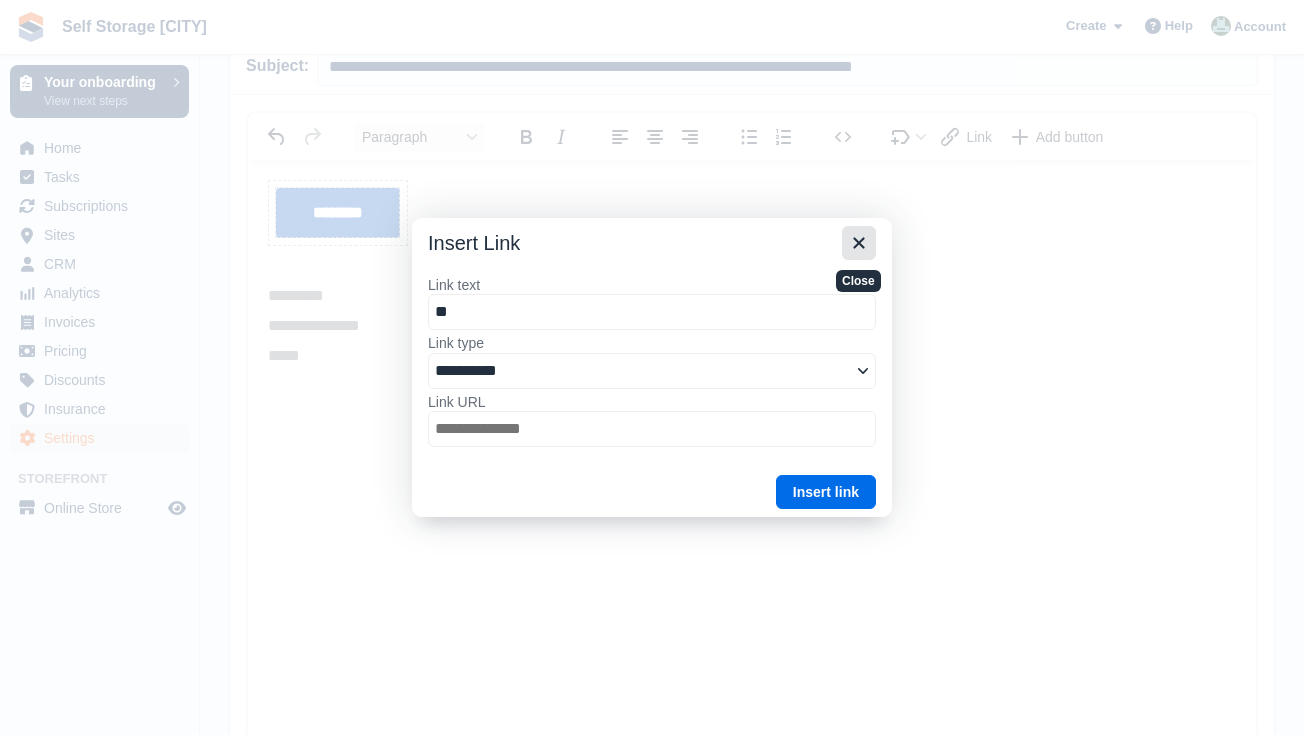 type on "***" 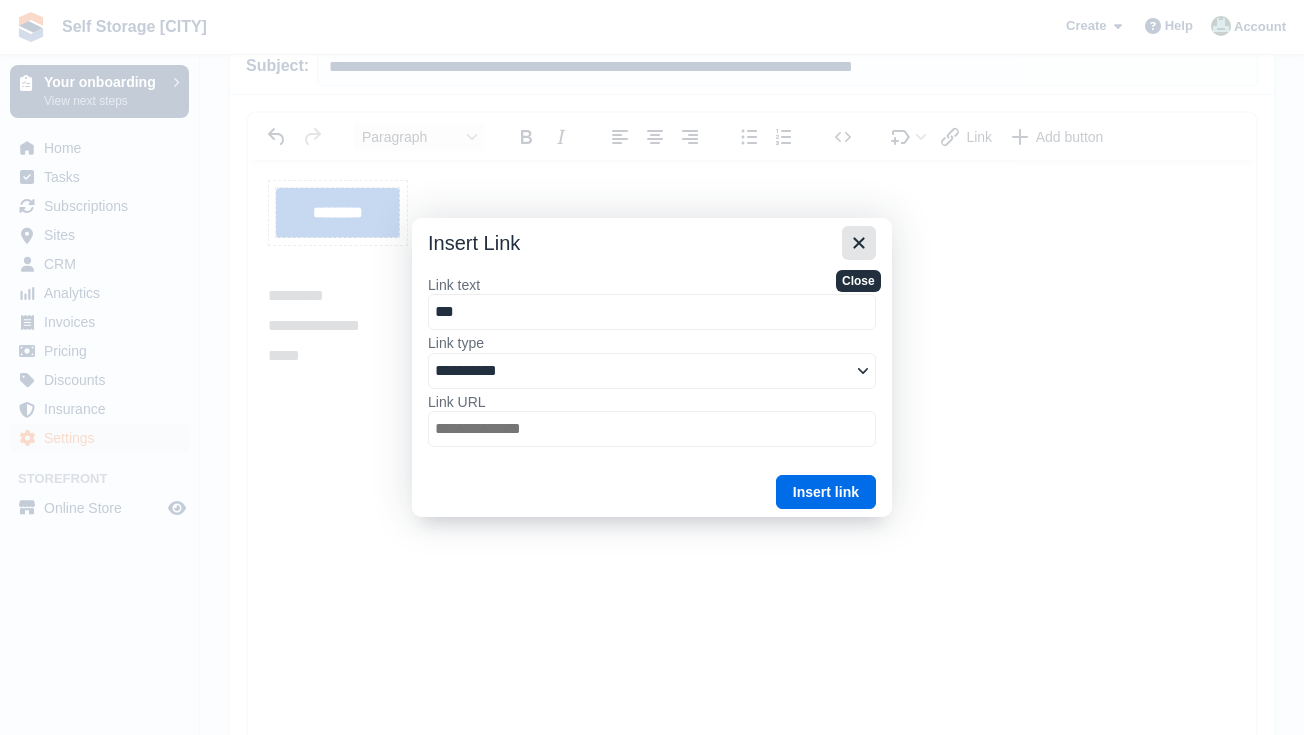 type on "****" 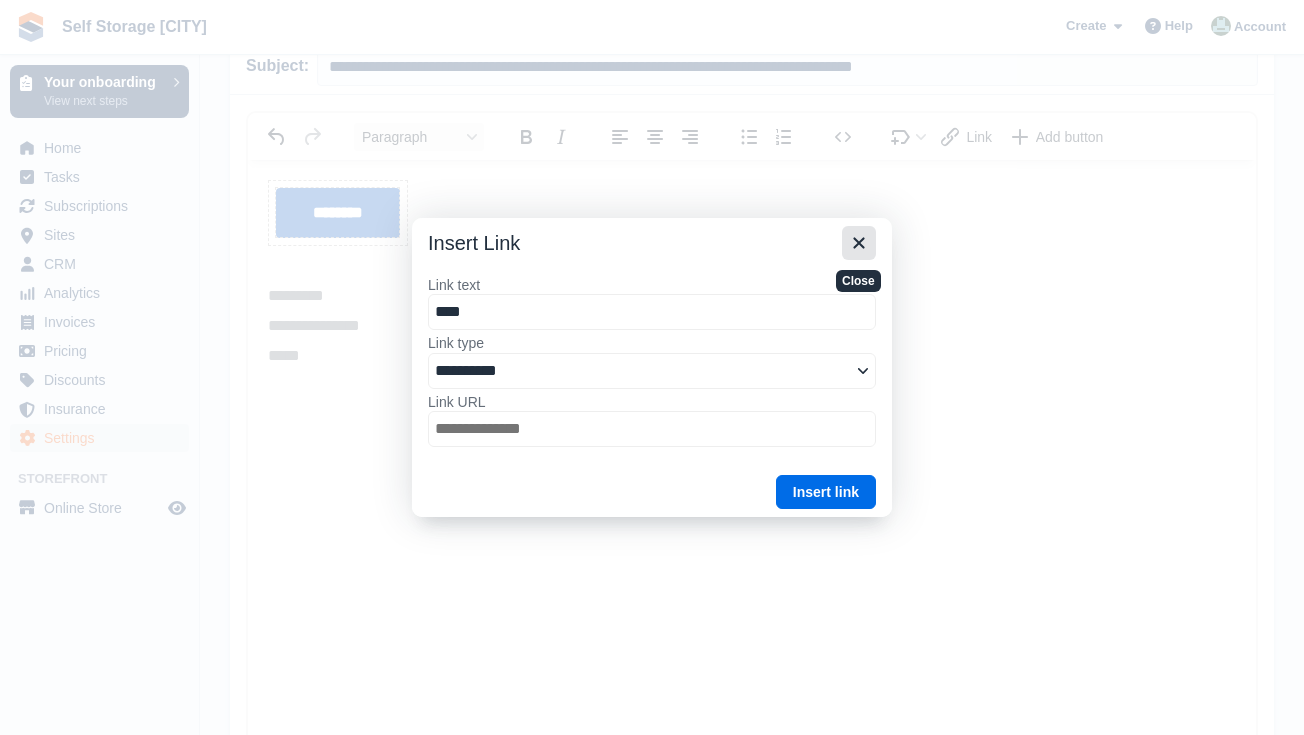 type on "***" 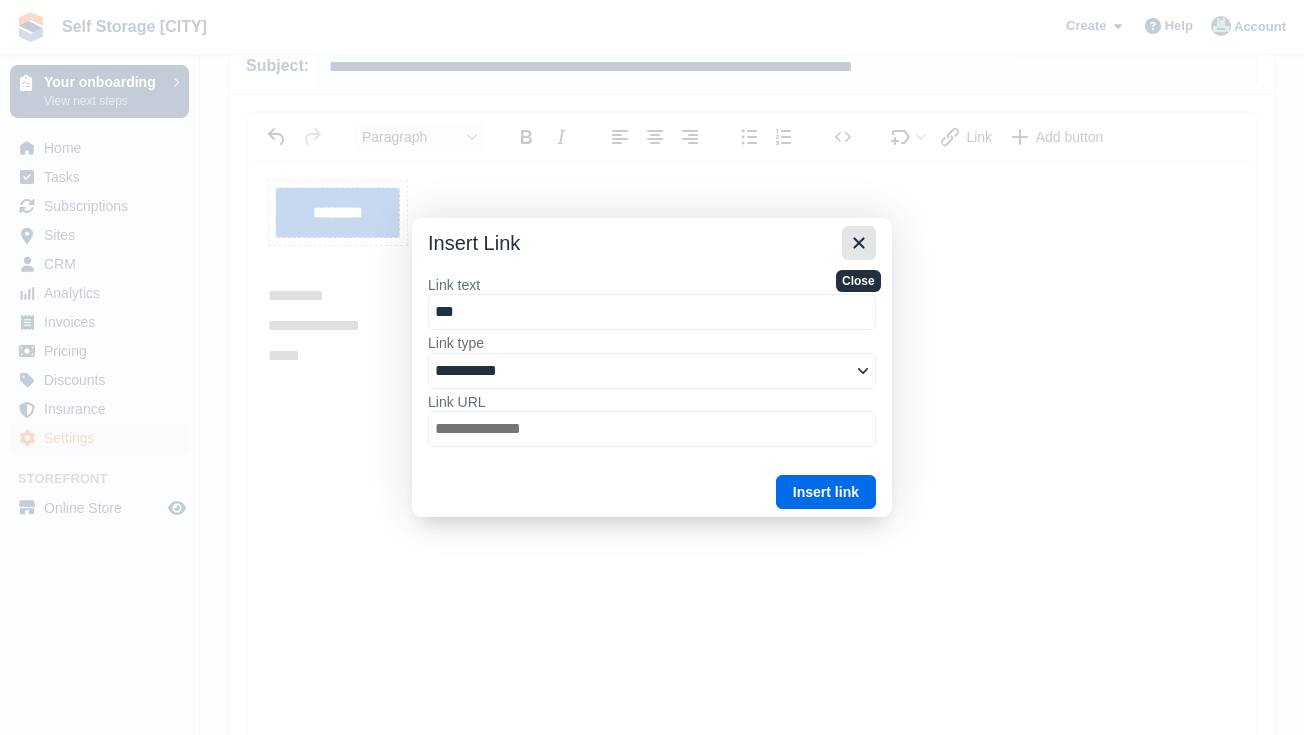 type on "**" 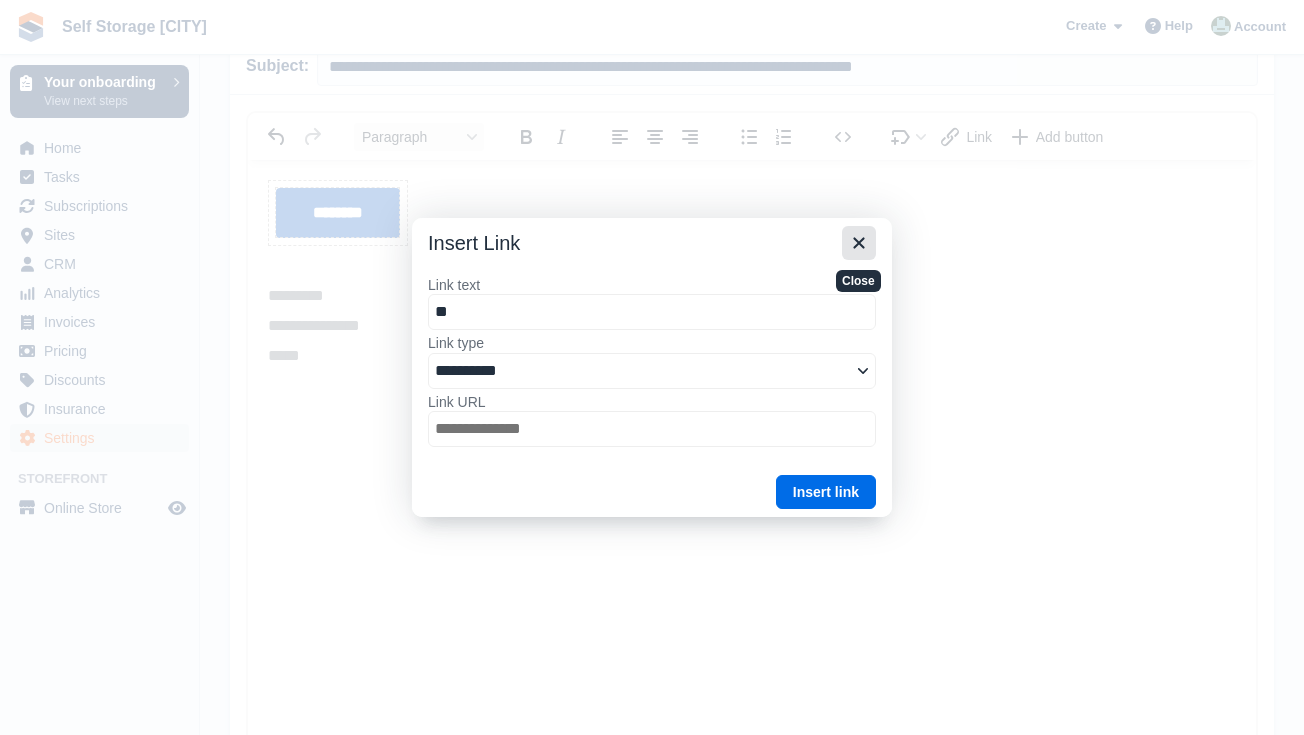 type on "*" 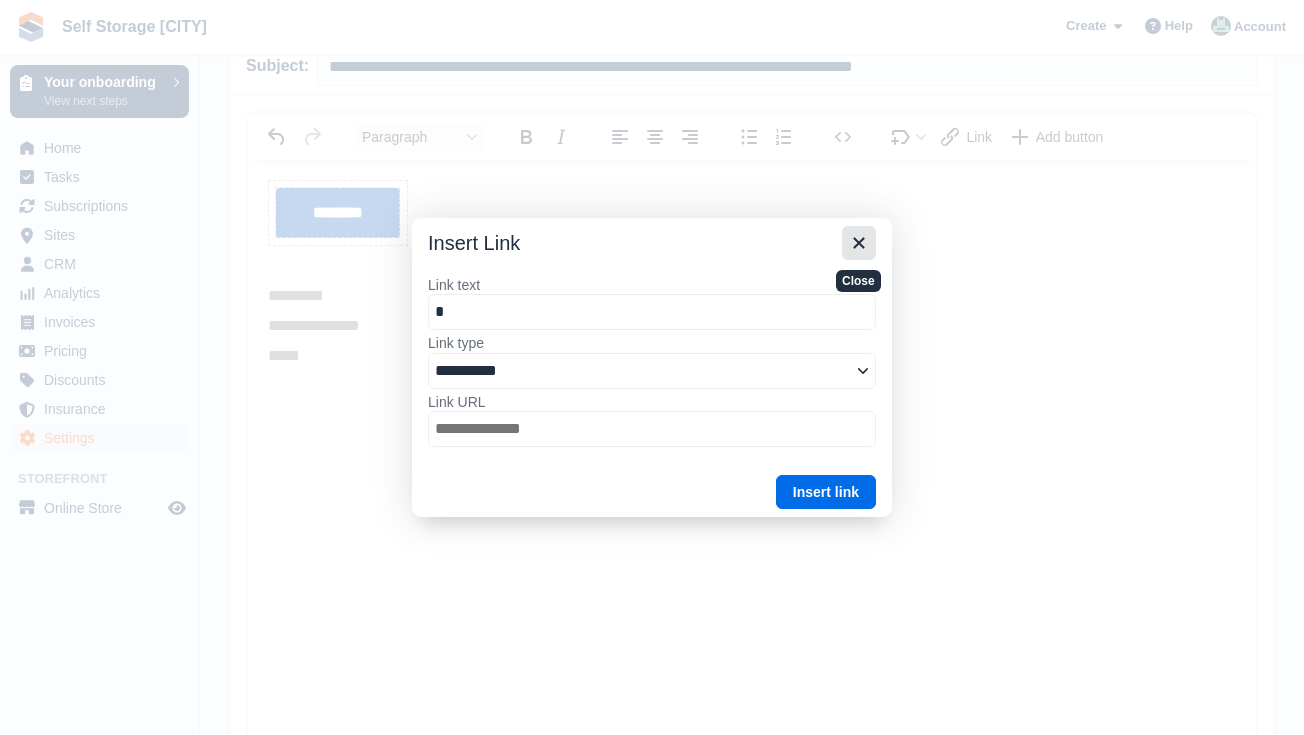 type 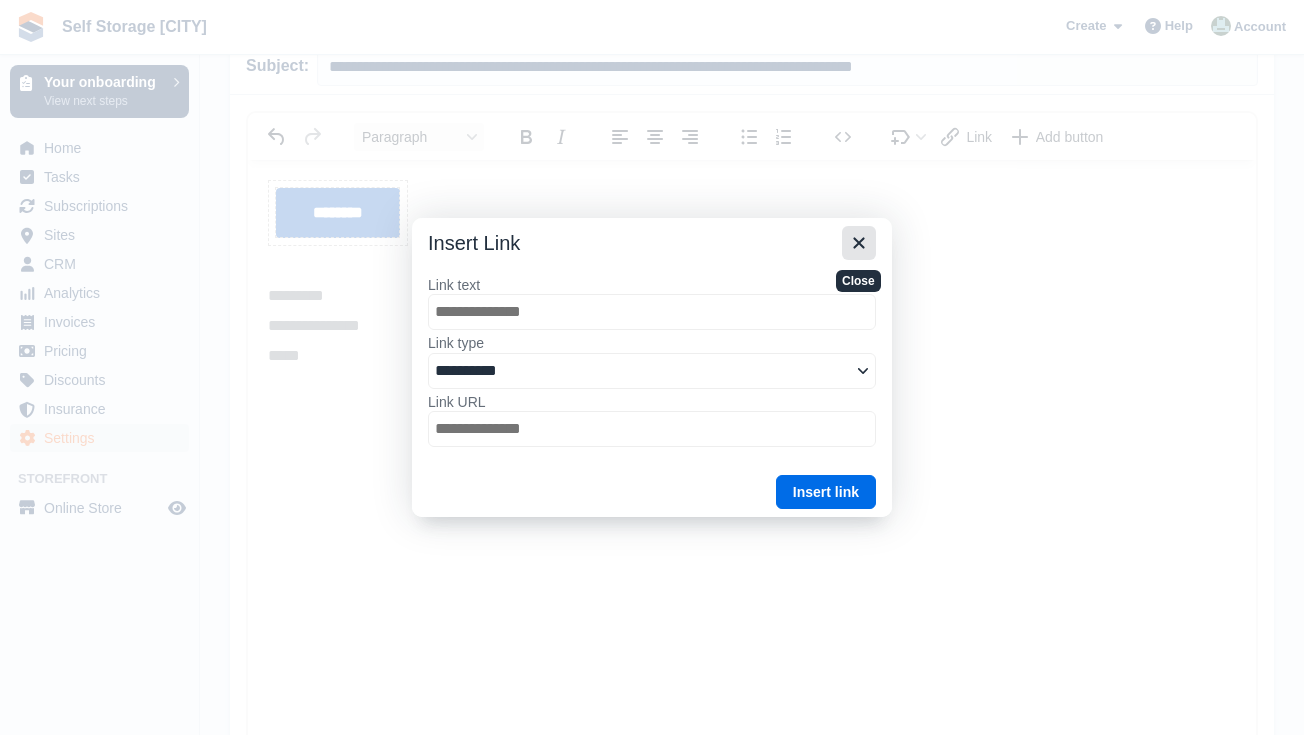 type on "*" 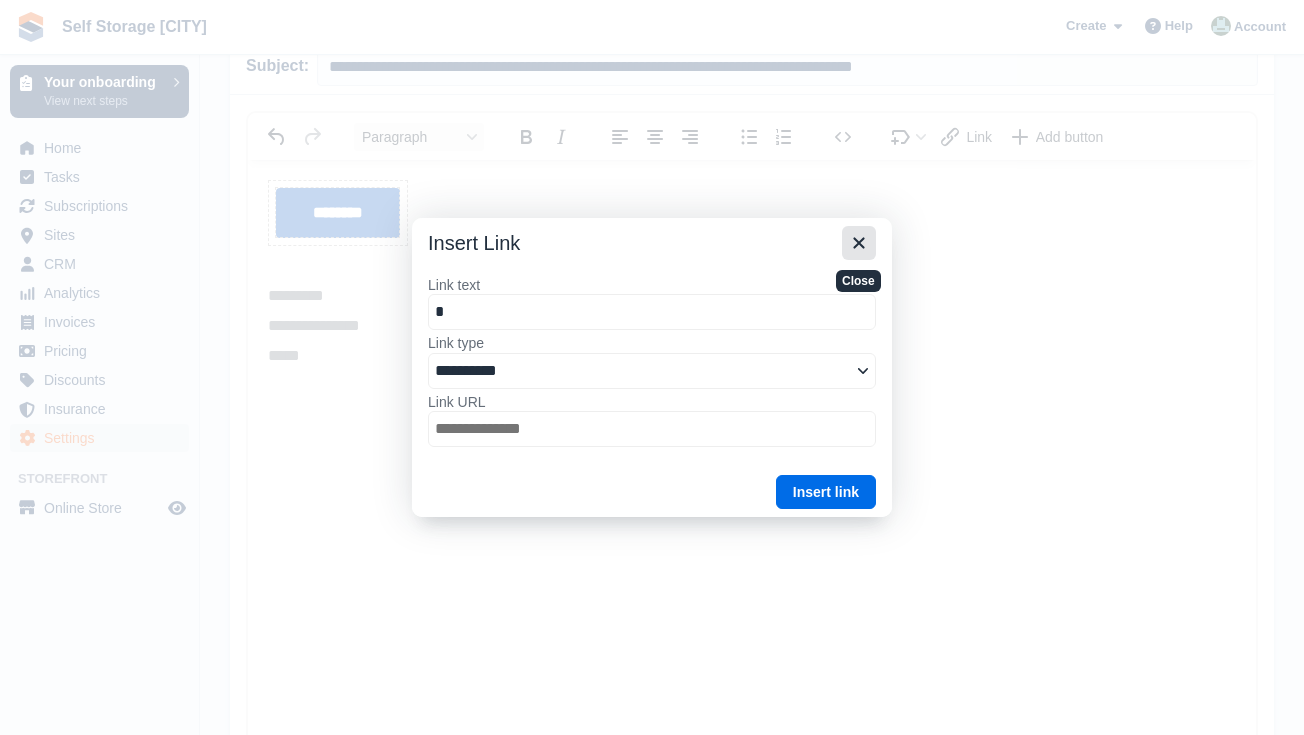 type on "**" 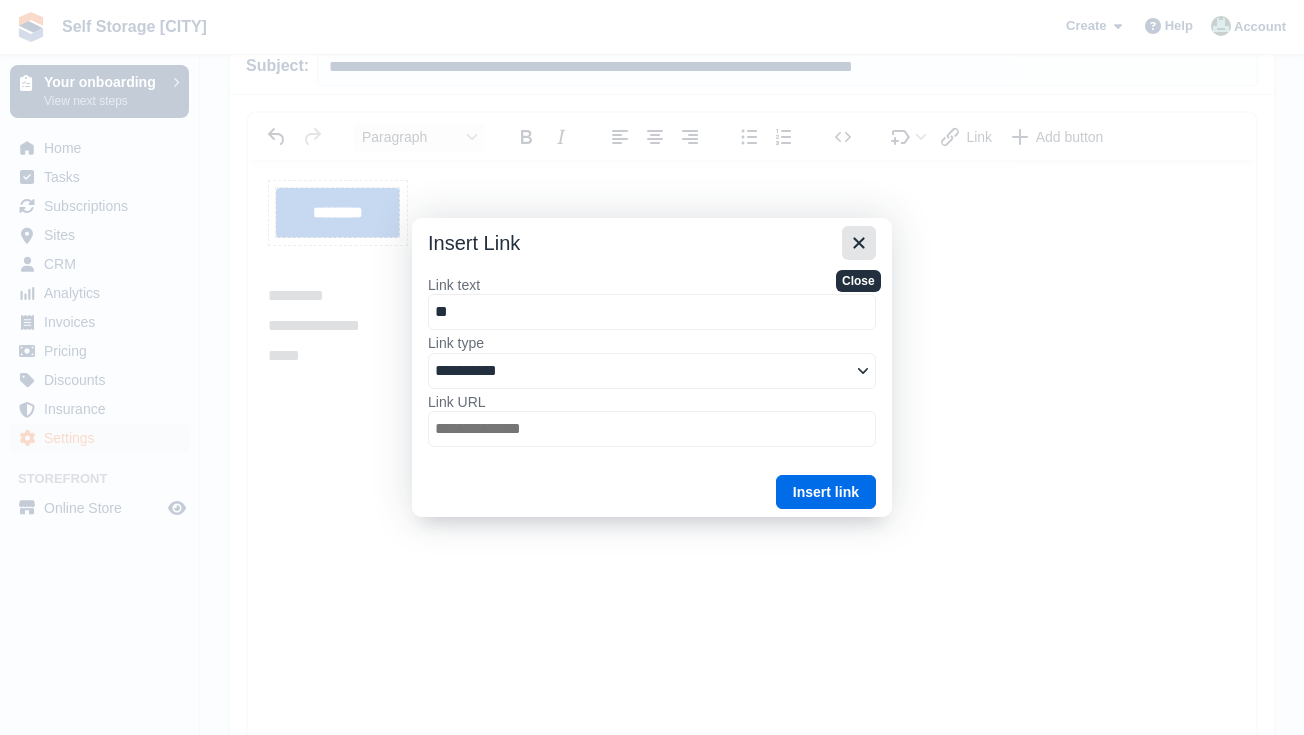 type on "***" 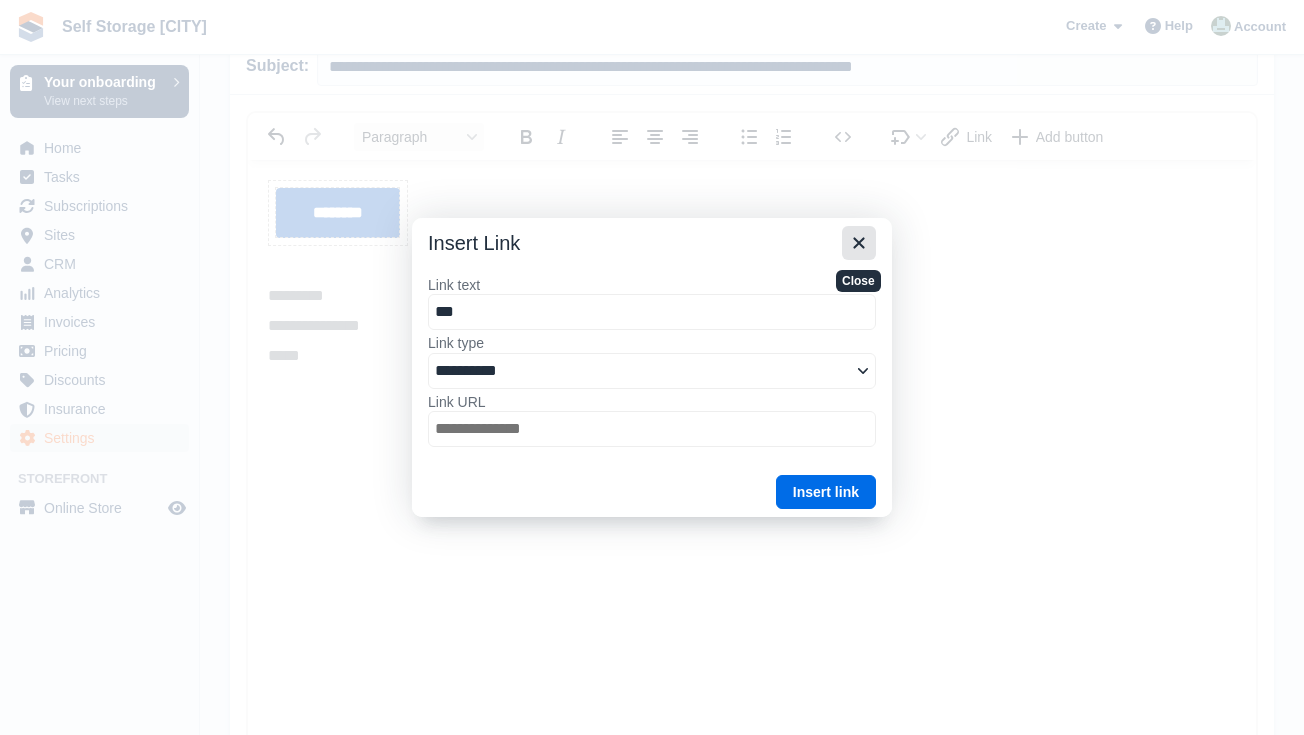 type on "****" 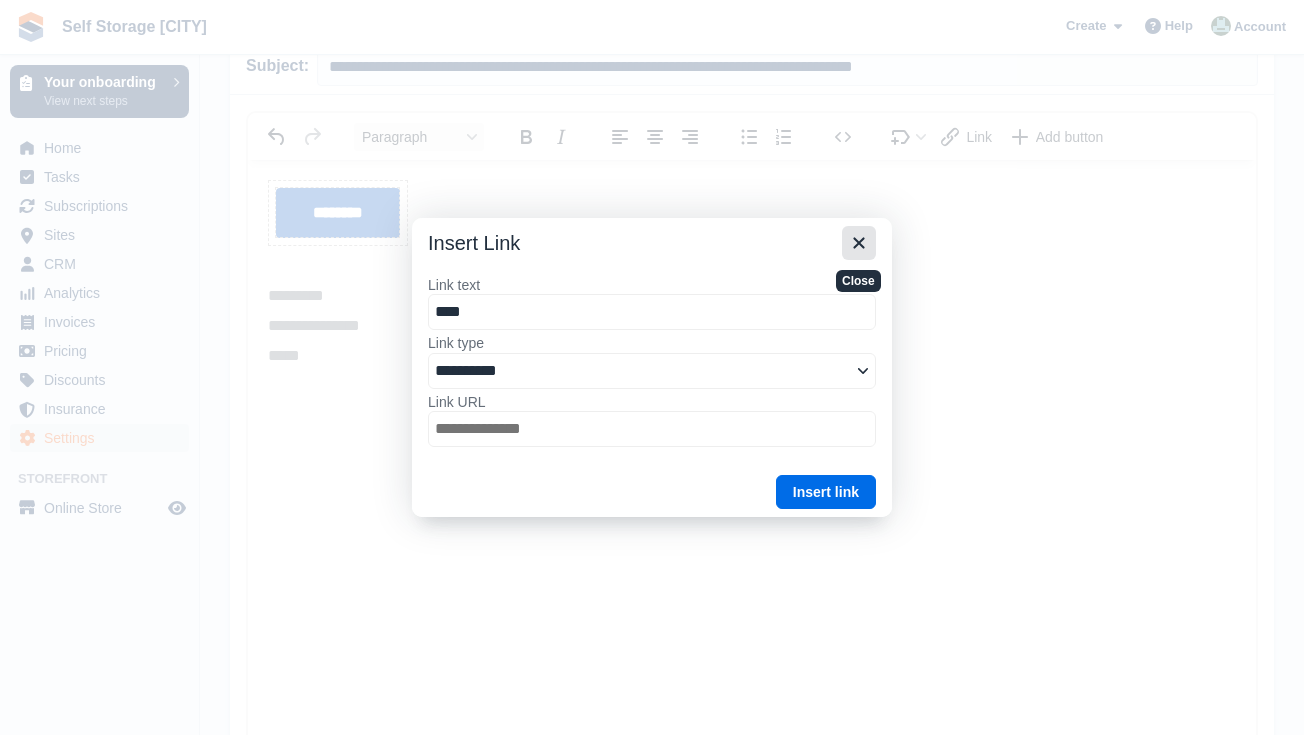 type on "*****" 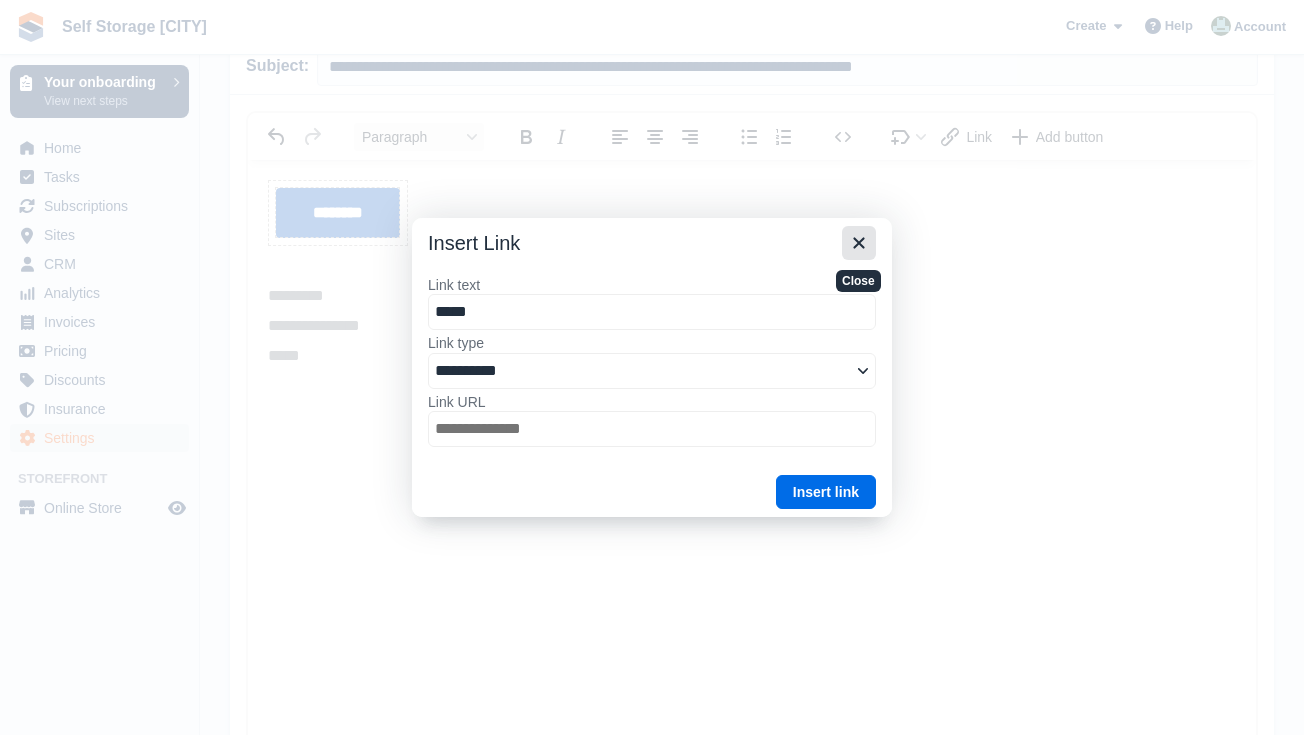 type on "******" 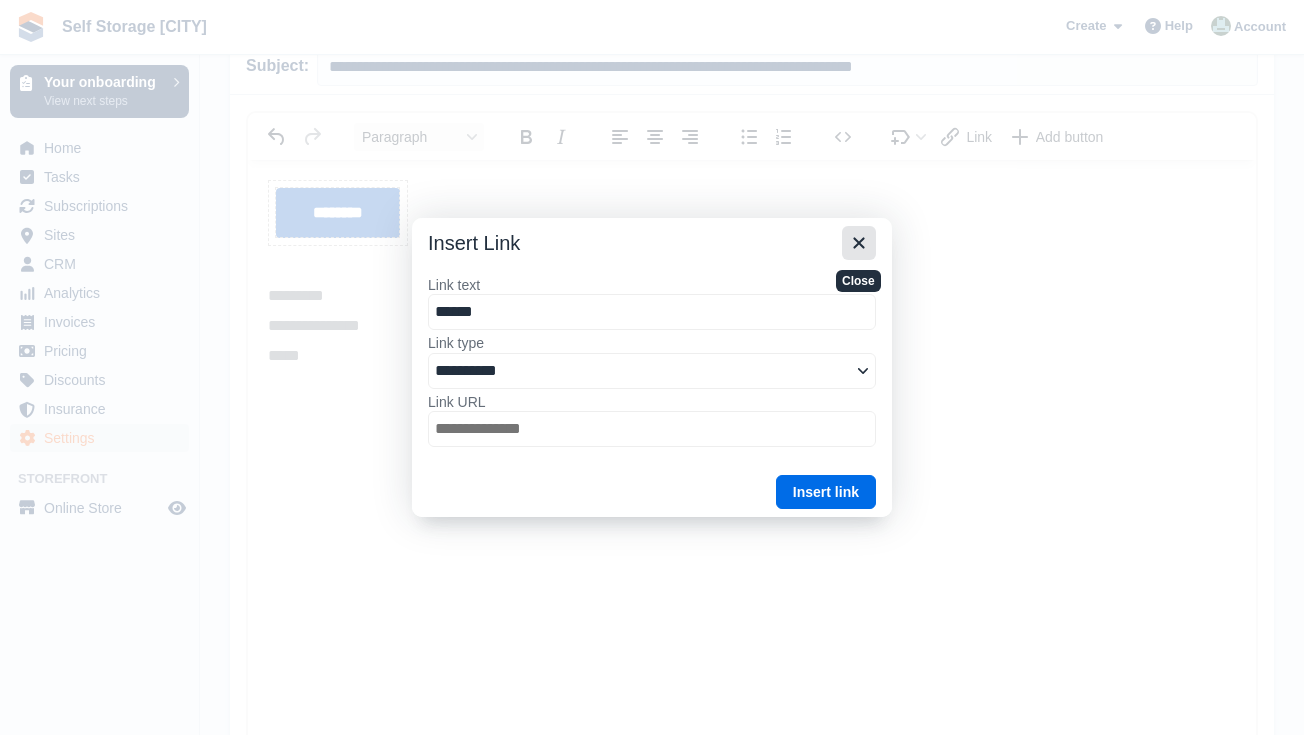 type on "*******" 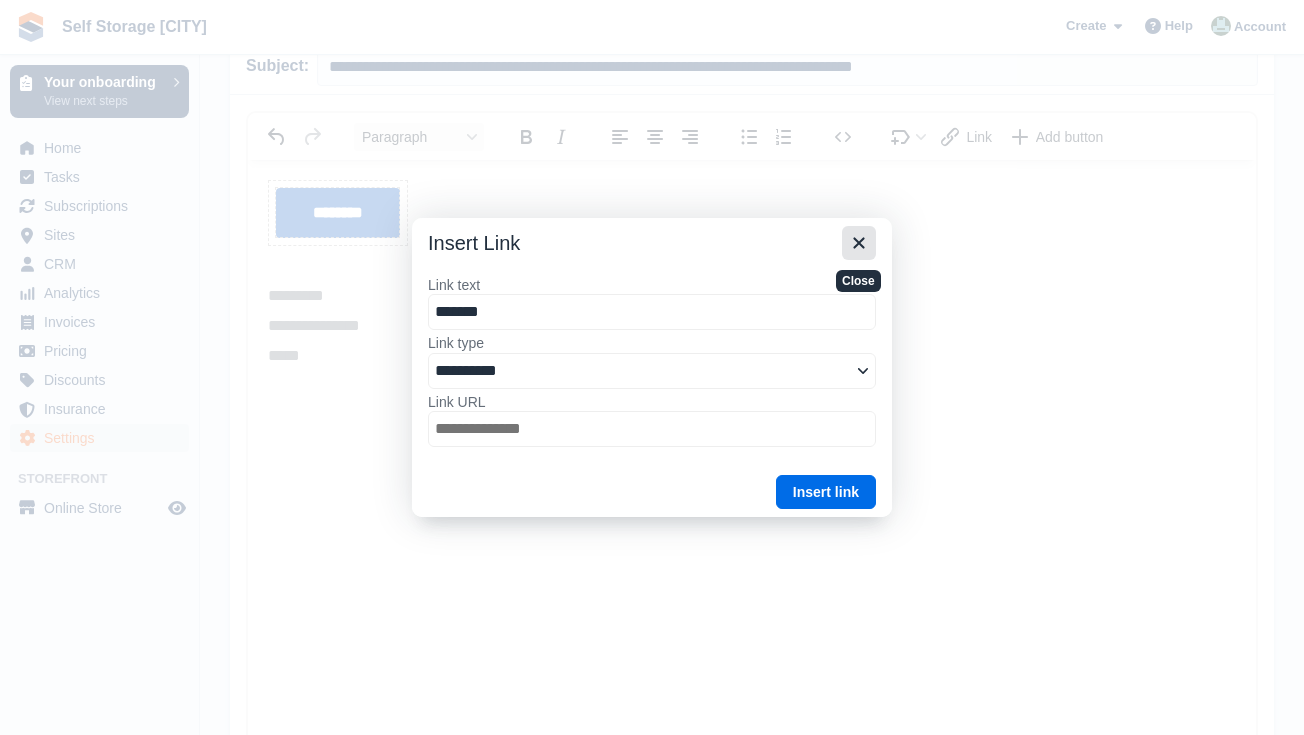 type on "********" 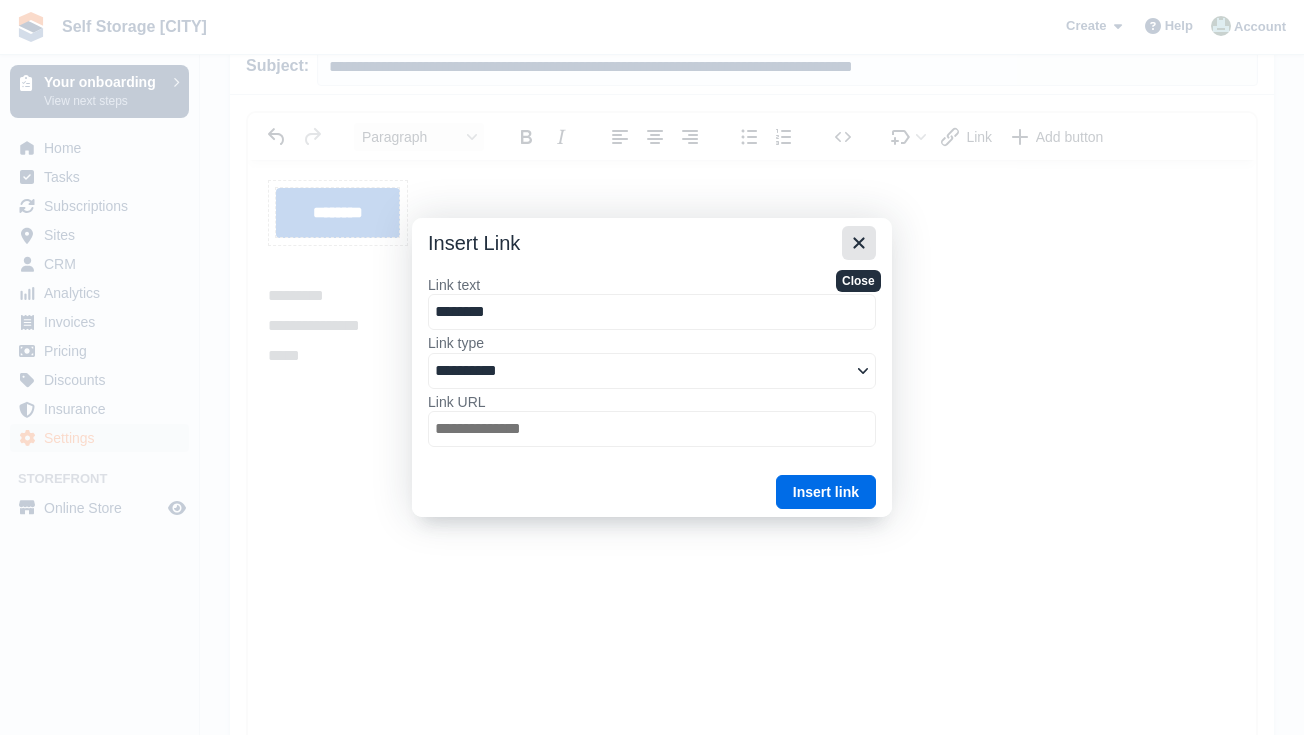 select on "******" 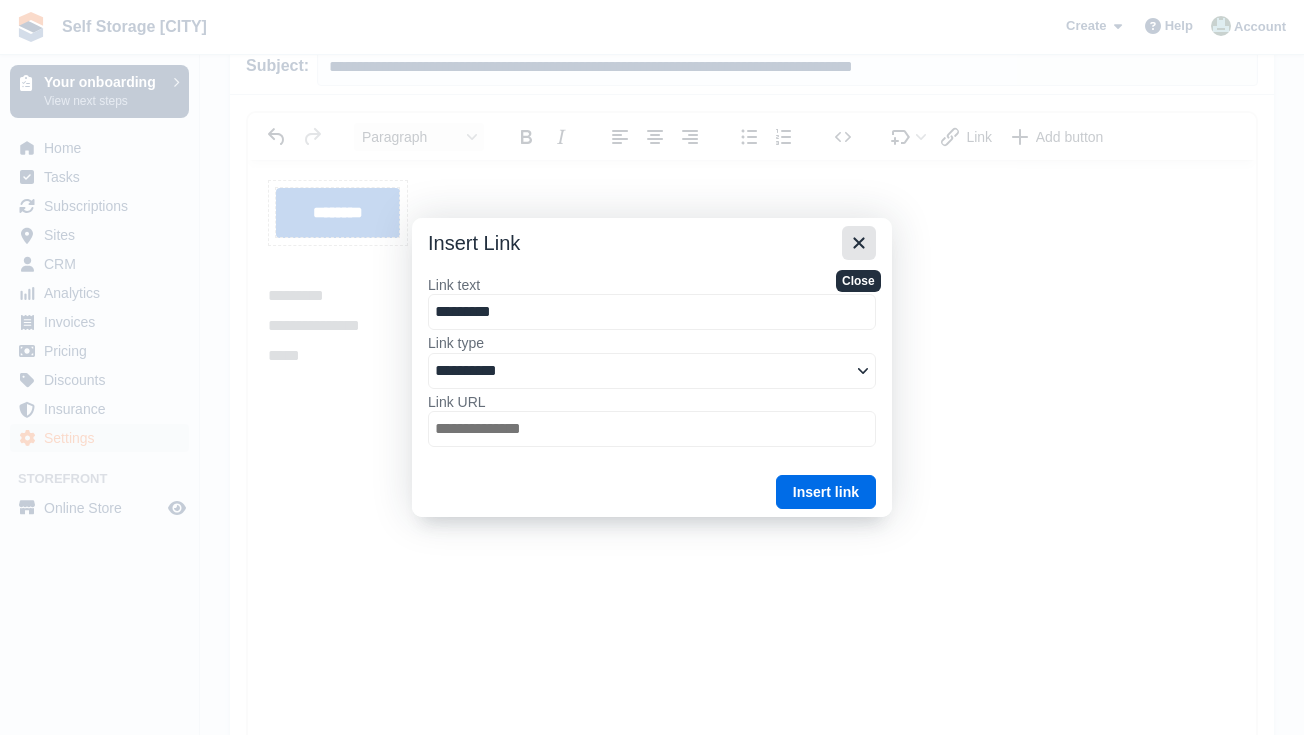 type on "**********" 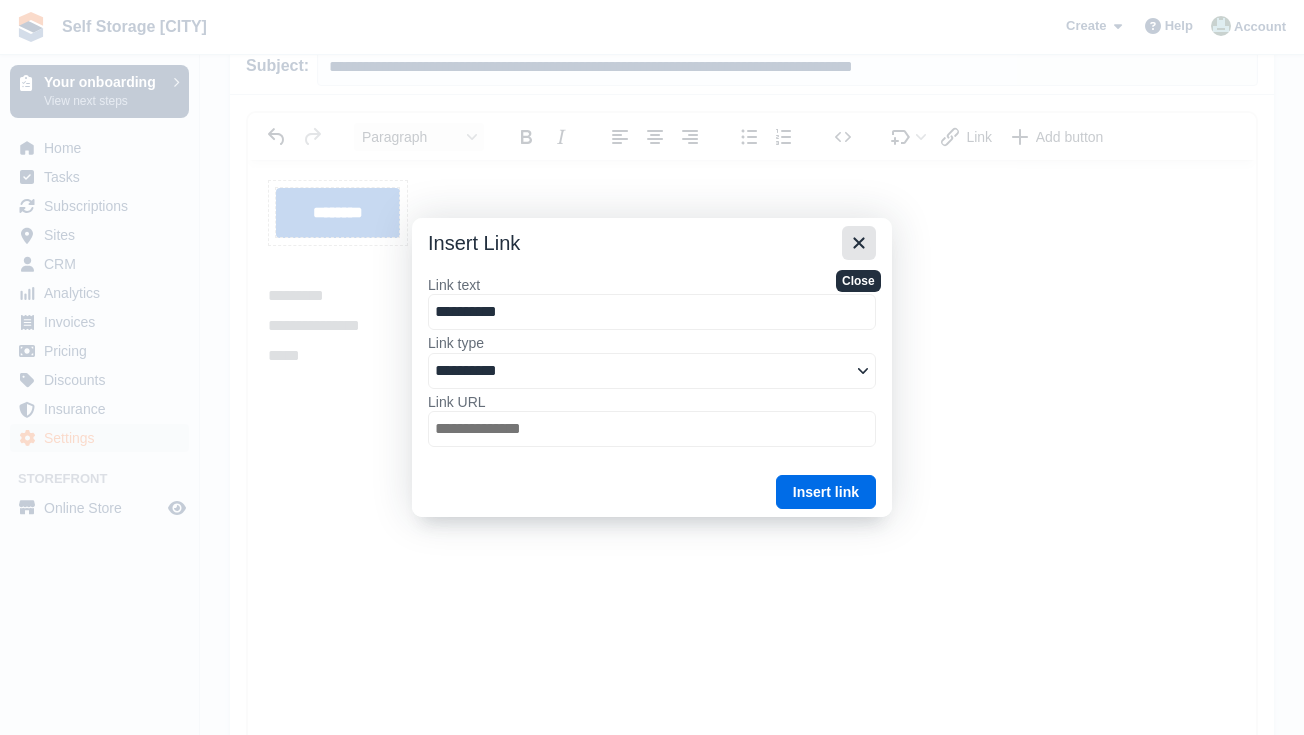 type on "**********" 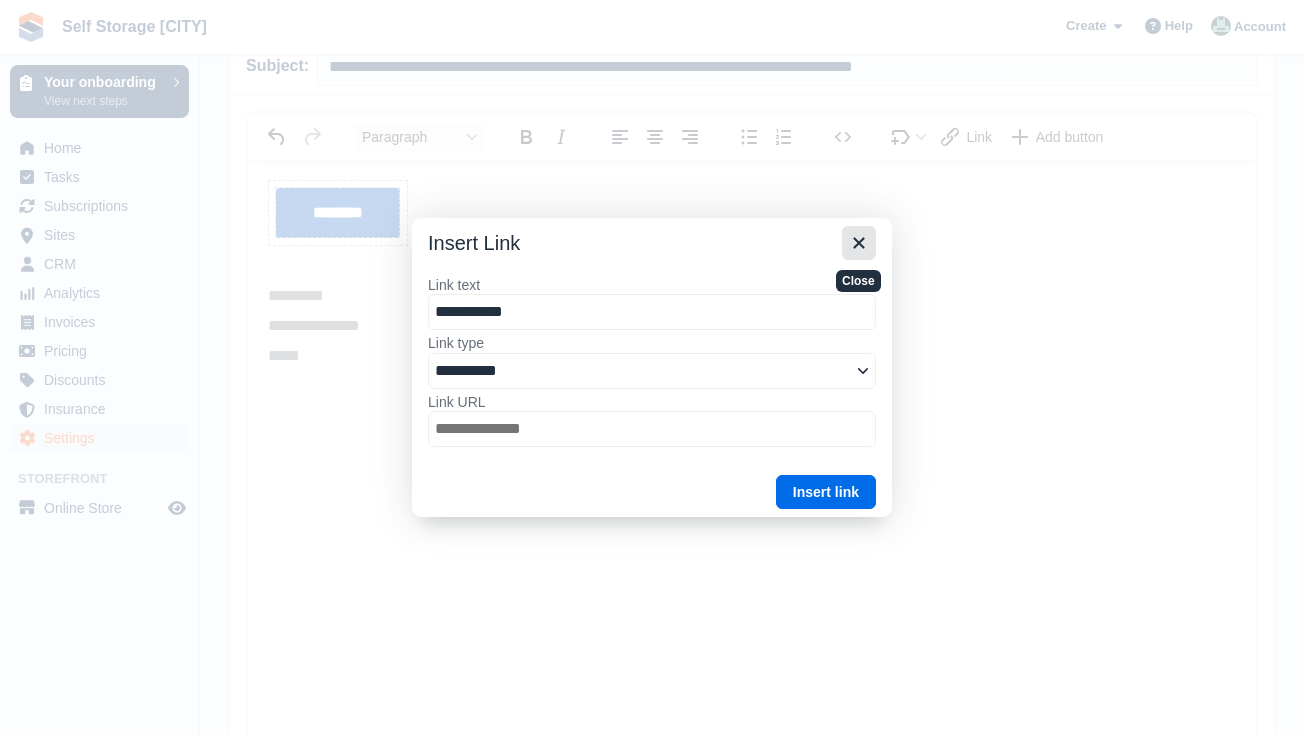type on "**********" 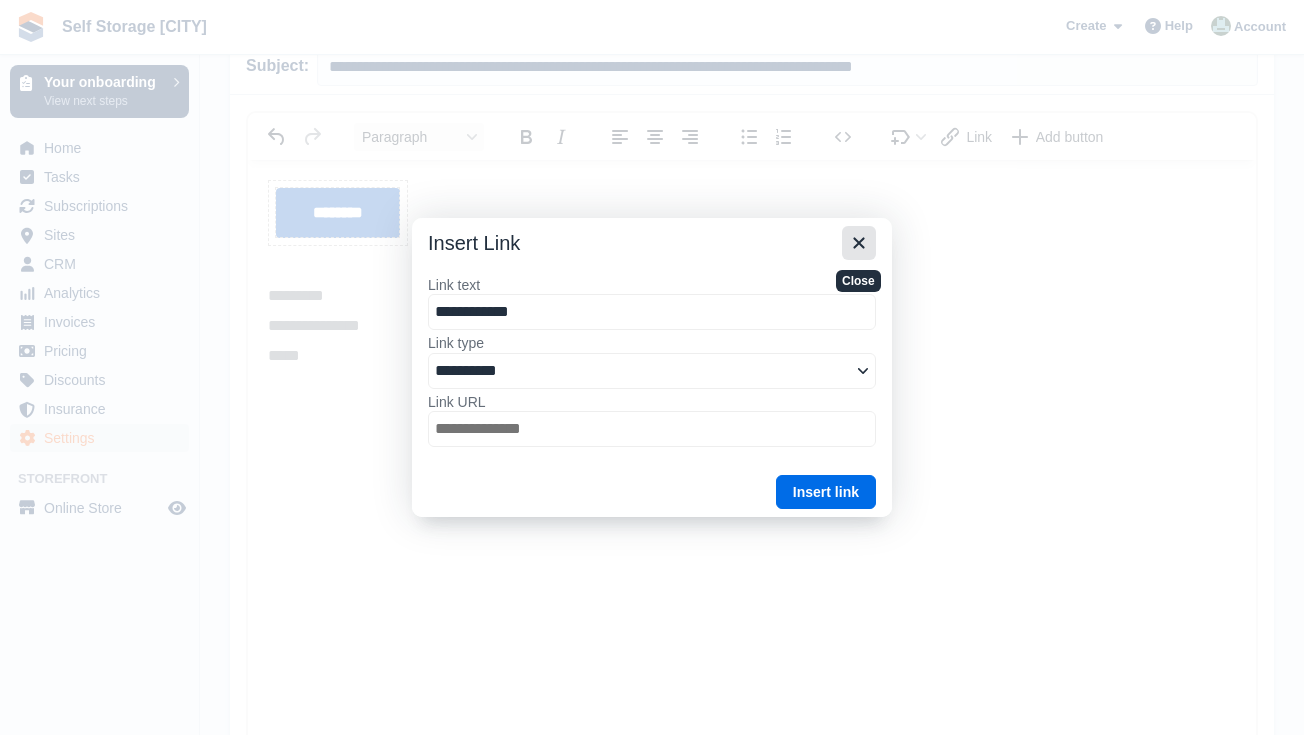 type on "**********" 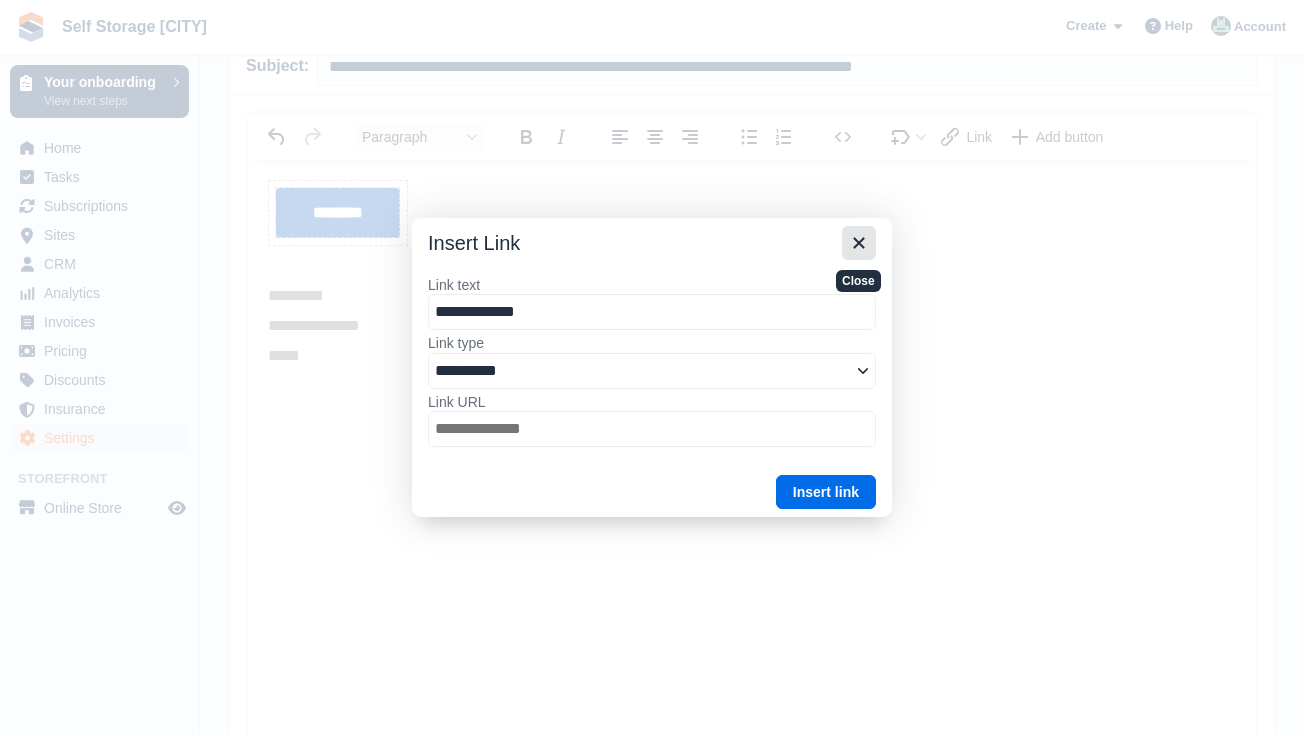 type on "**********" 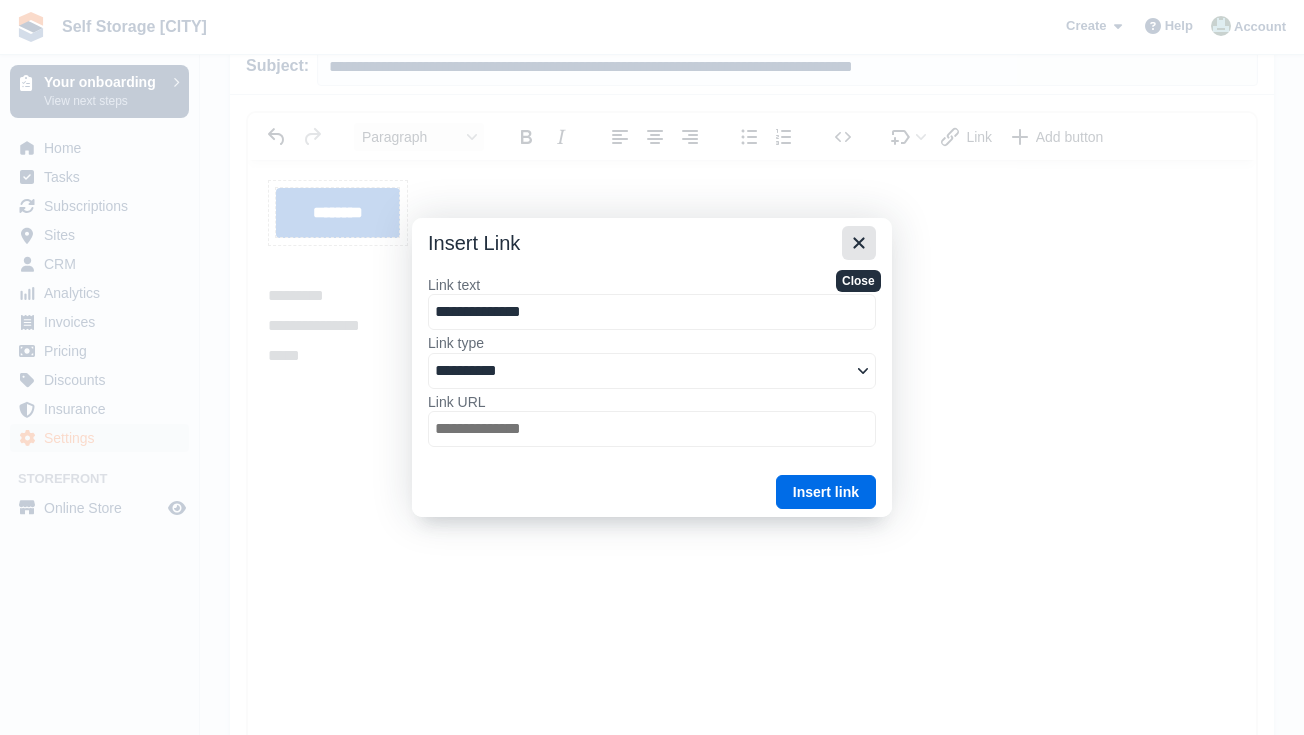 type on "**********" 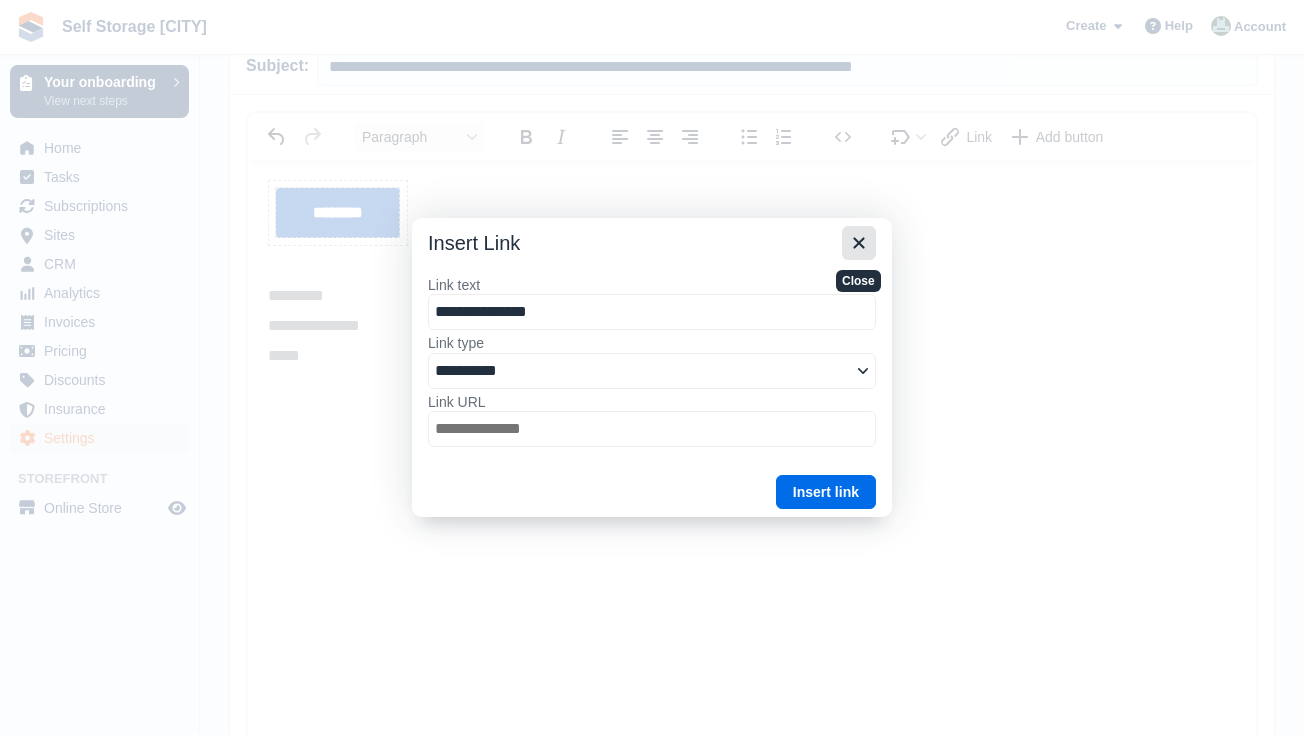 type on "**********" 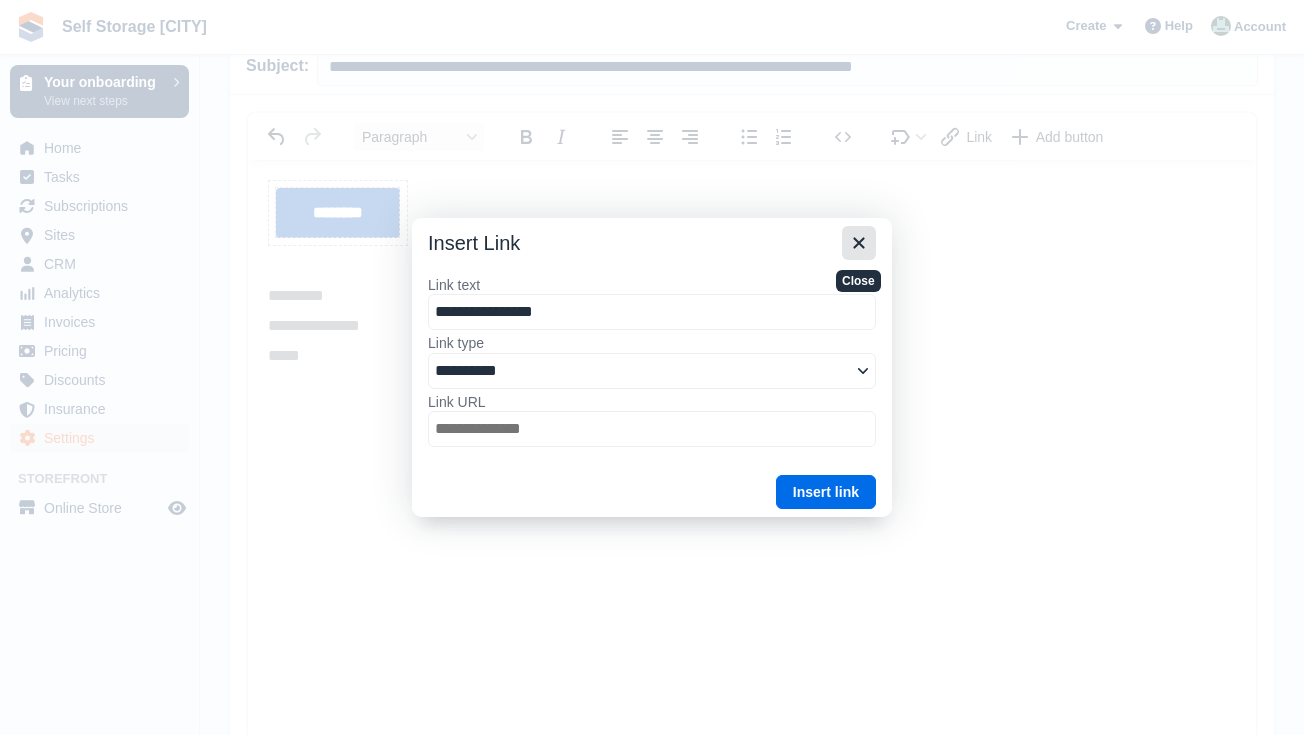 type on "**********" 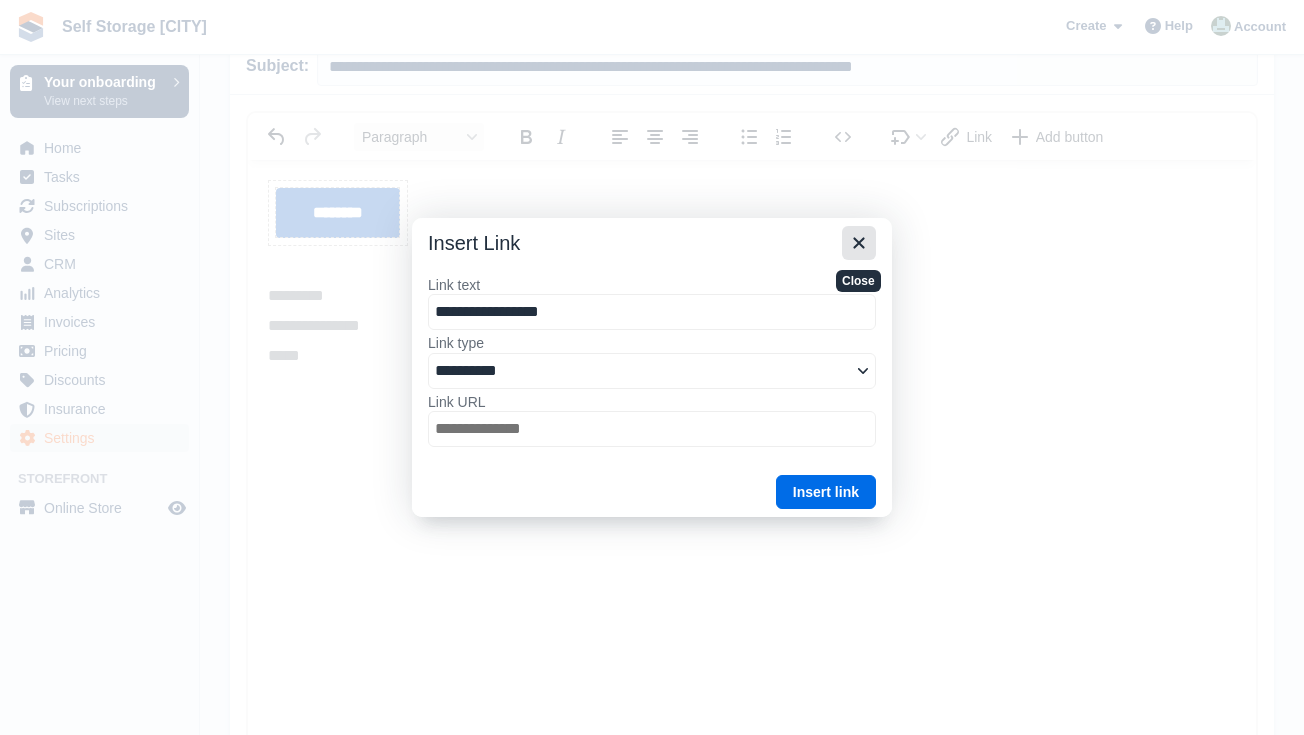 select on "******" 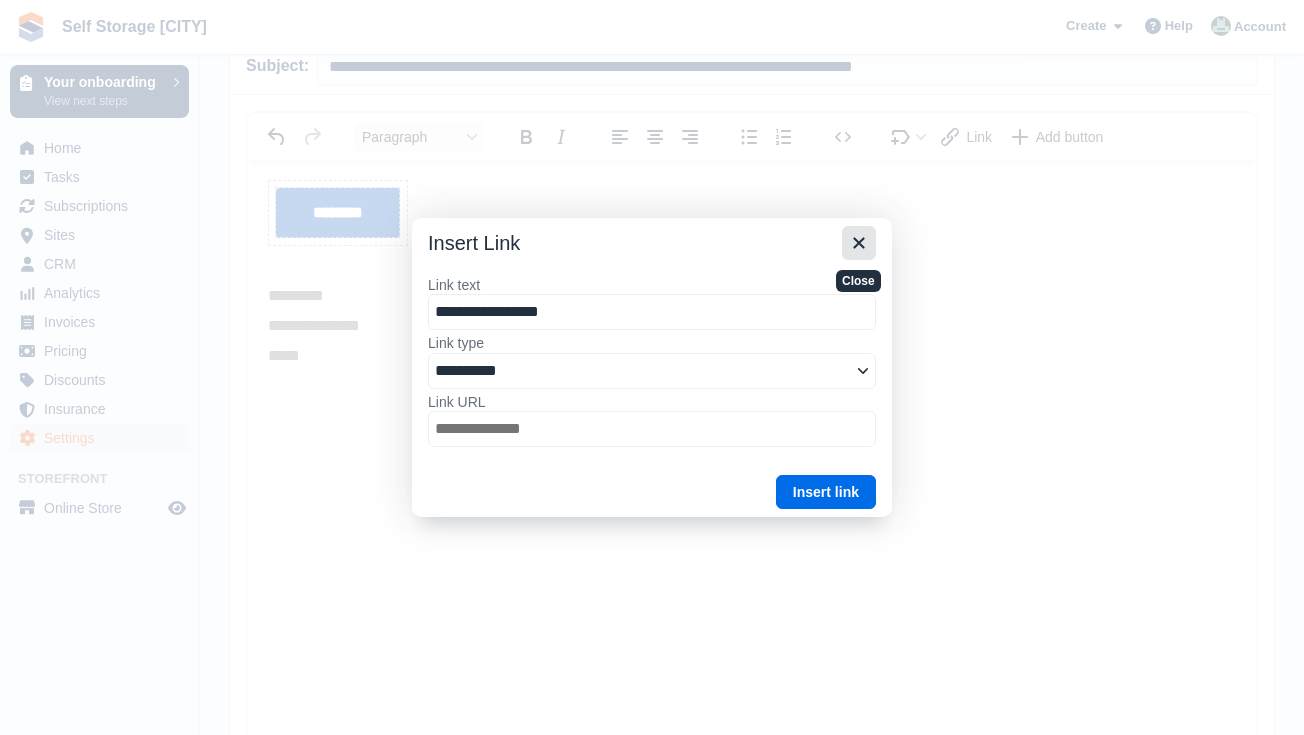 type on "**********" 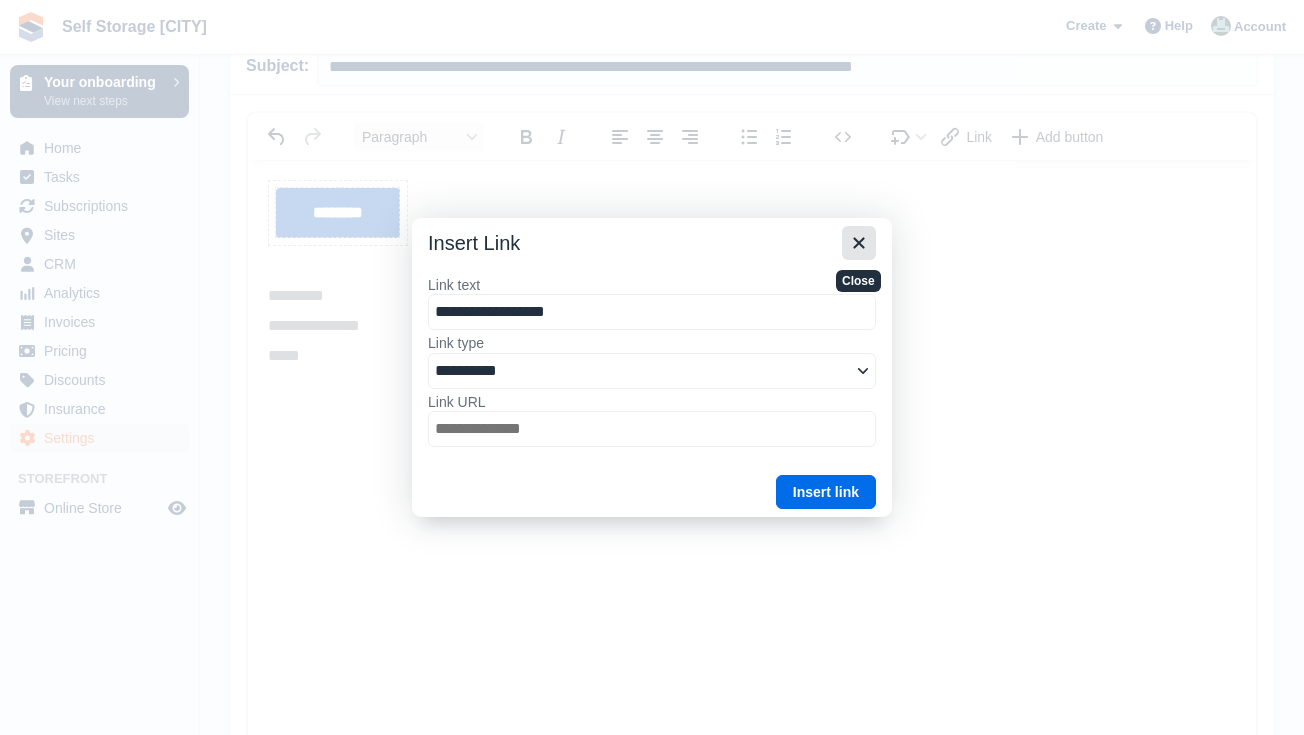 type on "**********" 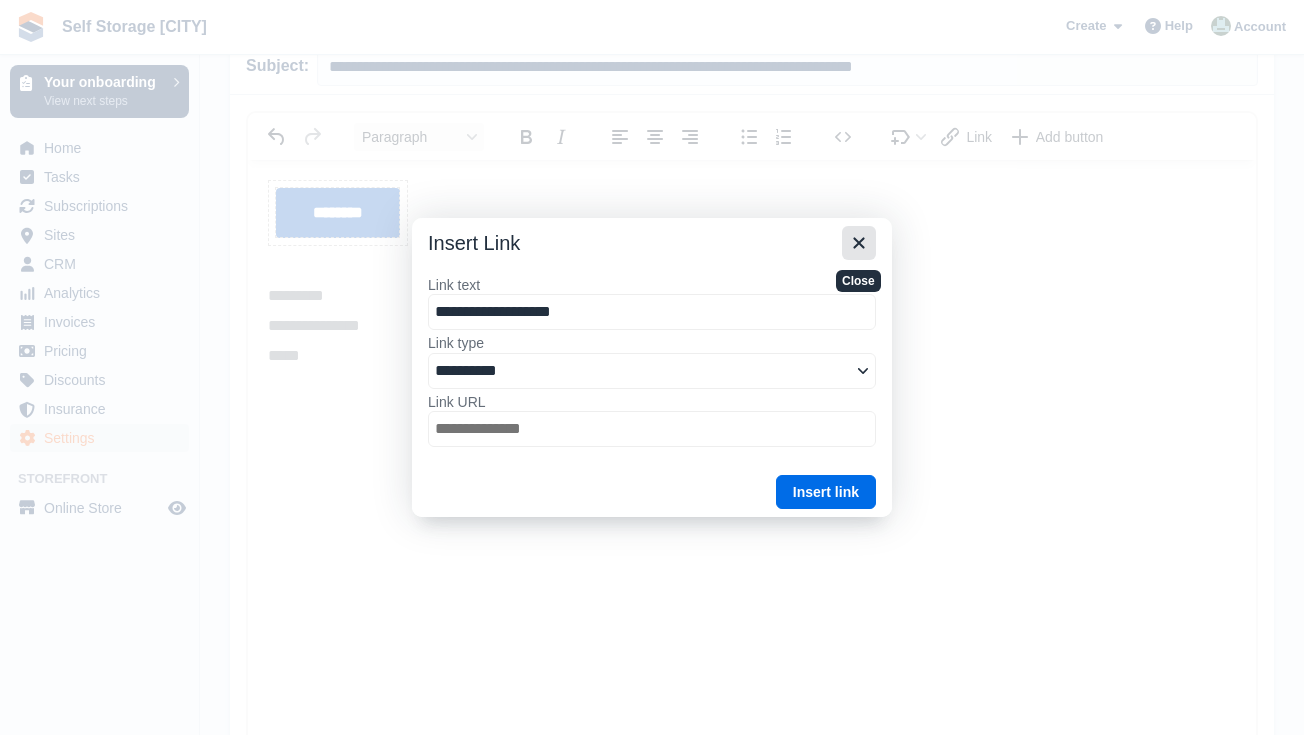 type on "**********" 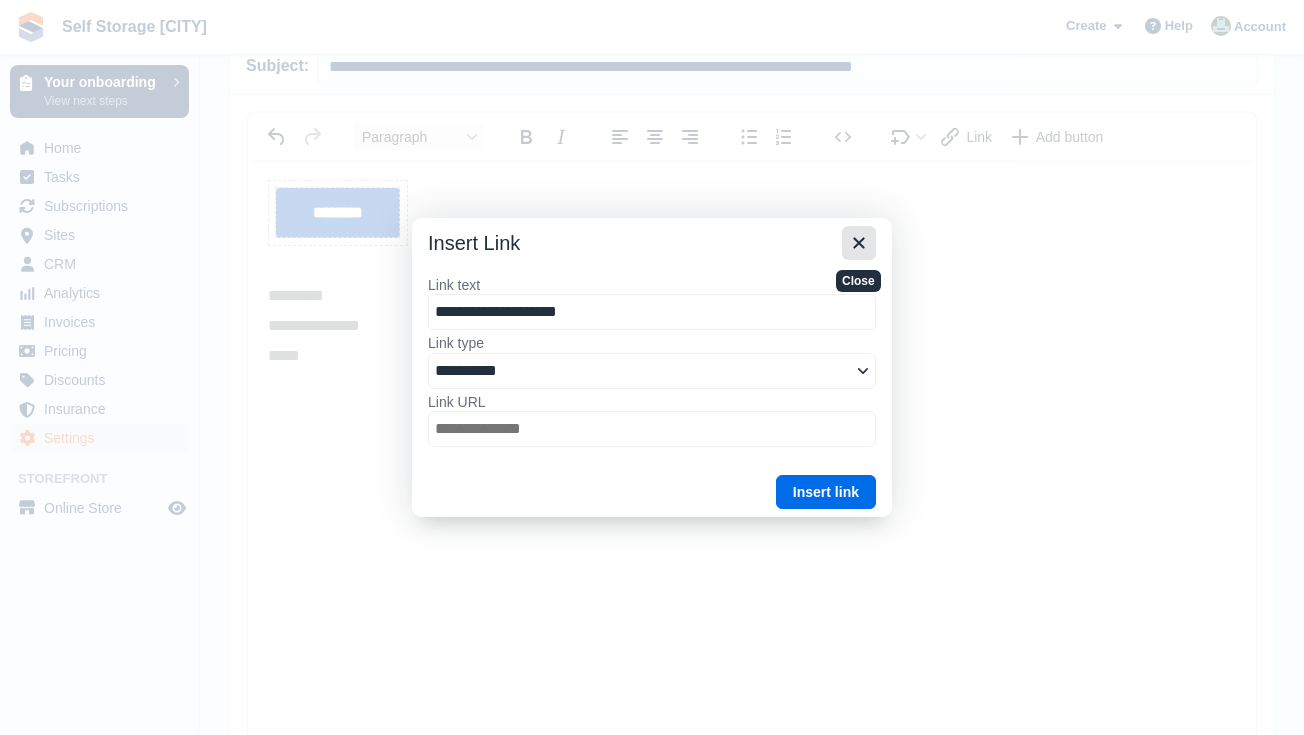 type on "**********" 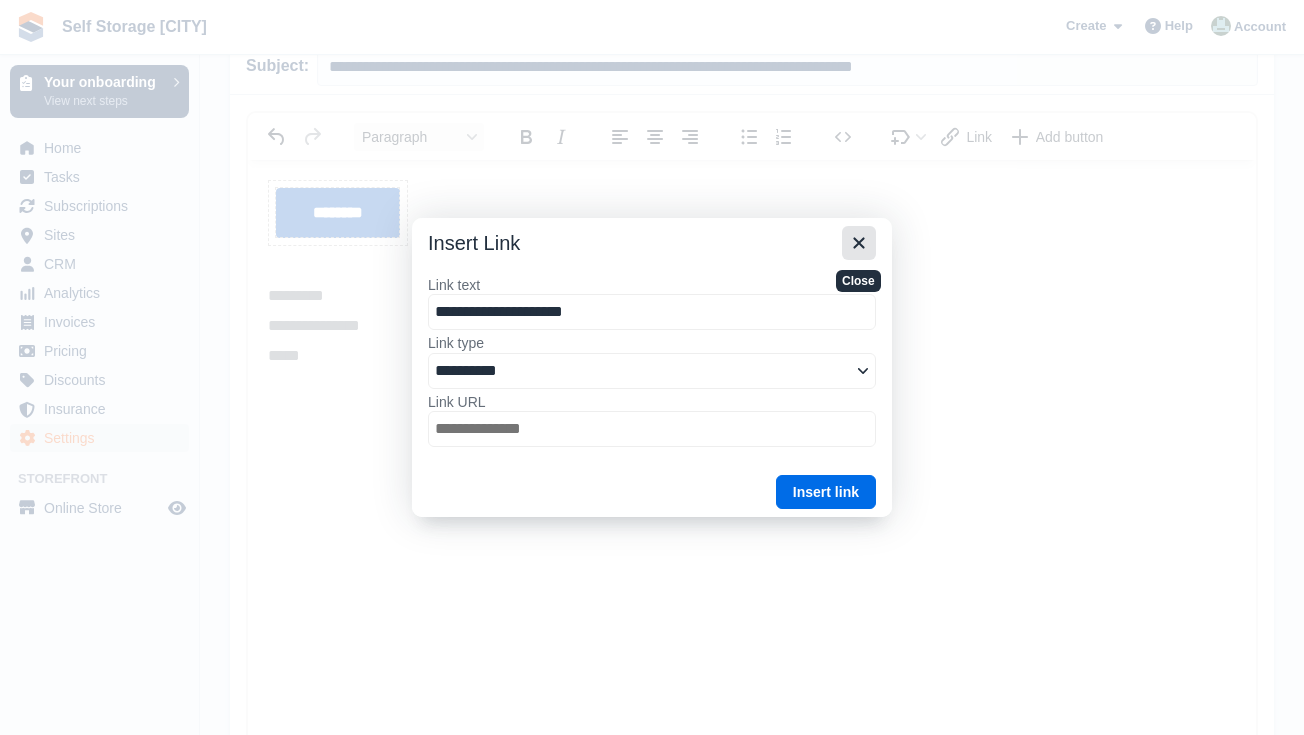 type on "**********" 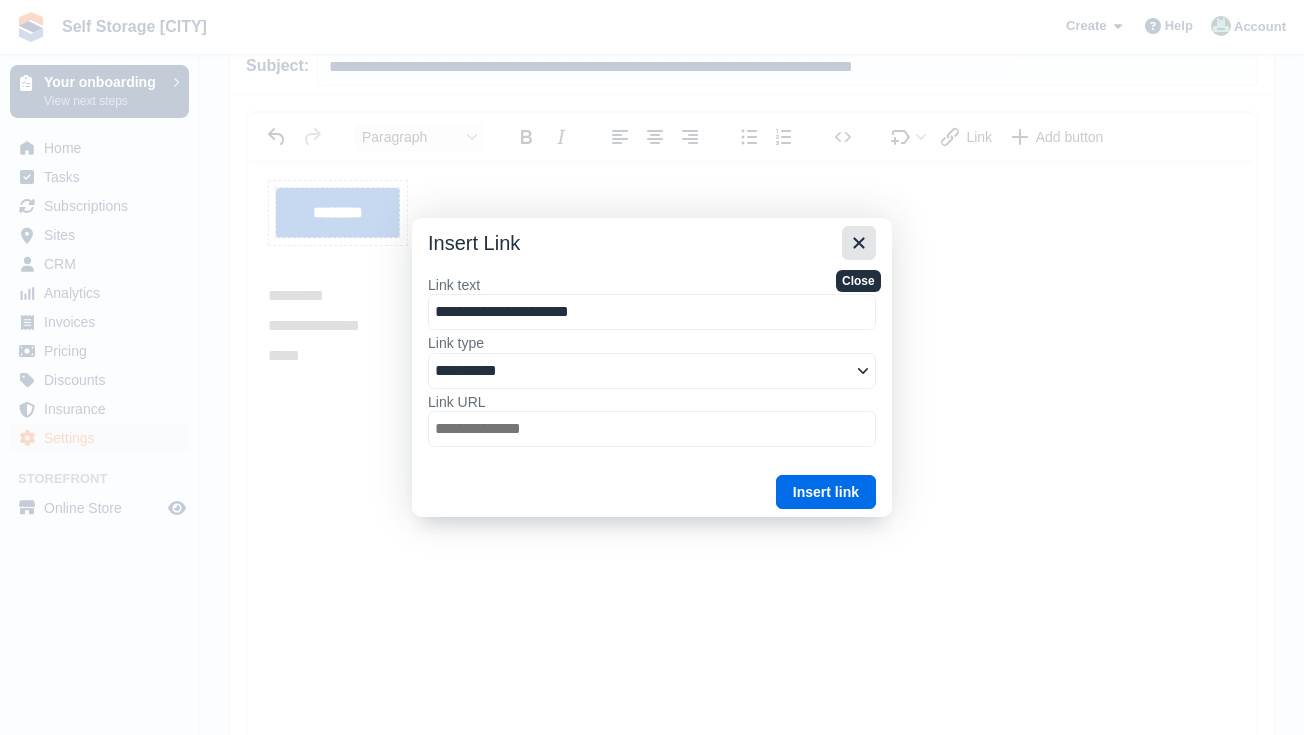 type on "**********" 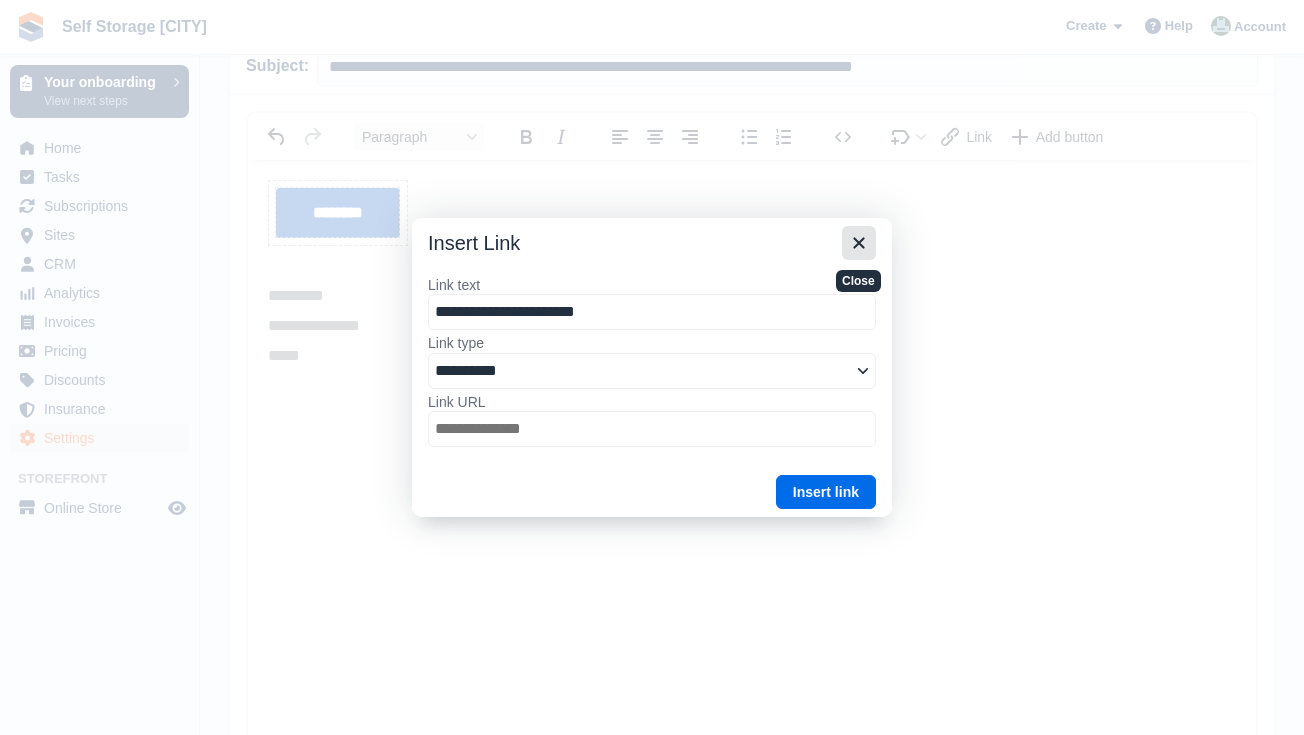 type on "**********" 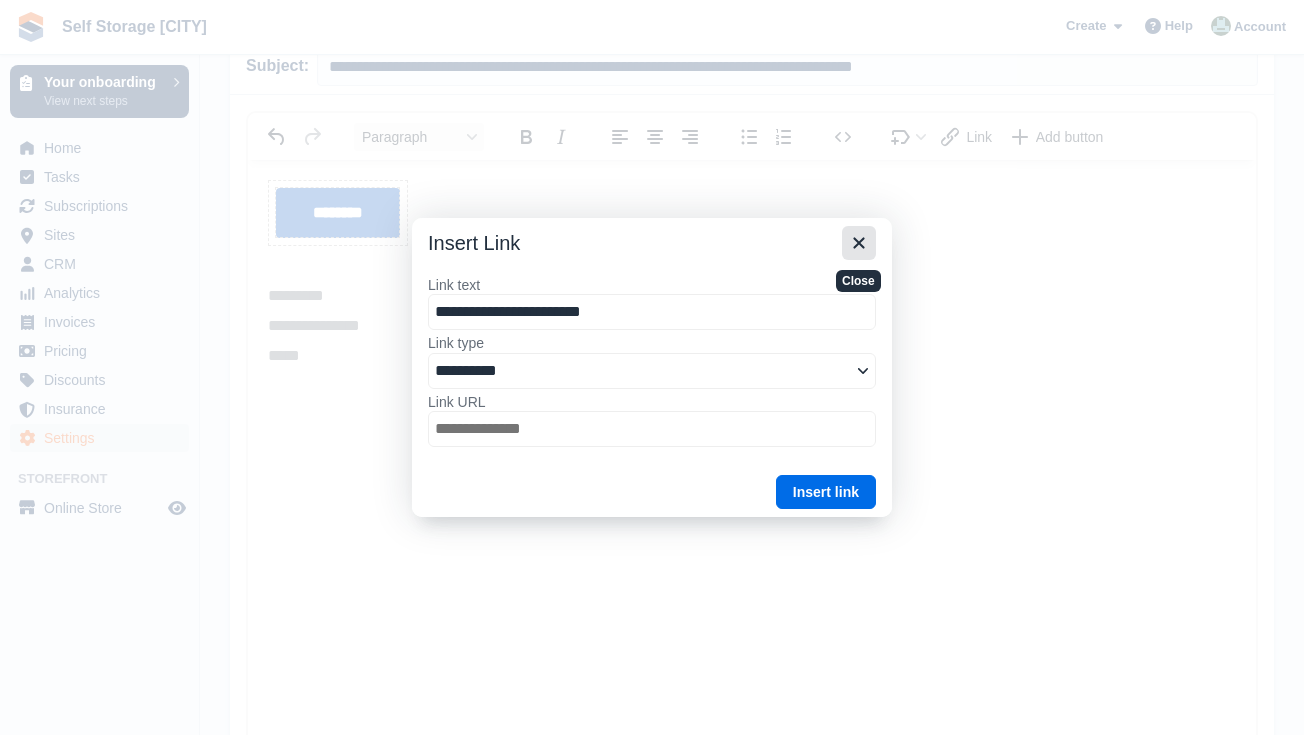 type on "**********" 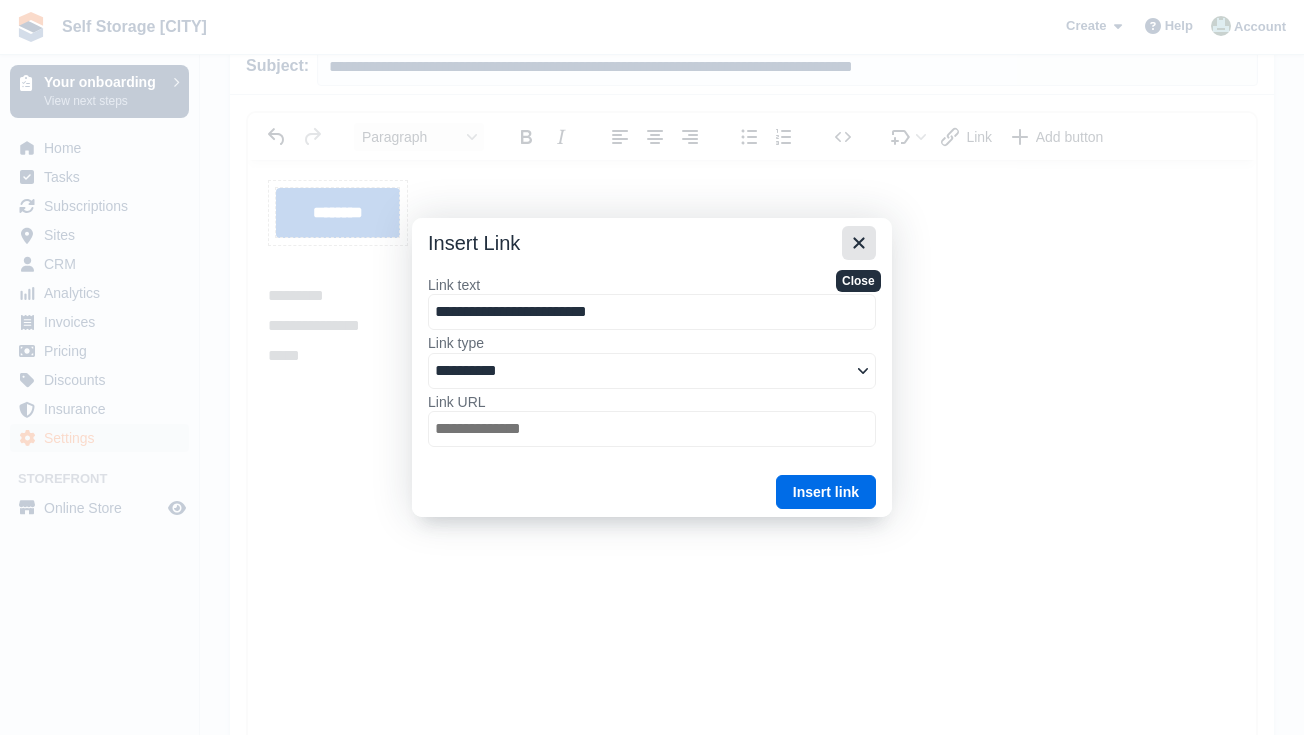 type on "**********" 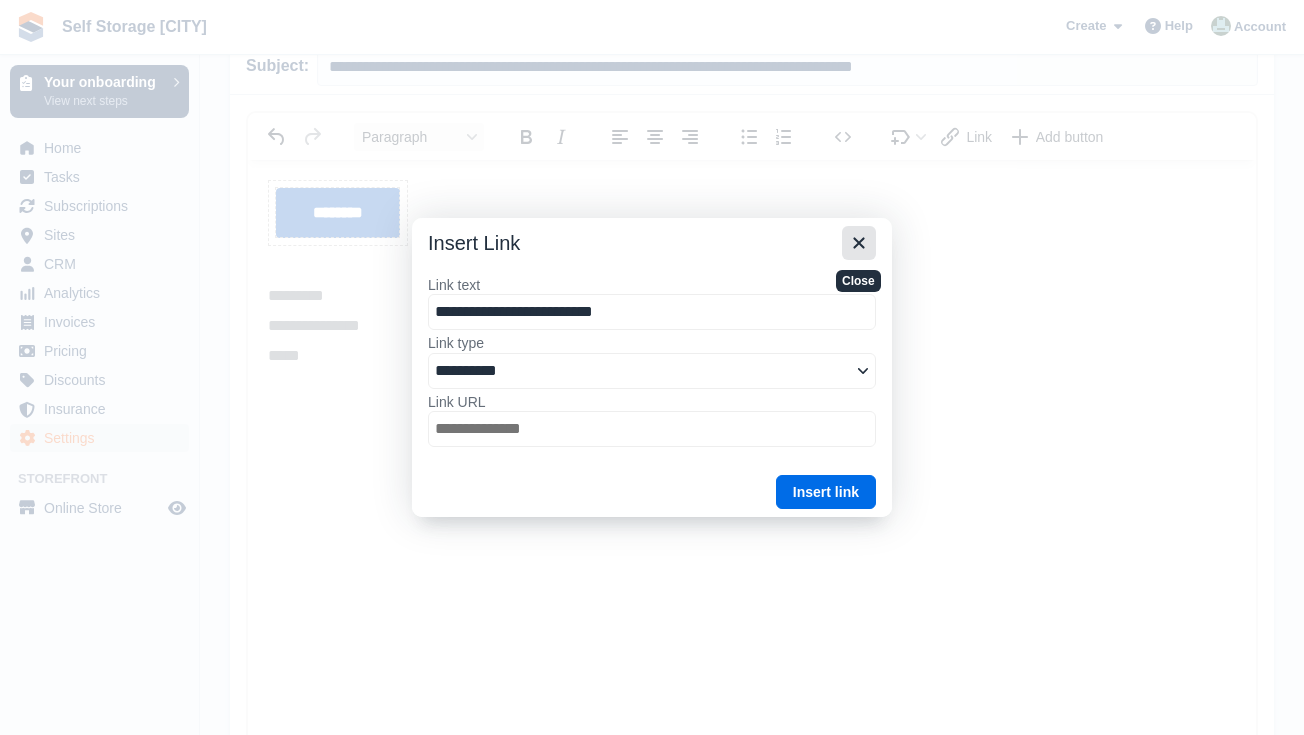 type on "**********" 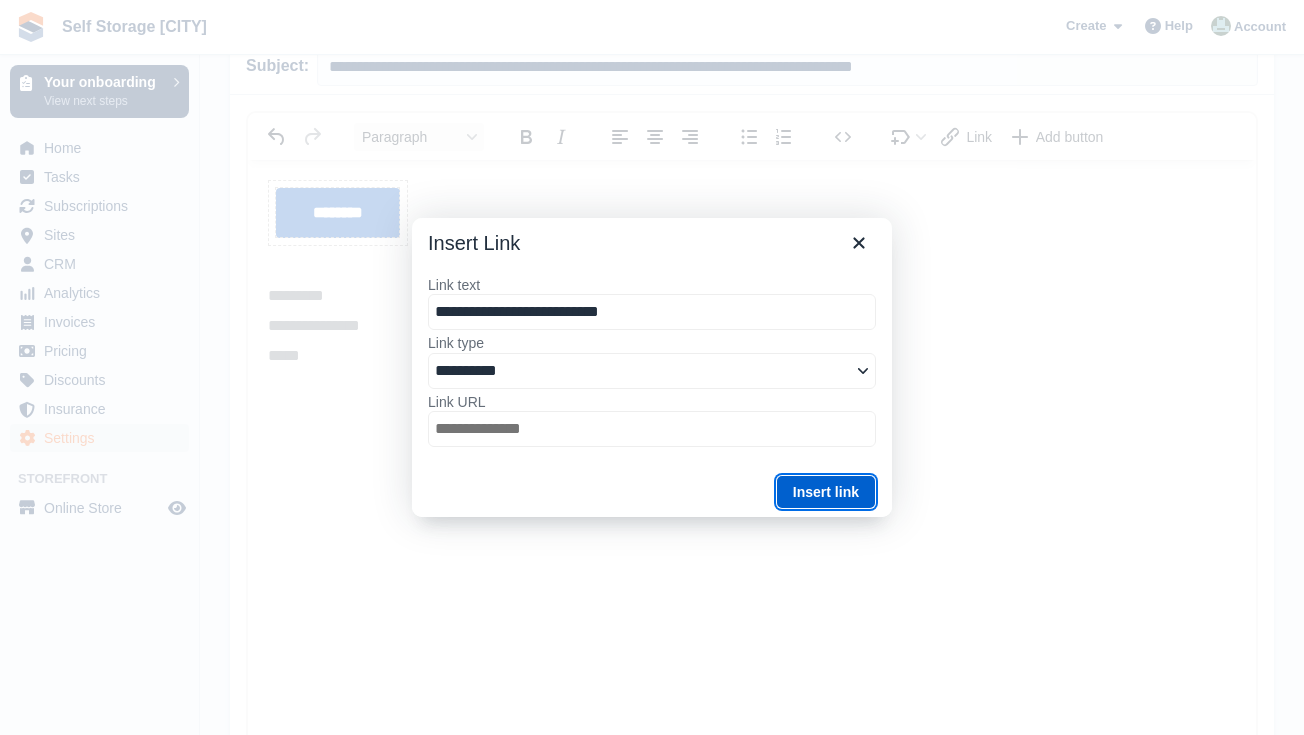 click on "Insert link" at bounding box center (826, 492) 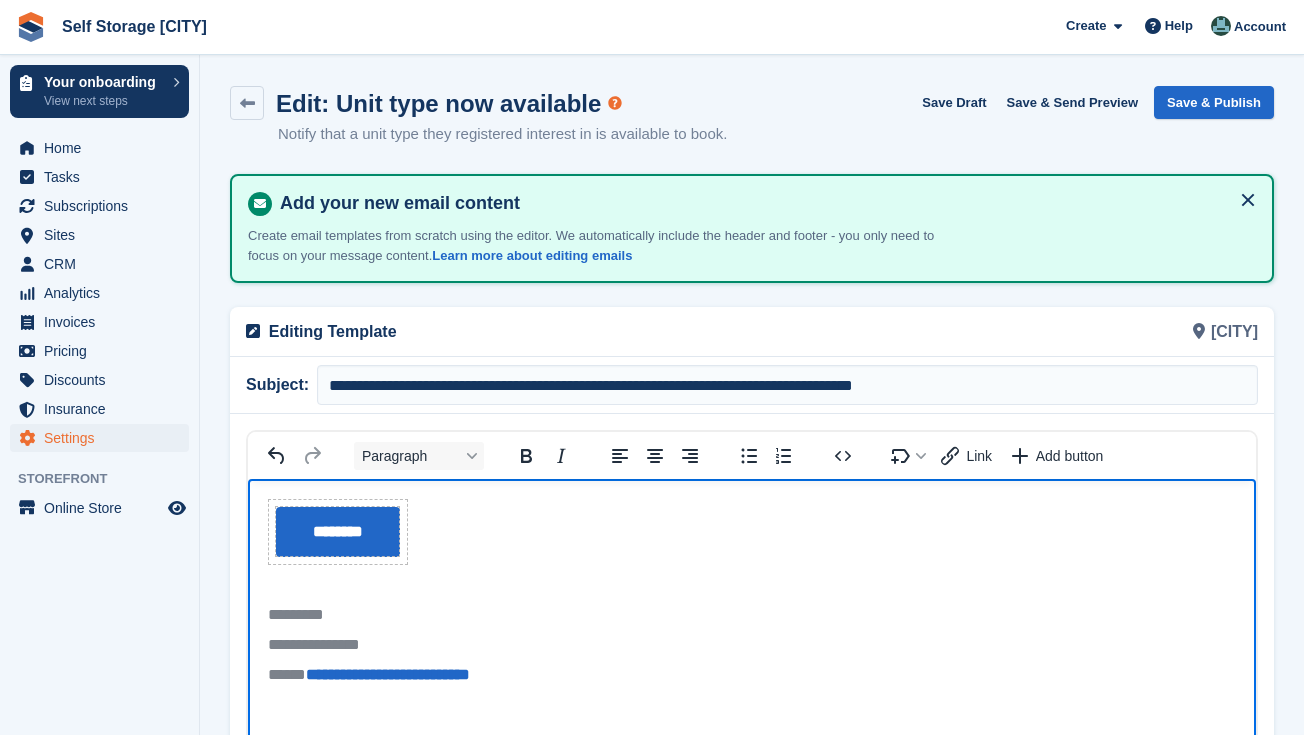 scroll, scrollTop: 0, scrollLeft: 0, axis: both 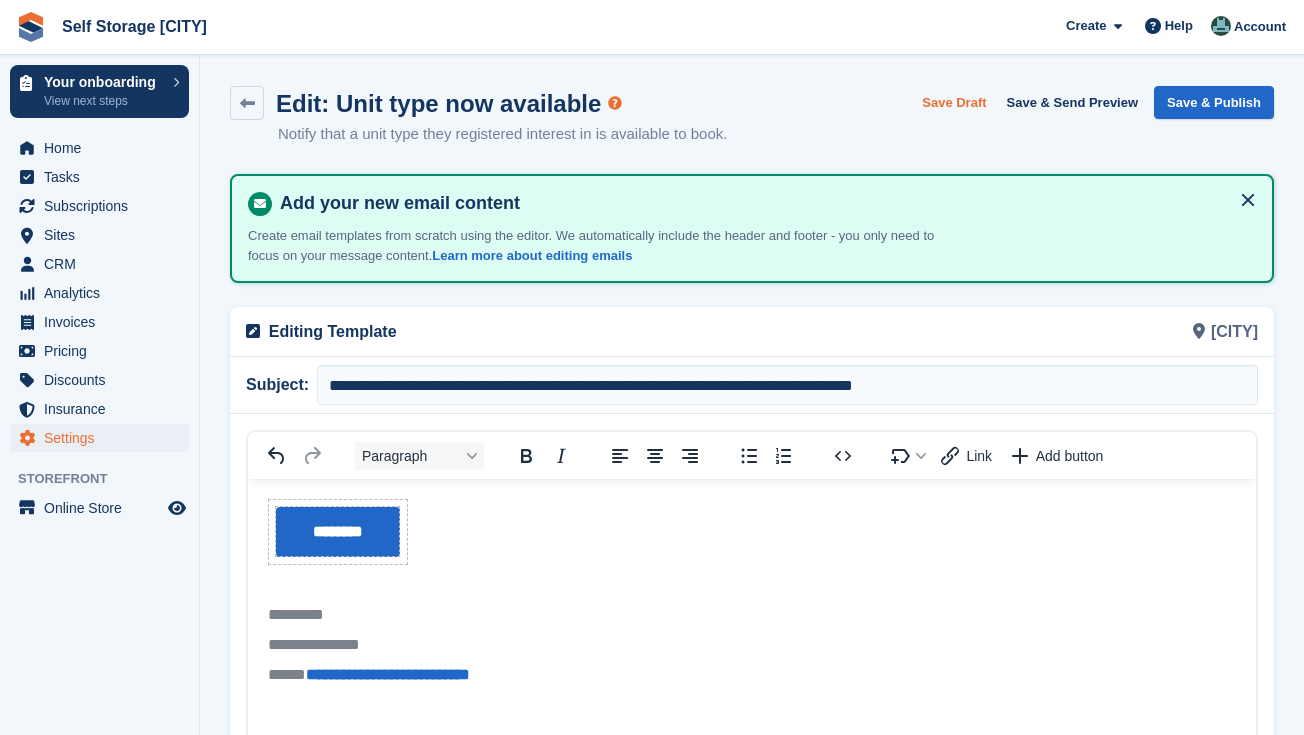 click on "Save Draft" at bounding box center [954, 102] 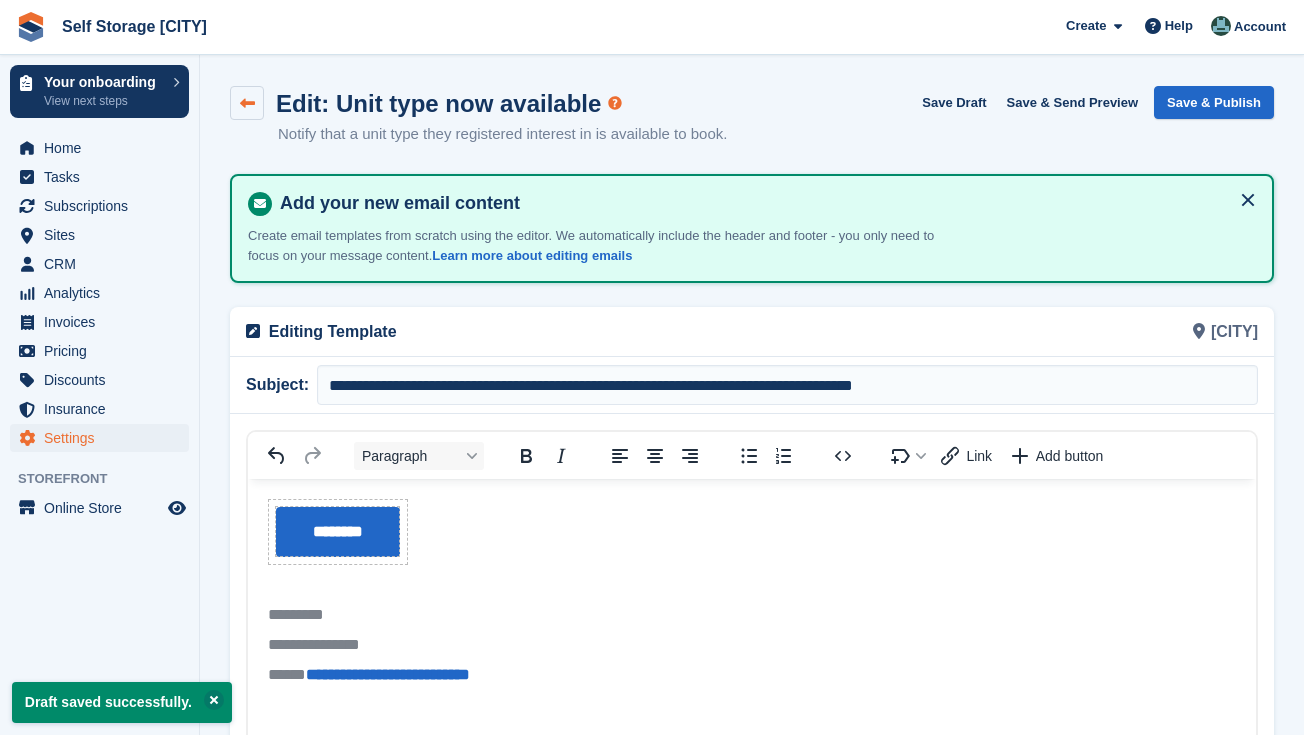 click at bounding box center [247, 103] 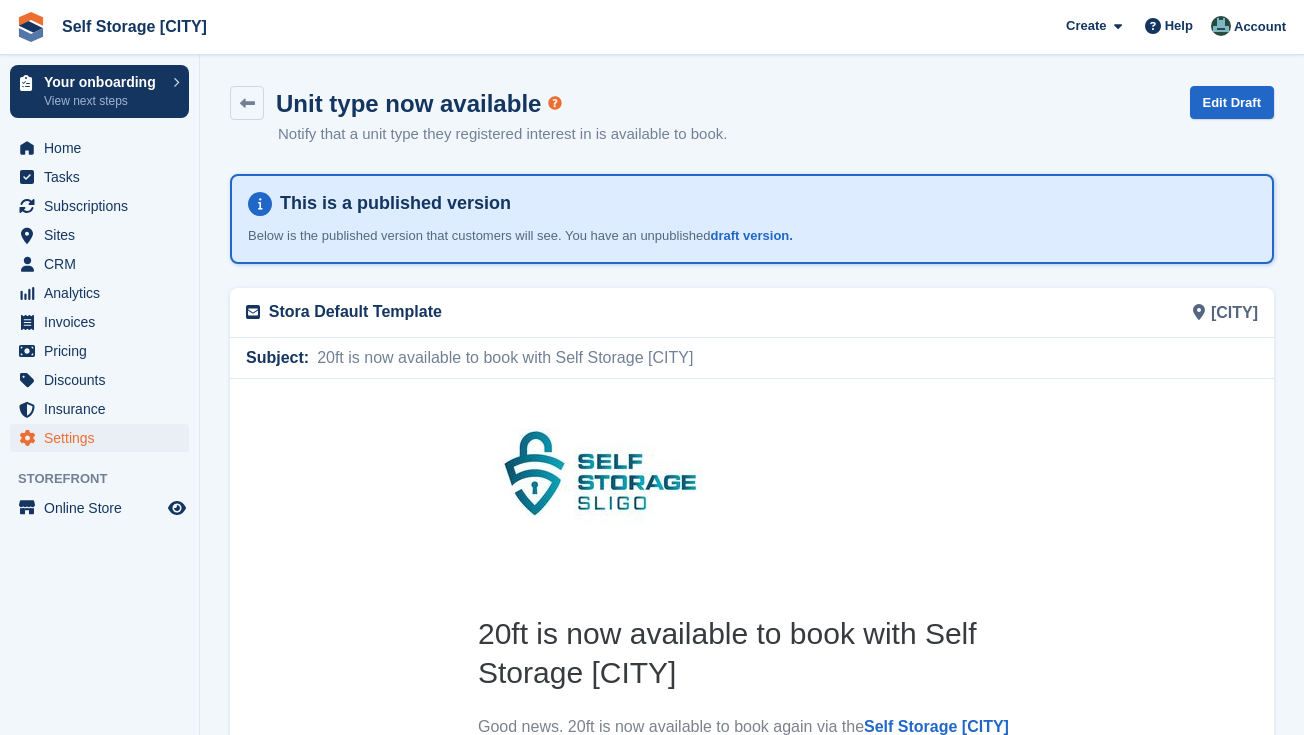scroll, scrollTop: 0, scrollLeft: 0, axis: both 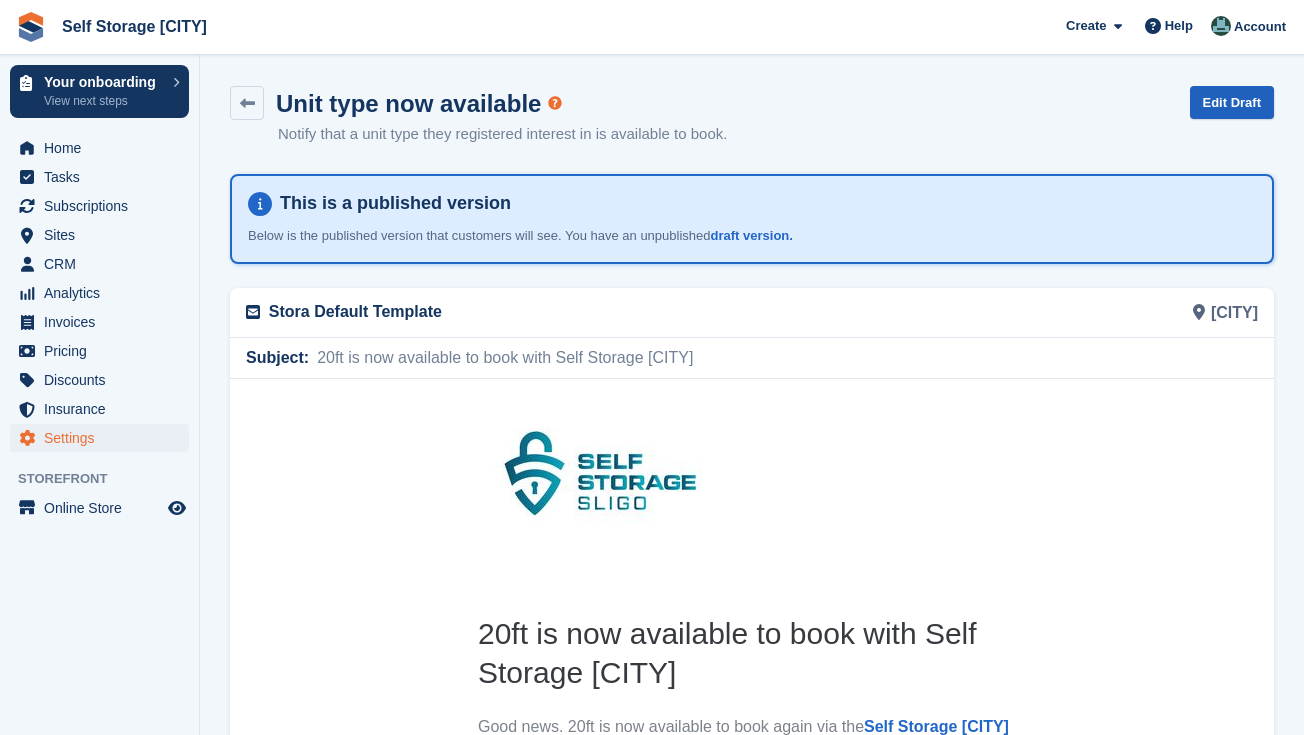 click on "Edit Draft" at bounding box center [1232, 102] 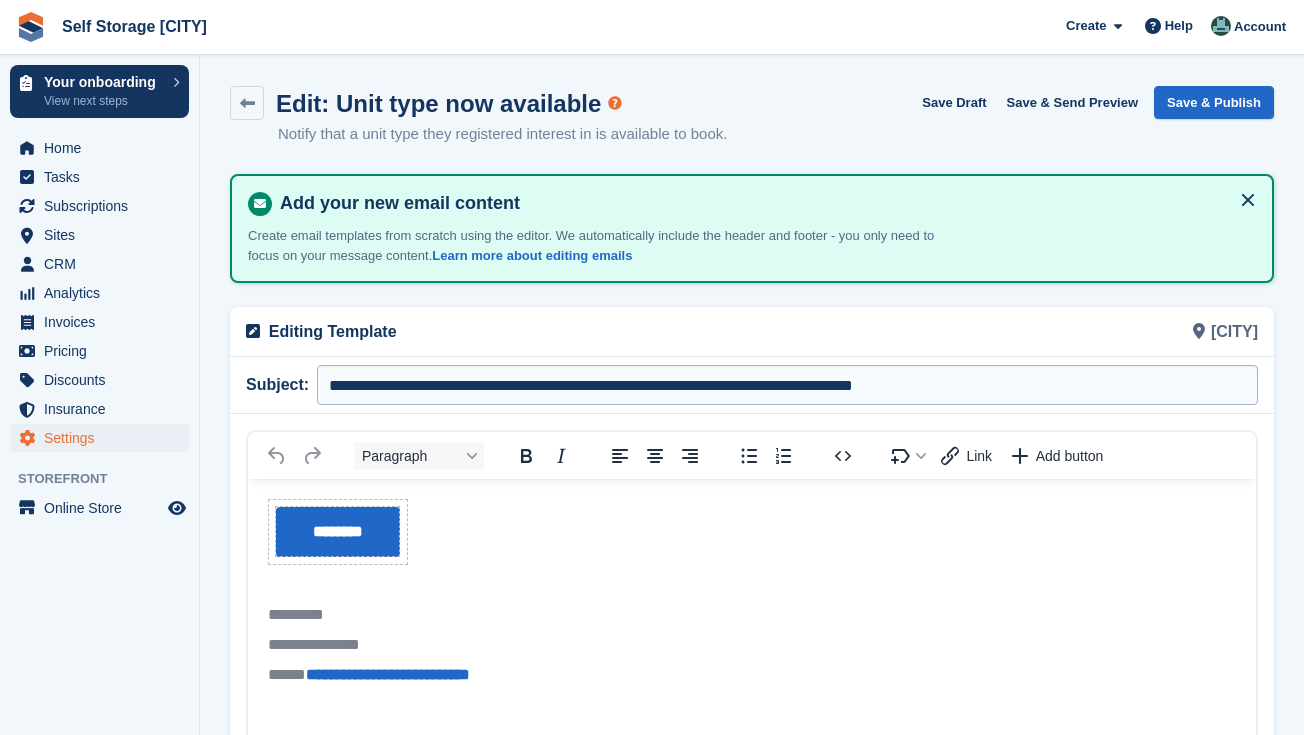 scroll, scrollTop: 0, scrollLeft: 0, axis: both 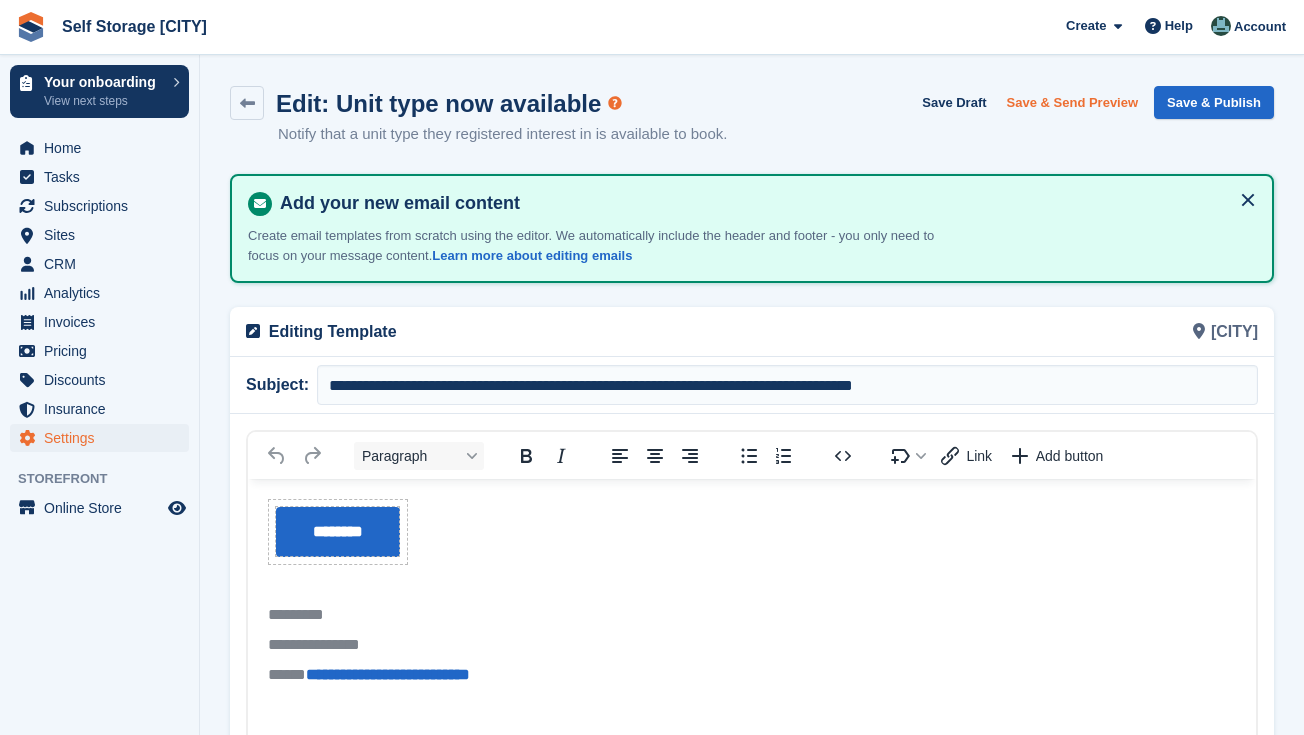 click on "Save & Send Preview" at bounding box center [1073, 102] 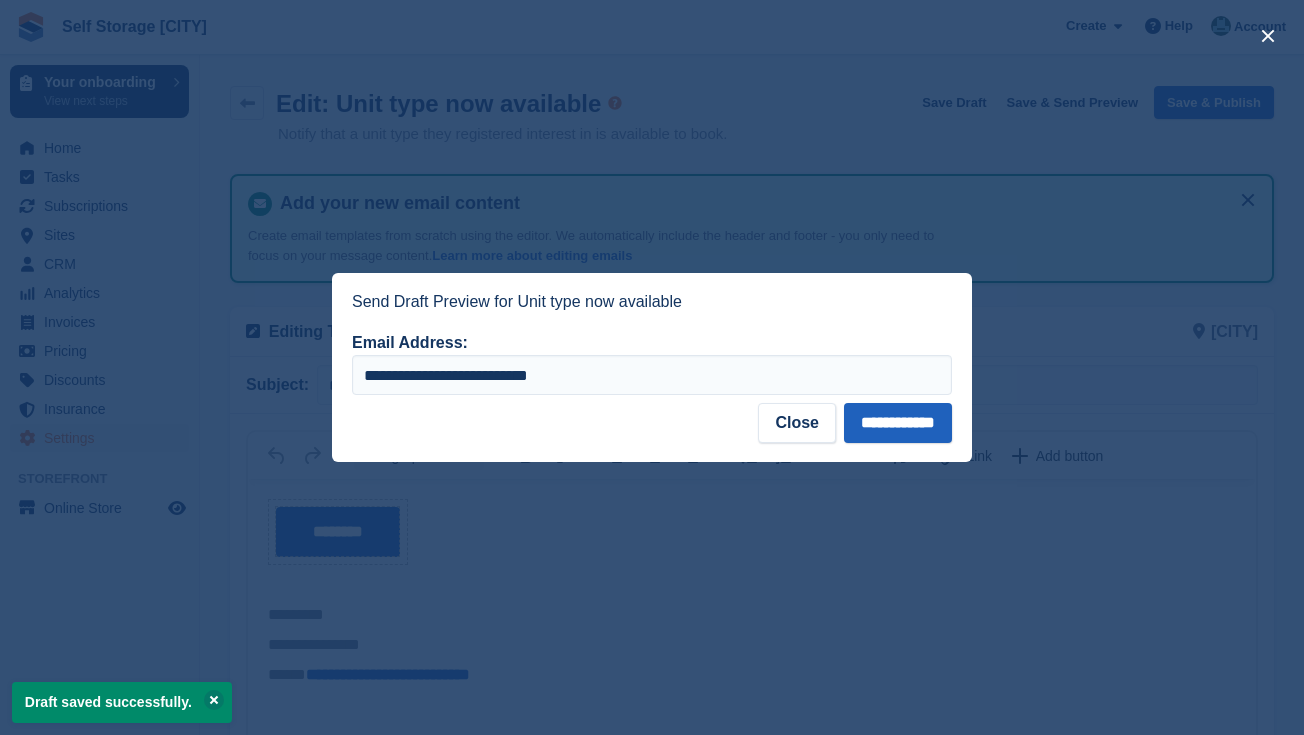 click on "**********" at bounding box center [898, 423] 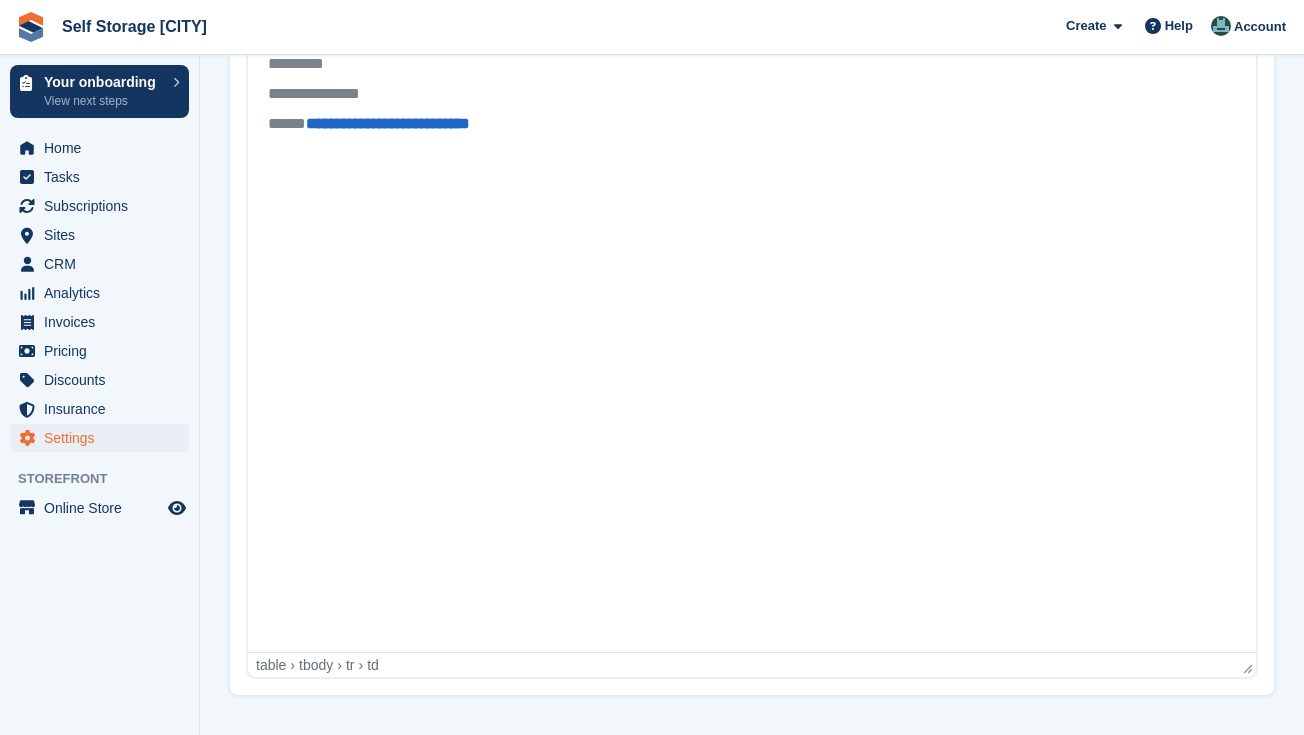 scroll, scrollTop: 550, scrollLeft: 0, axis: vertical 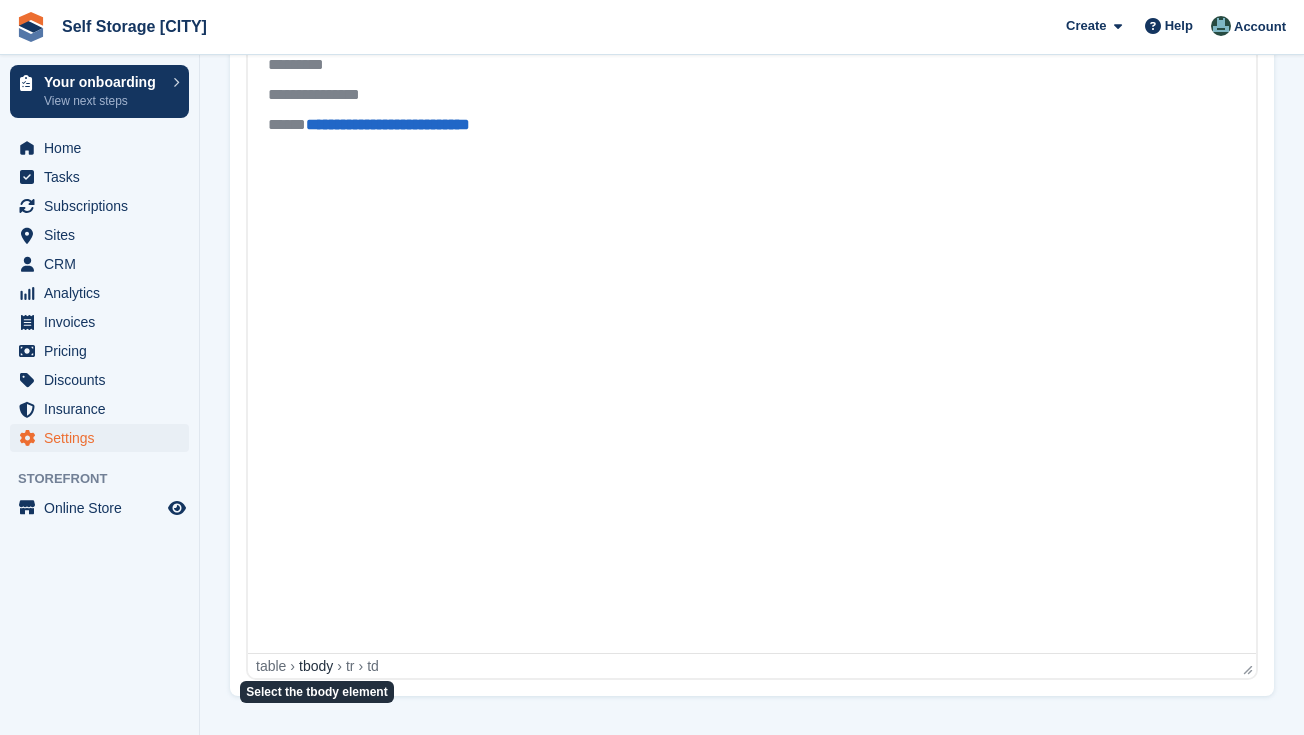 click on "tbody" at bounding box center [316, 666] 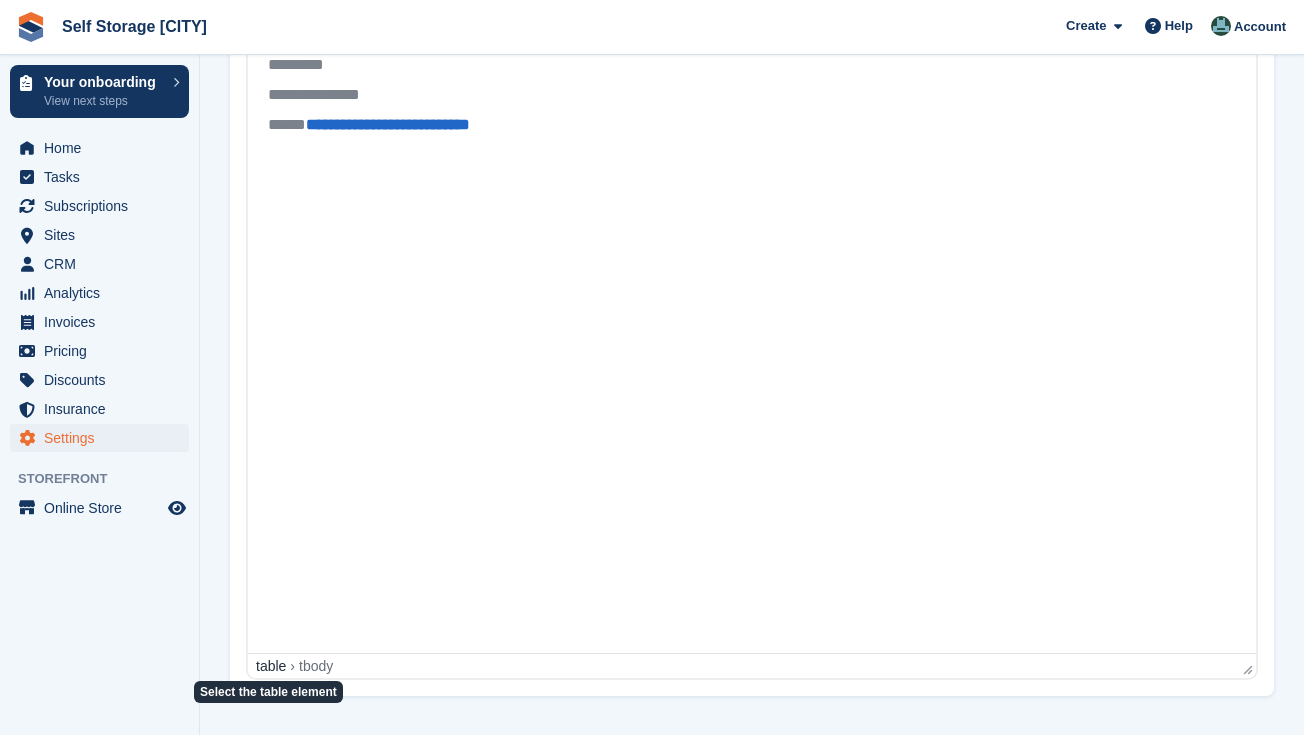 click on "table" at bounding box center [271, 666] 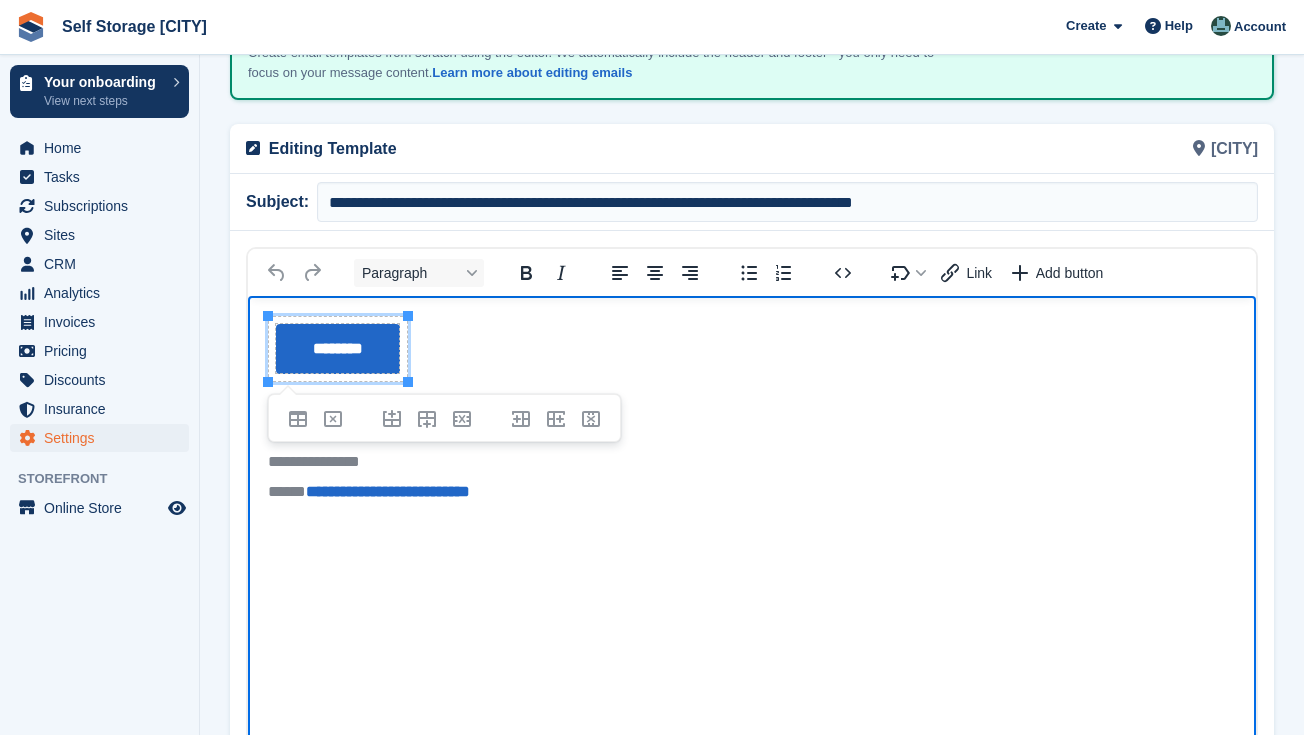 scroll, scrollTop: 177, scrollLeft: 0, axis: vertical 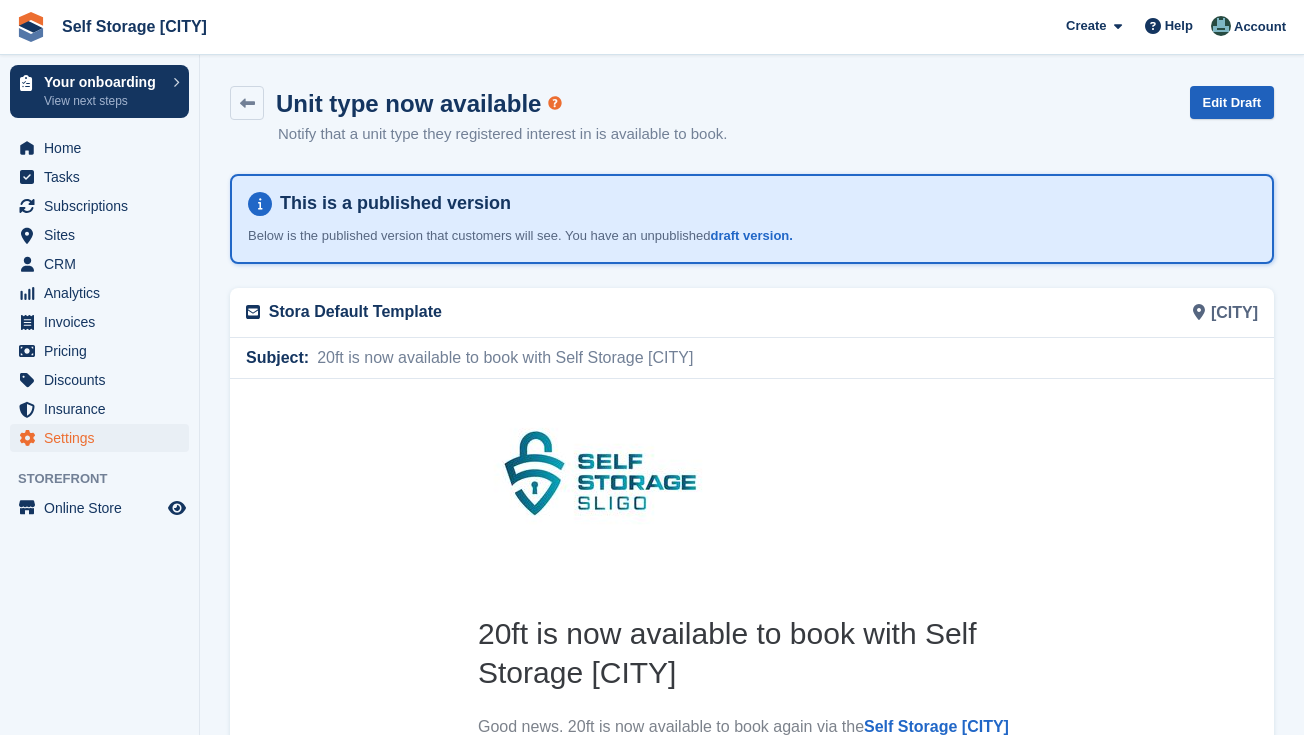 click on "Edit Draft" at bounding box center (1232, 102) 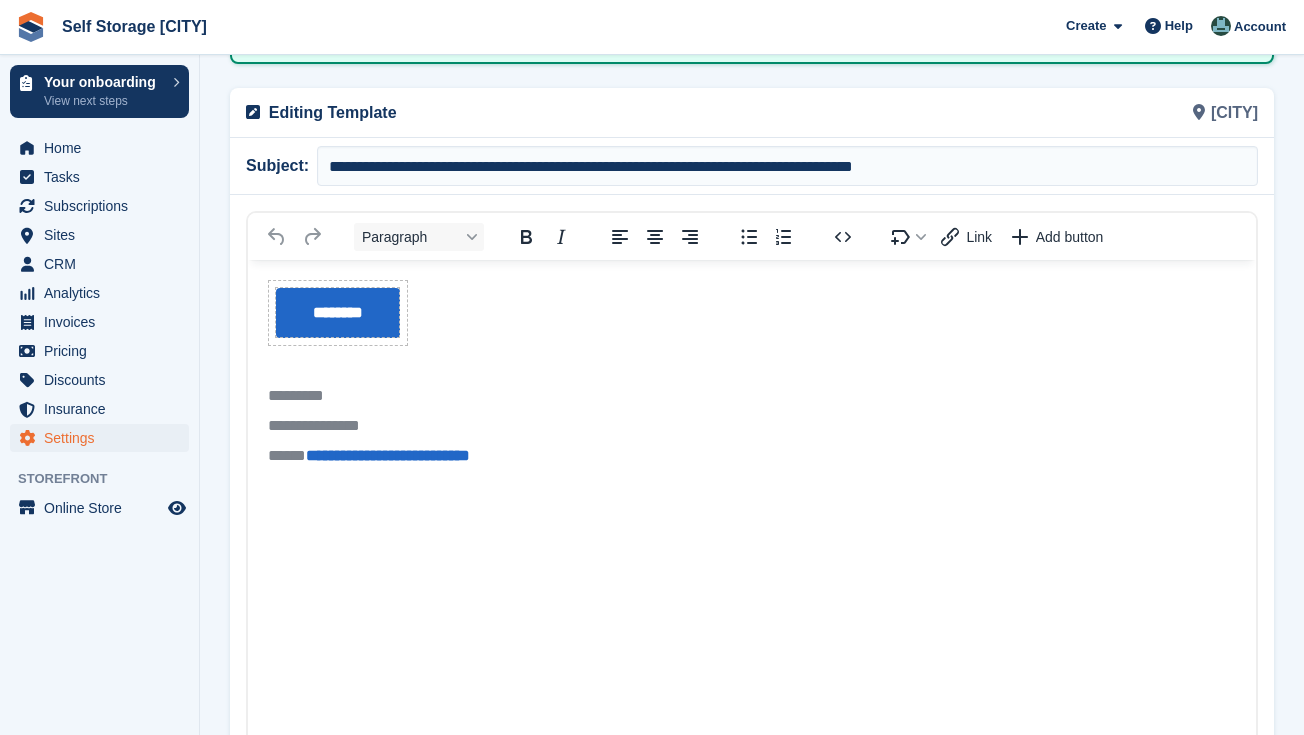 scroll, scrollTop: 225, scrollLeft: 0, axis: vertical 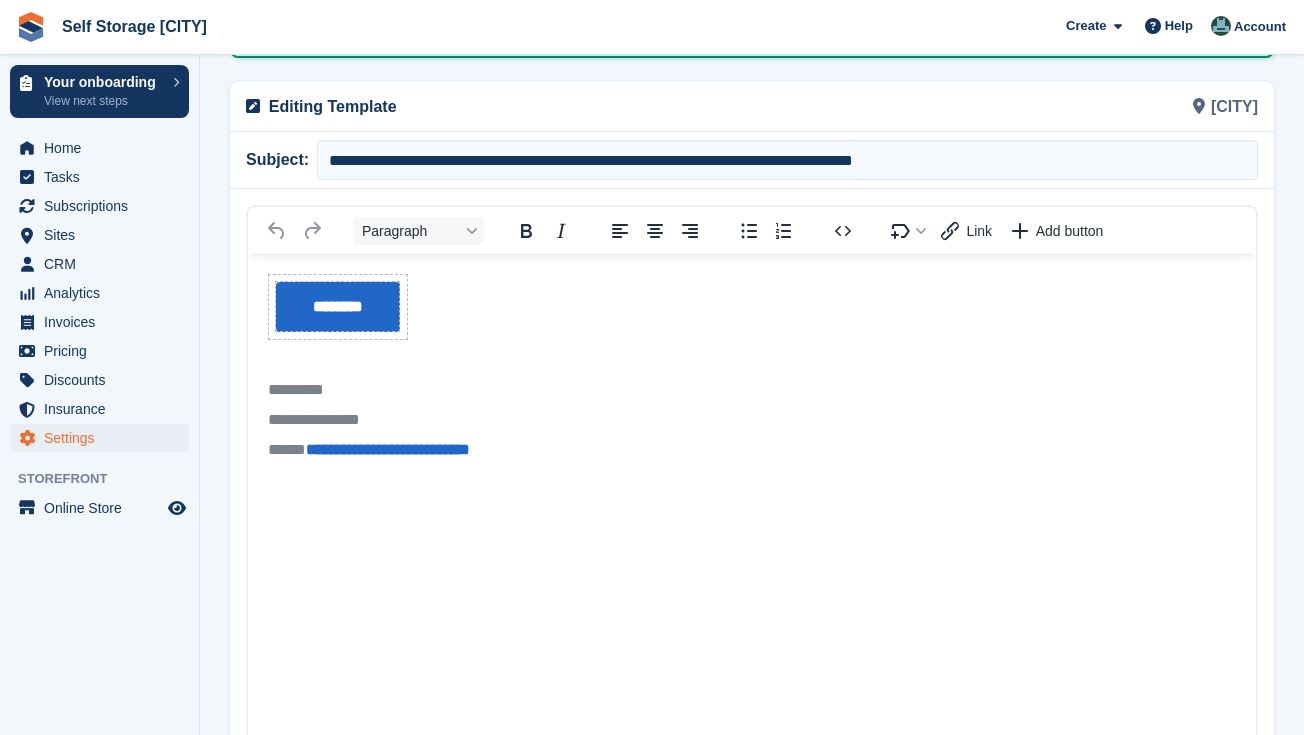 click on "*********" at bounding box center [752, 390] 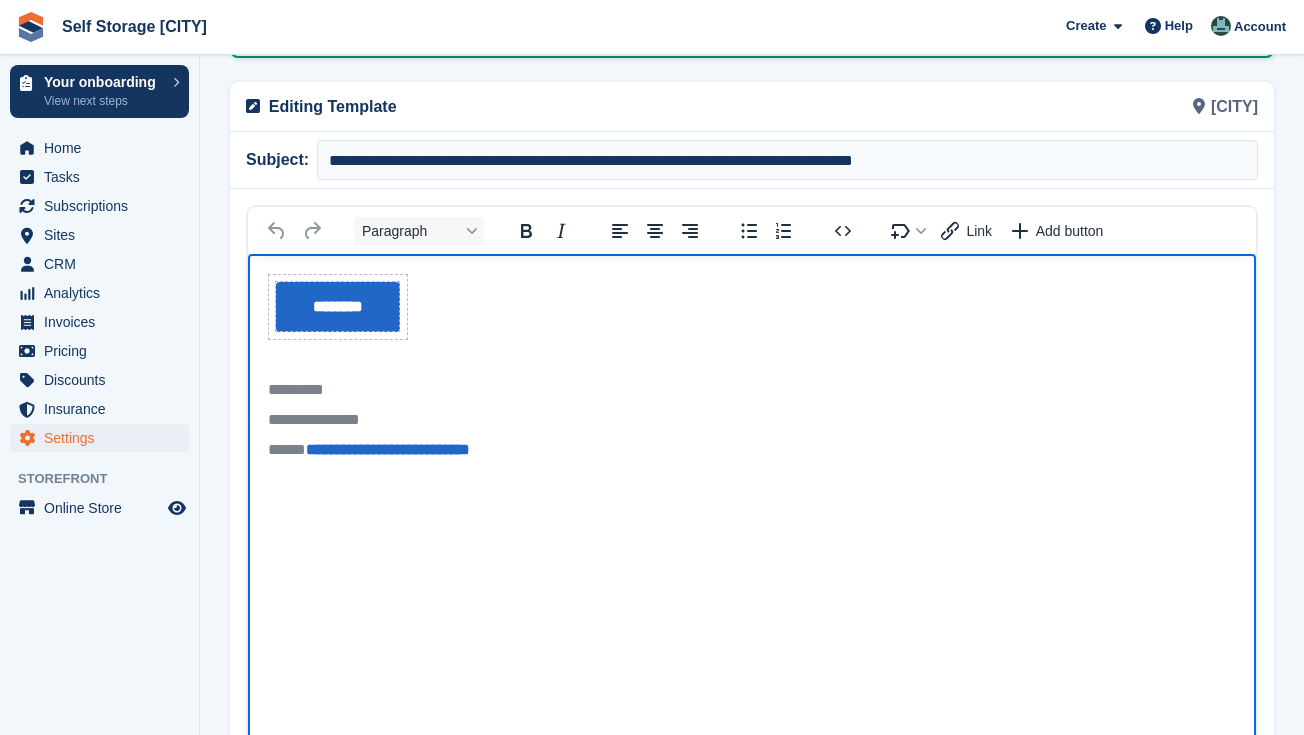 type 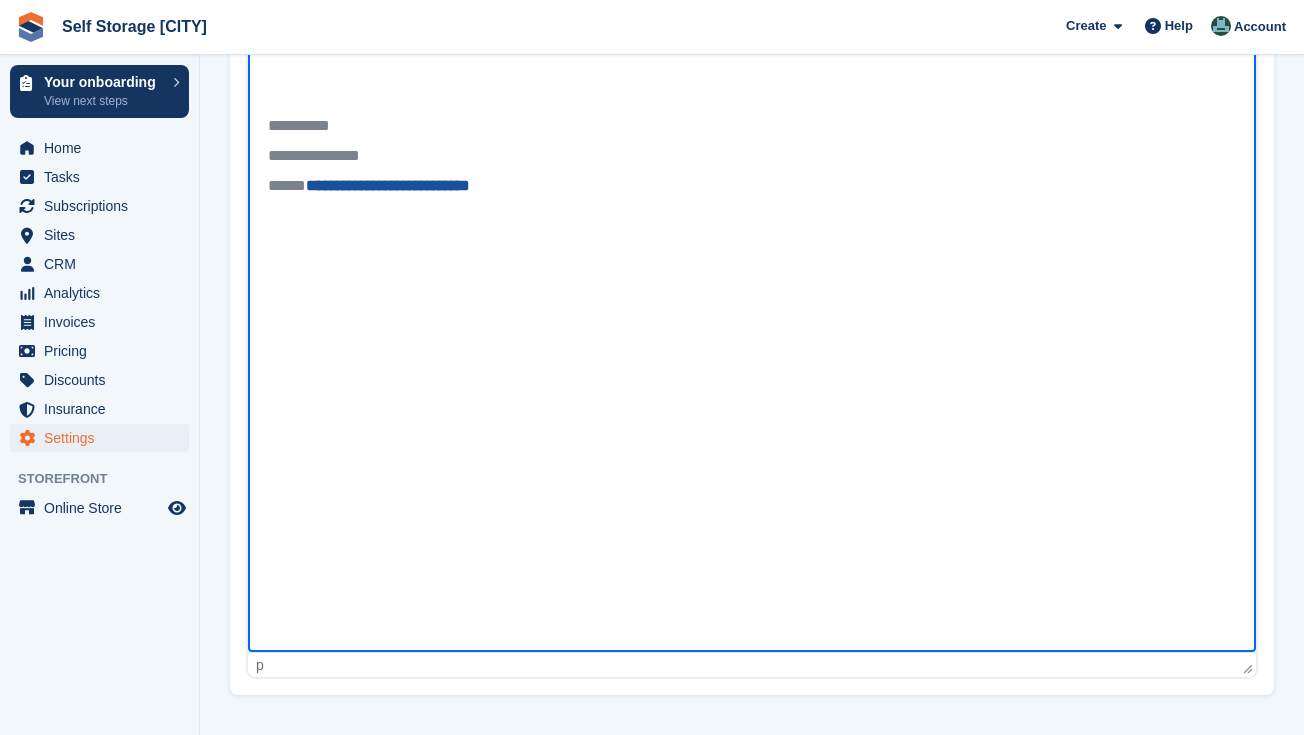 scroll, scrollTop: 550, scrollLeft: 0, axis: vertical 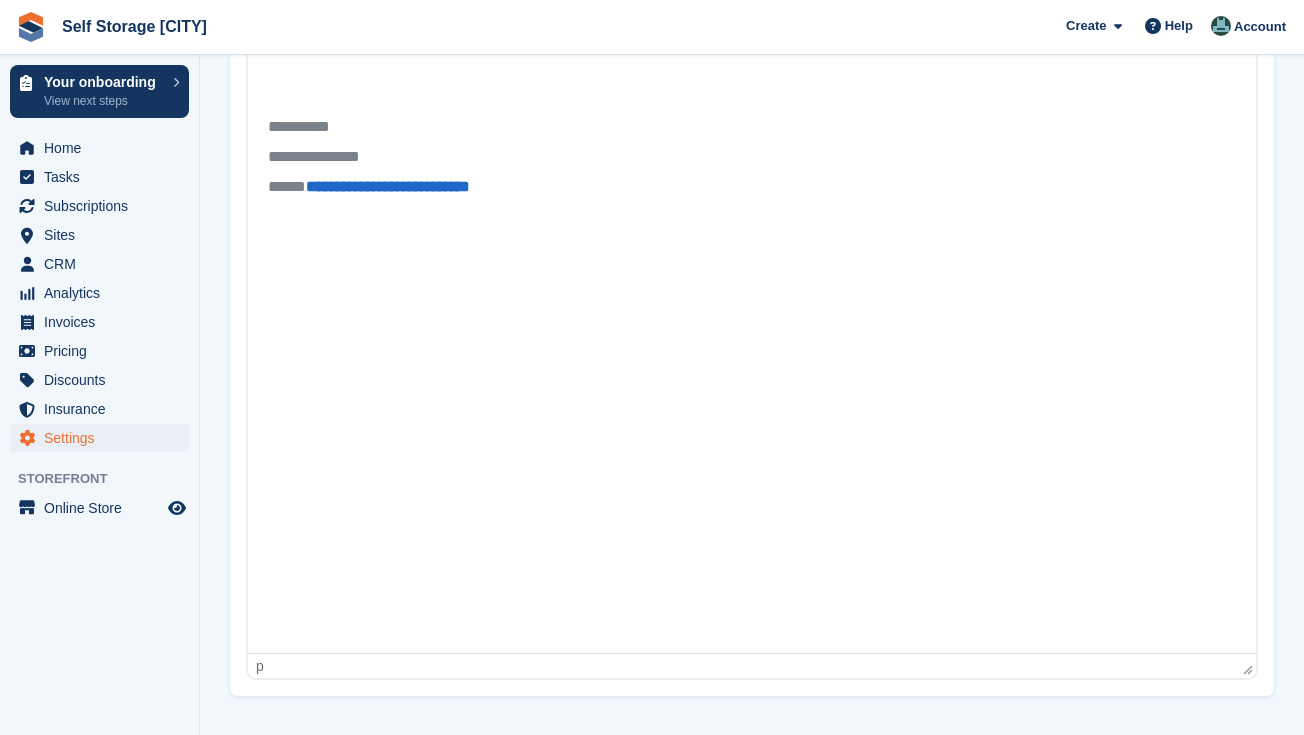 click on "p" at bounding box center (747, 666) 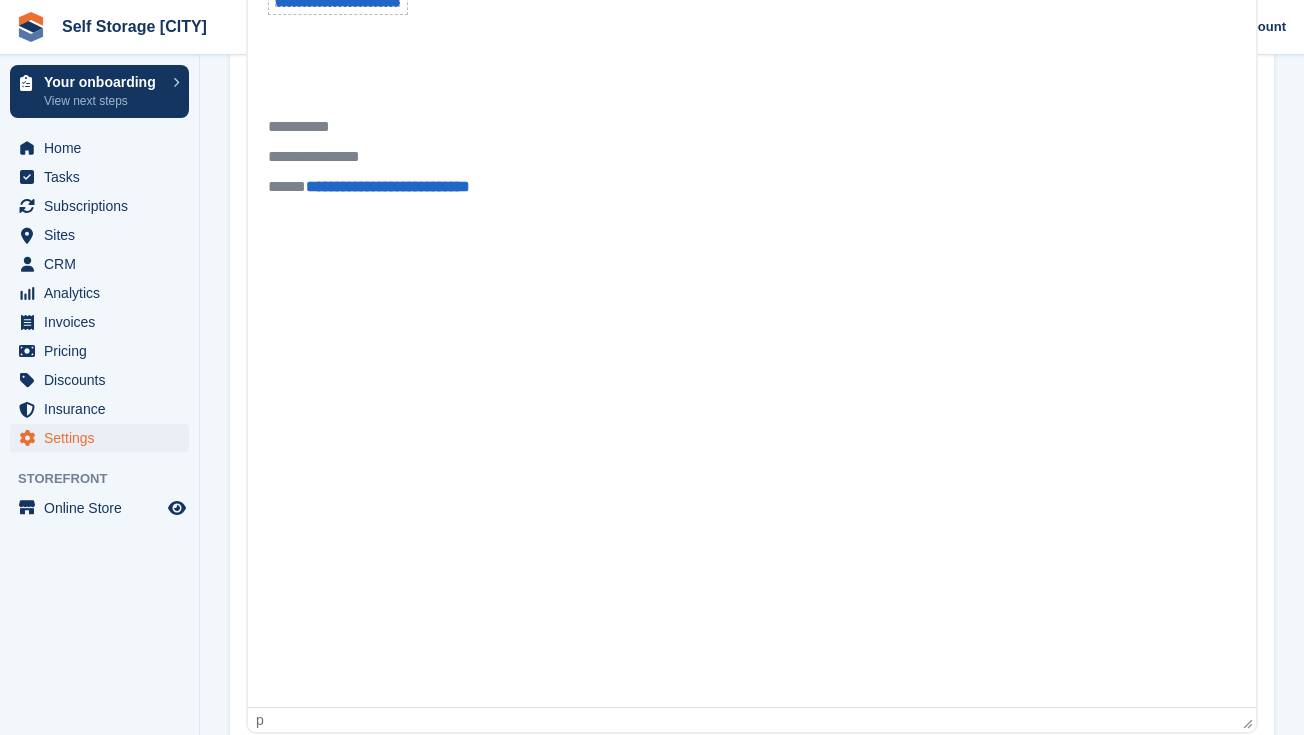 drag, startPoint x: 1250, startPoint y: 667, endPoint x: 1243, endPoint y: 721, distance: 54.451813 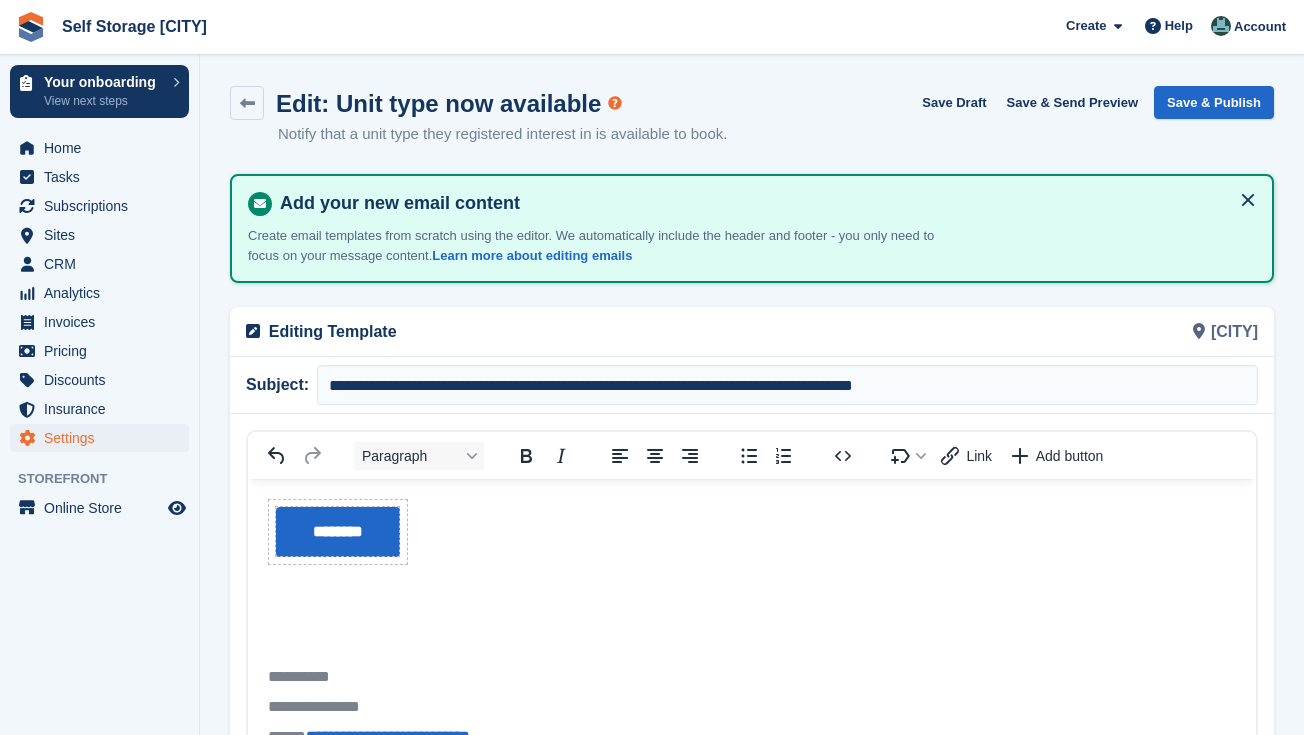scroll, scrollTop: 0, scrollLeft: 0, axis: both 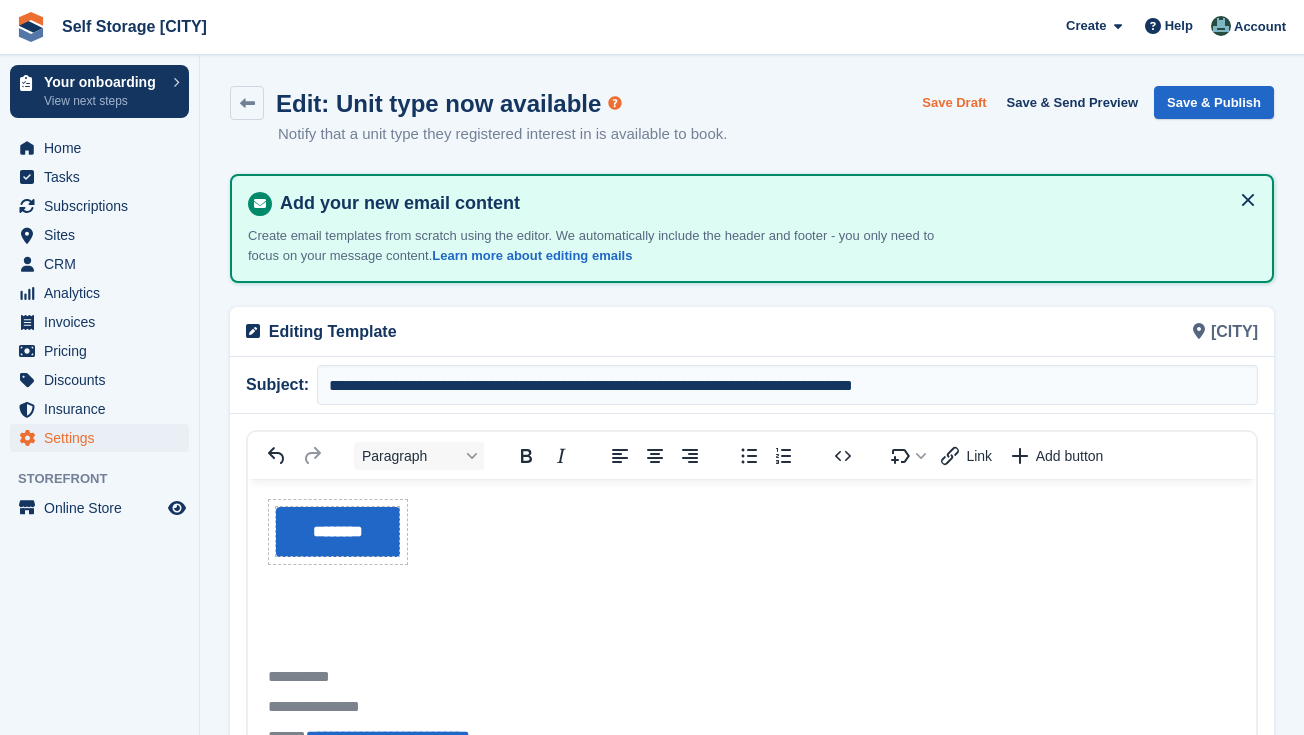 click on "Save Draft" at bounding box center [954, 102] 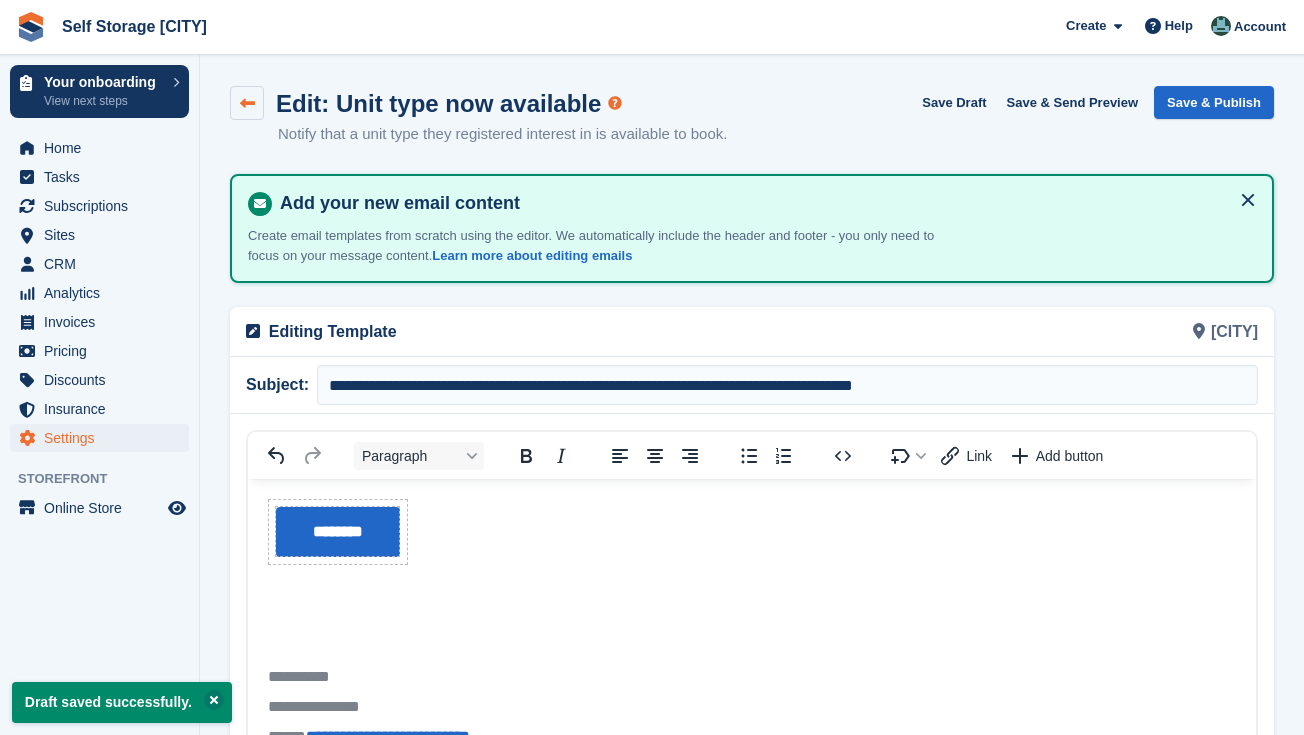 click at bounding box center [247, 103] 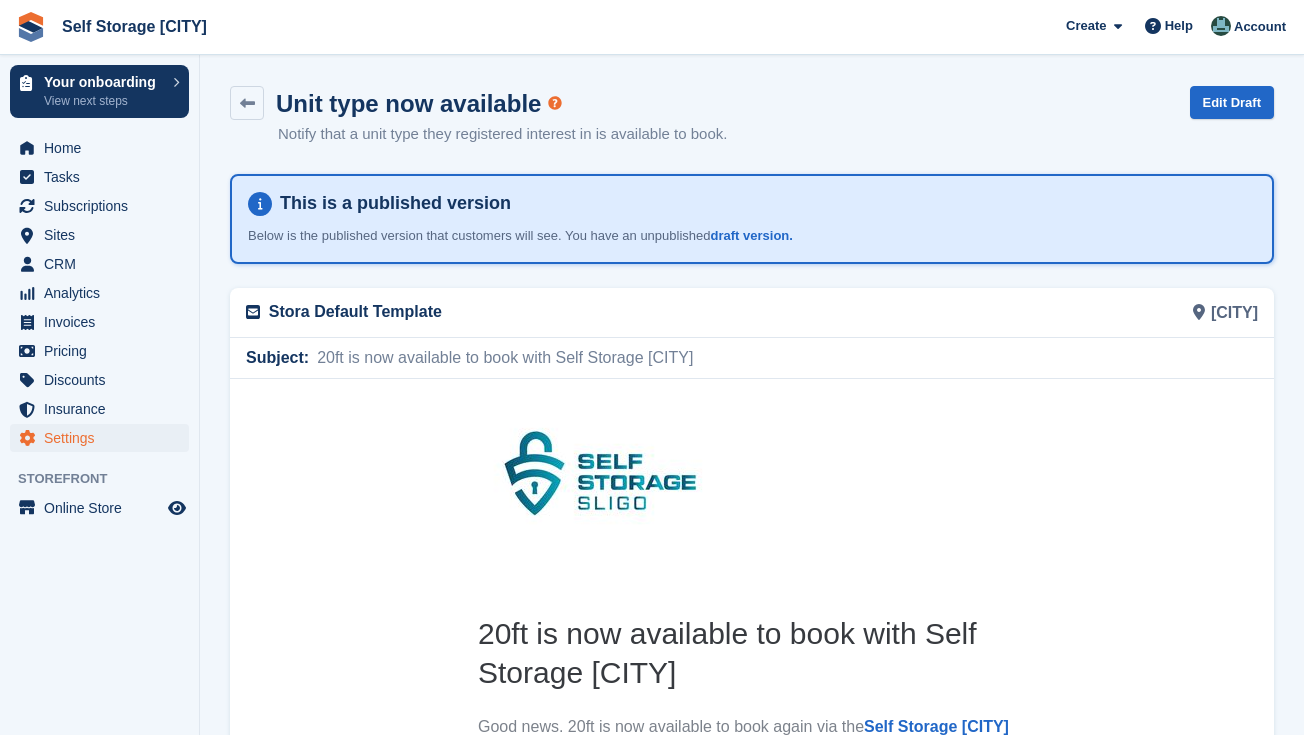 scroll, scrollTop: 0, scrollLeft: 0, axis: both 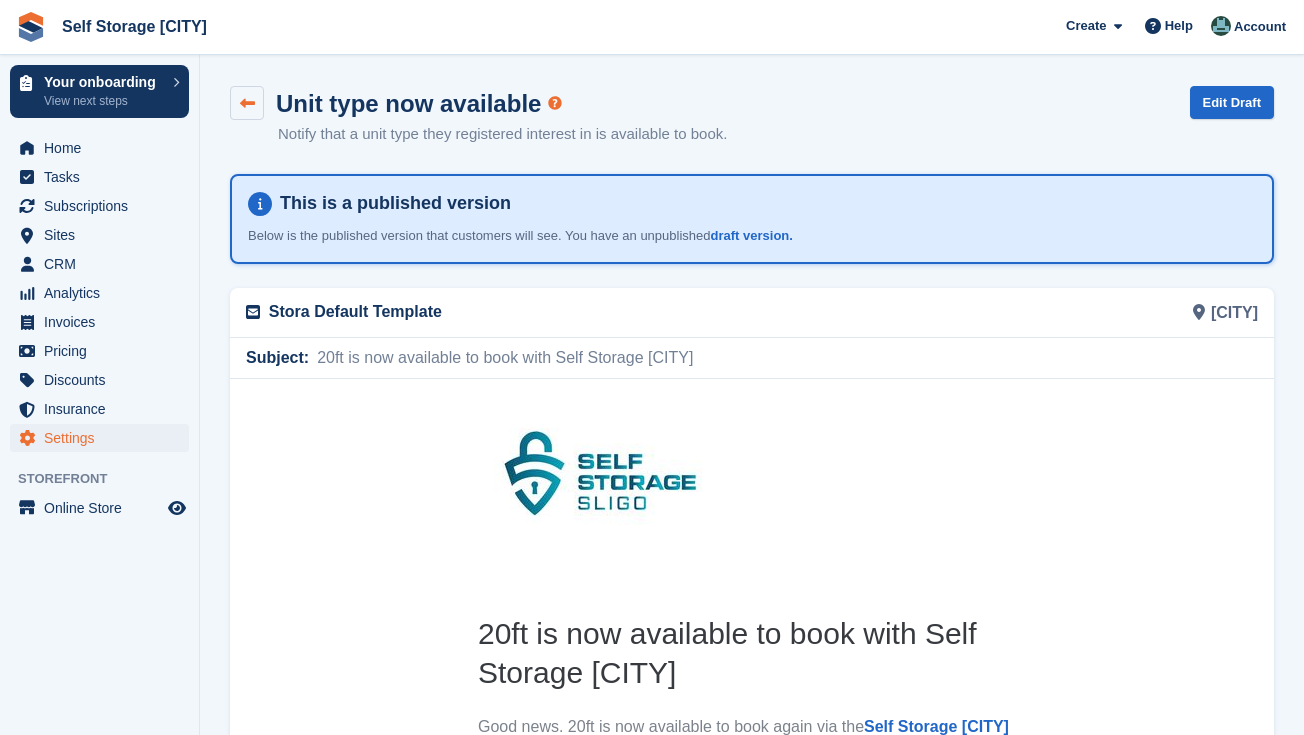 click at bounding box center (247, 103) 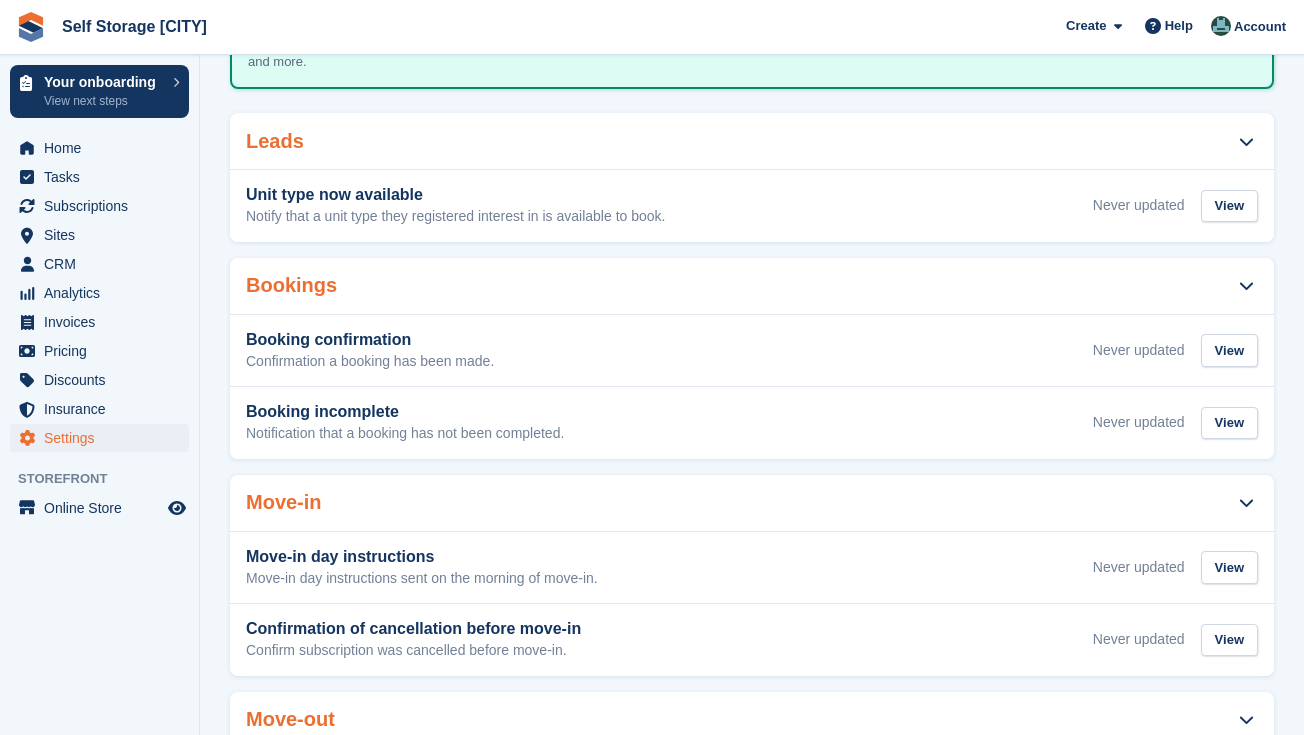 scroll, scrollTop: 195, scrollLeft: 0, axis: vertical 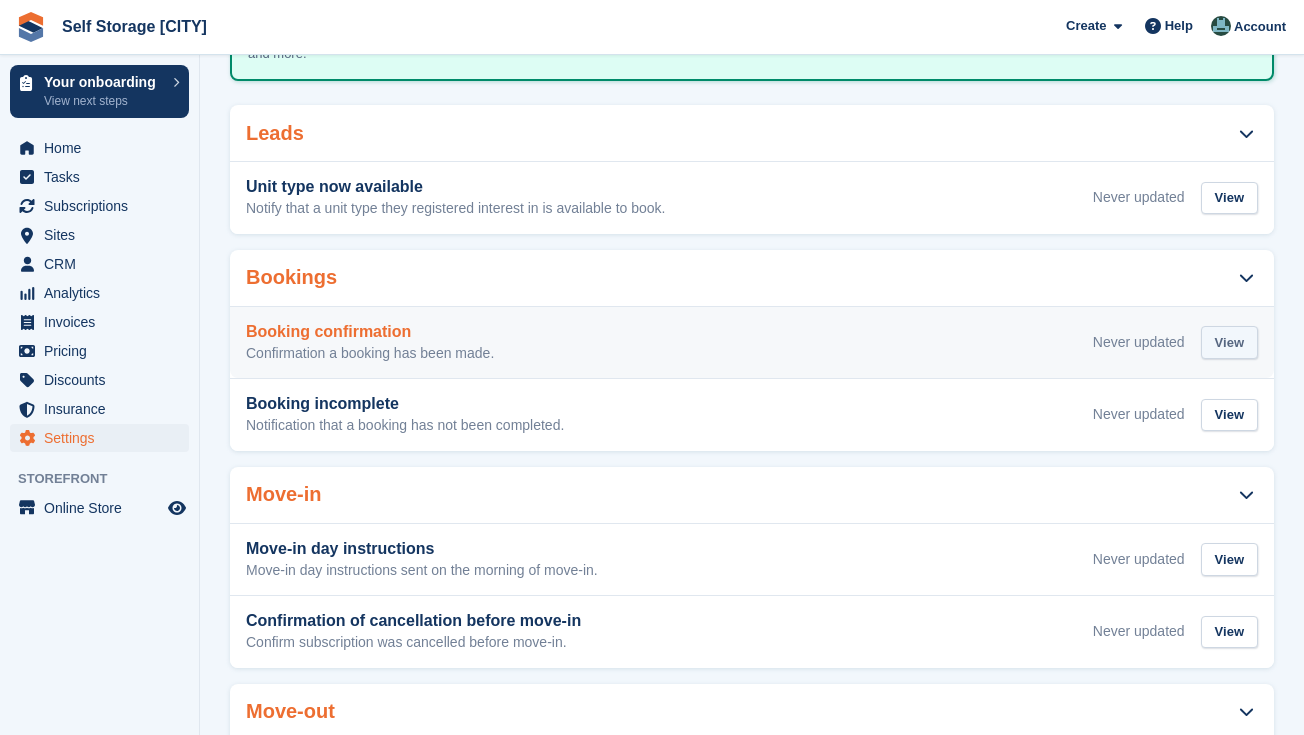 click on "View" at bounding box center [1229, 342] 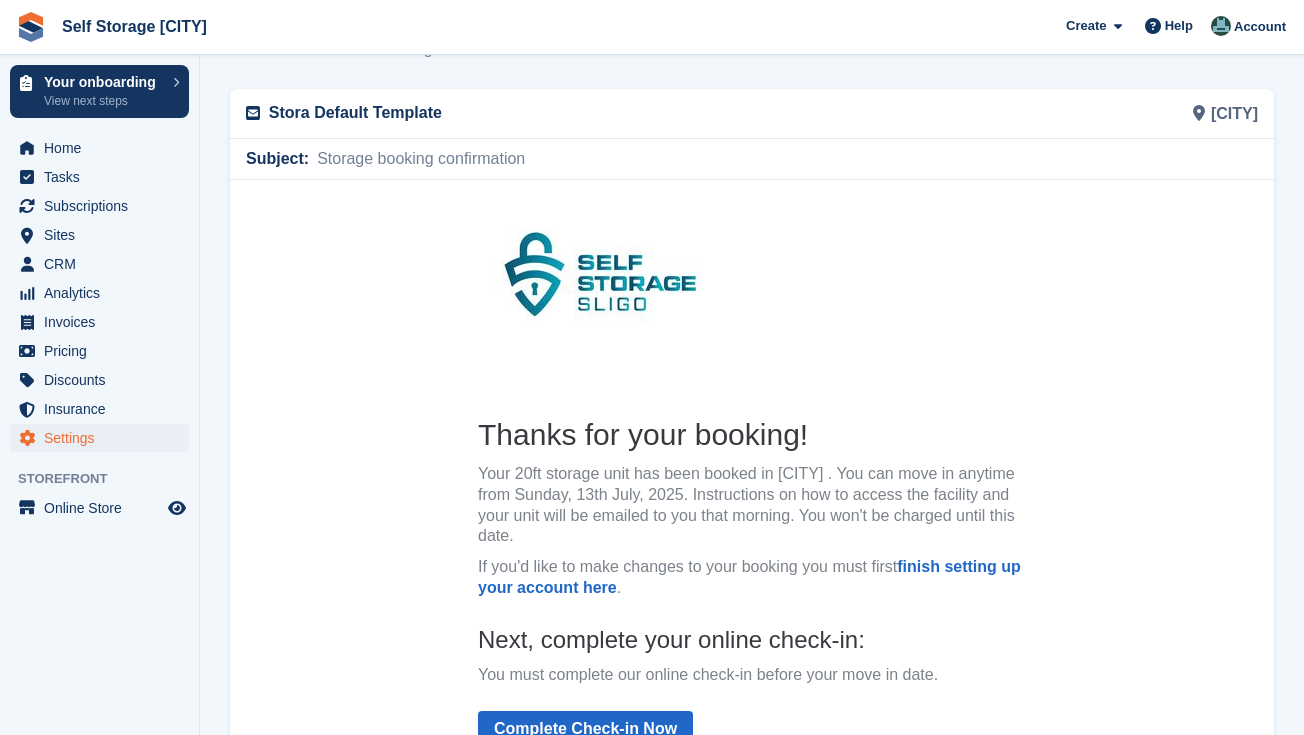 scroll, scrollTop: 15, scrollLeft: 0, axis: vertical 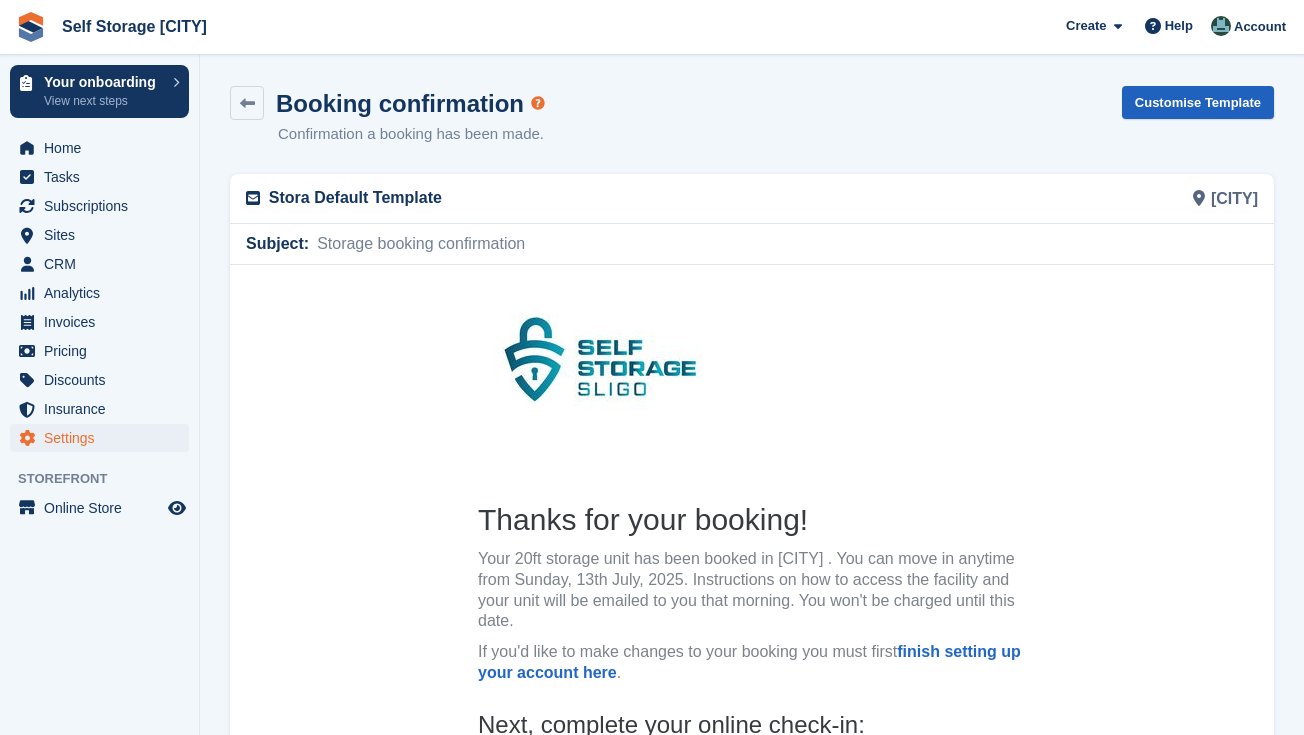 click on "Customise Template" at bounding box center (1198, 102) 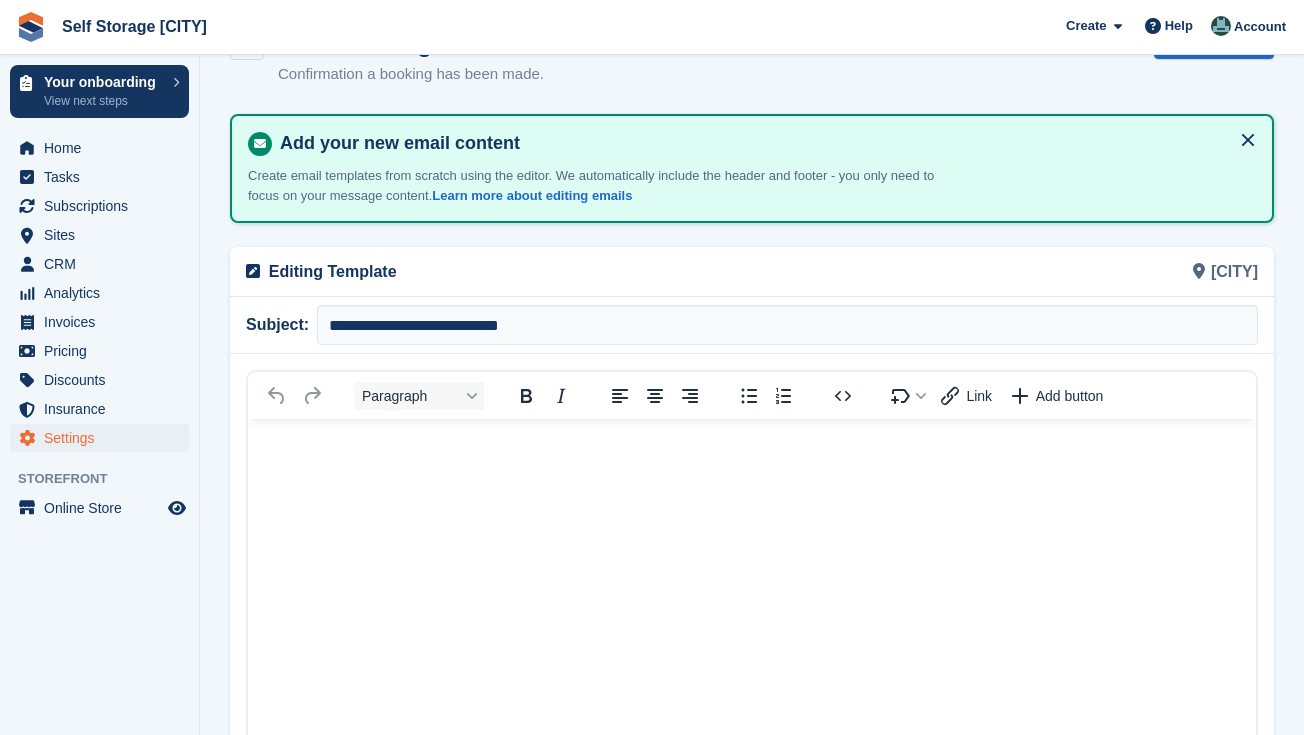 scroll, scrollTop: 63, scrollLeft: 0, axis: vertical 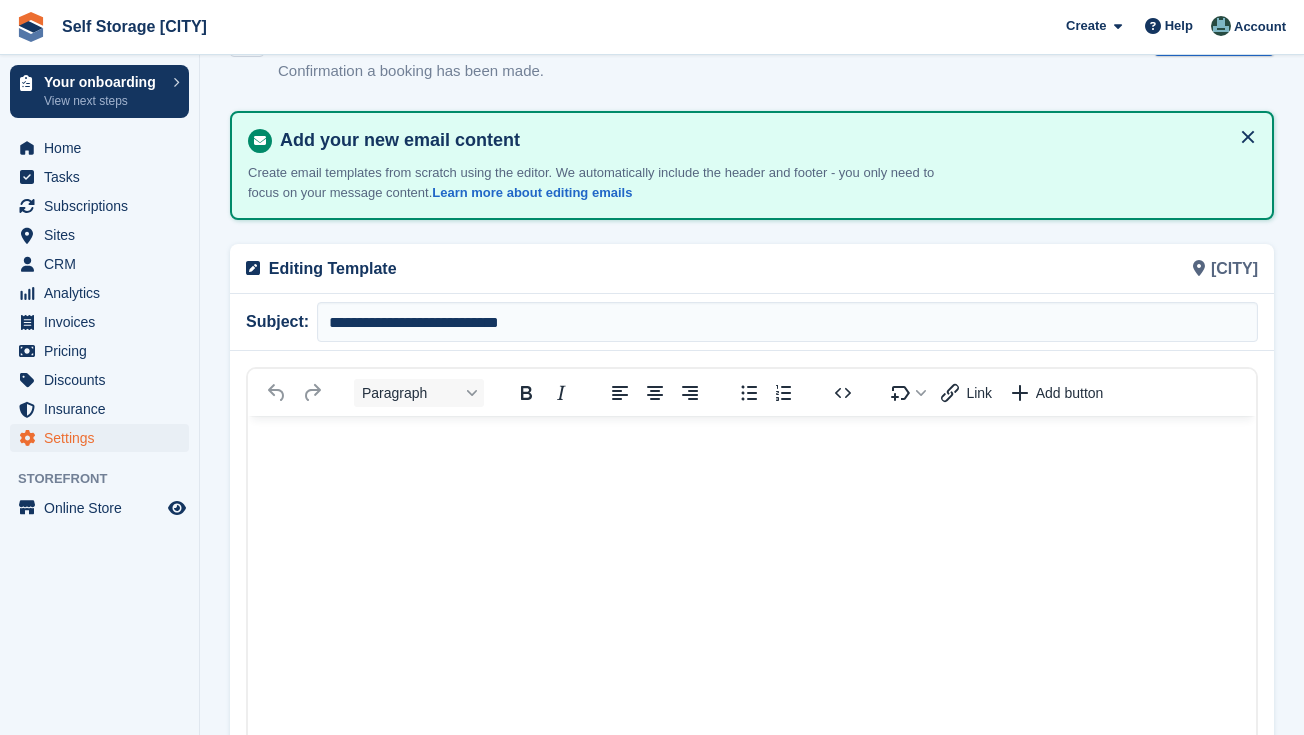 click at bounding box center (752, 778) 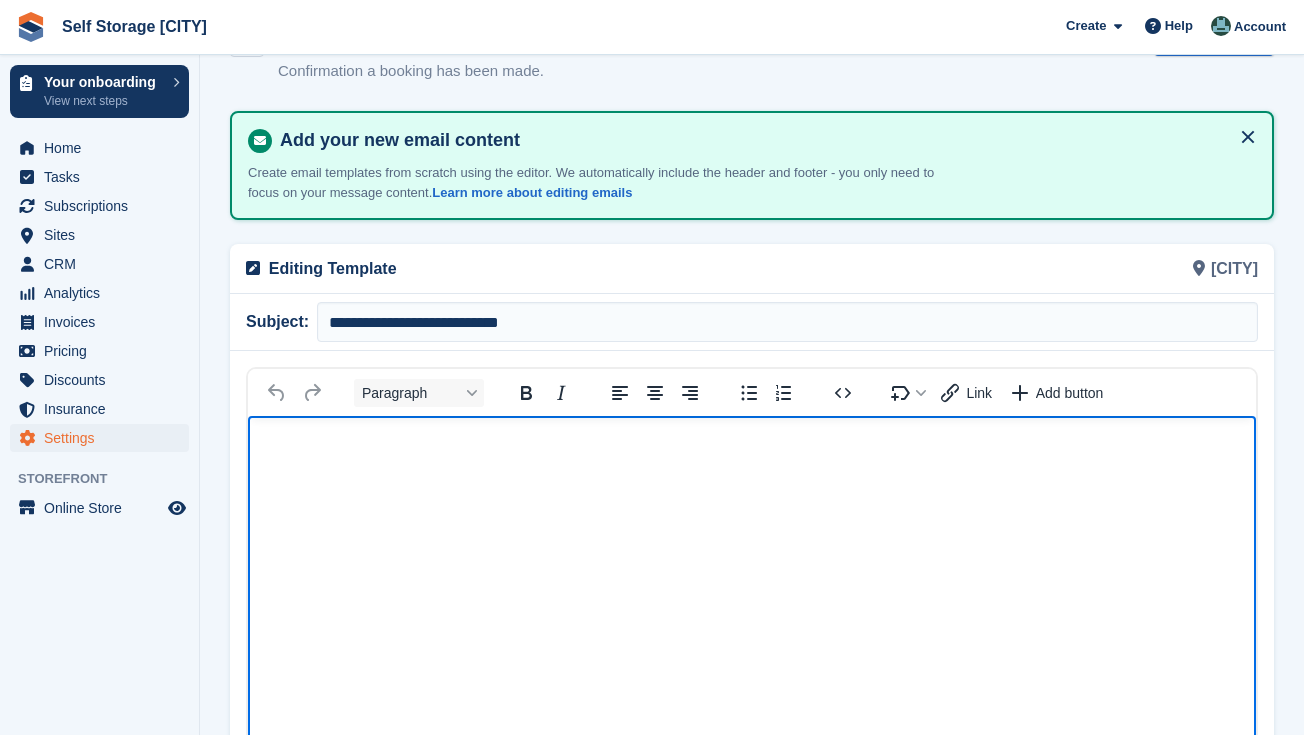 type 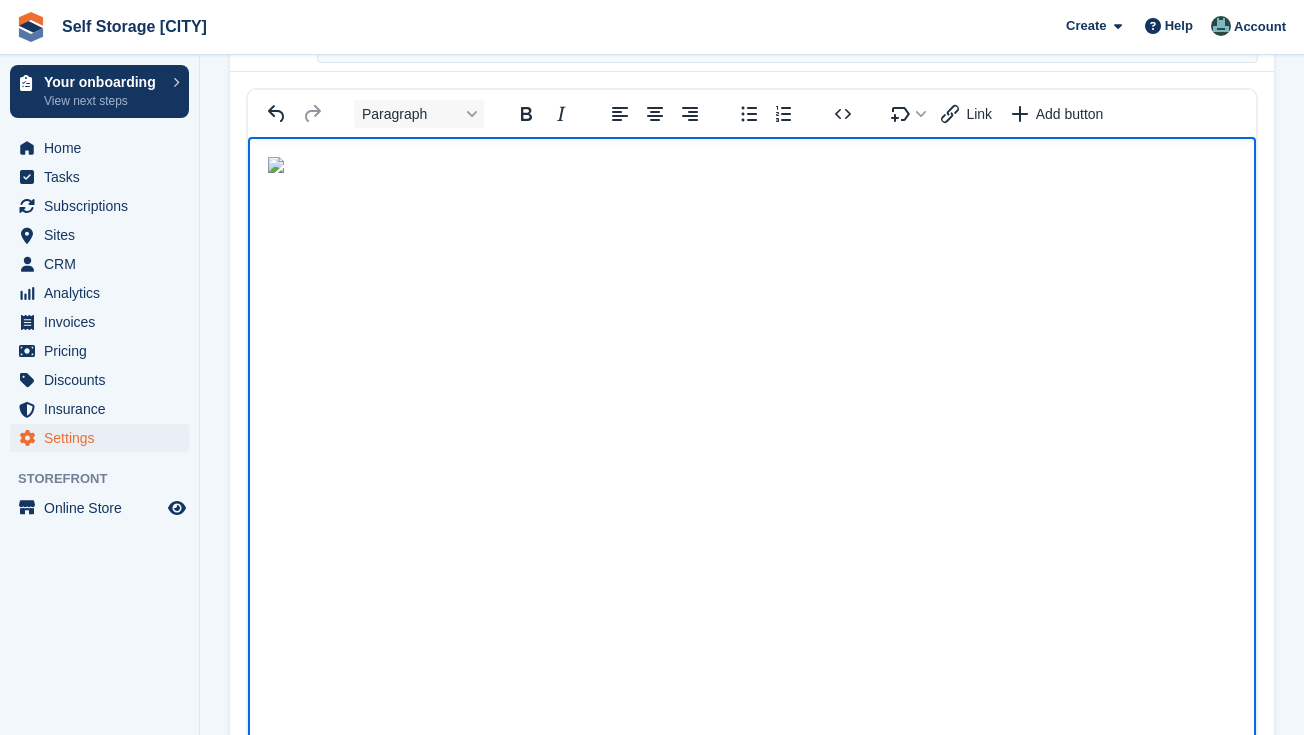 scroll, scrollTop: 7, scrollLeft: 0, axis: vertical 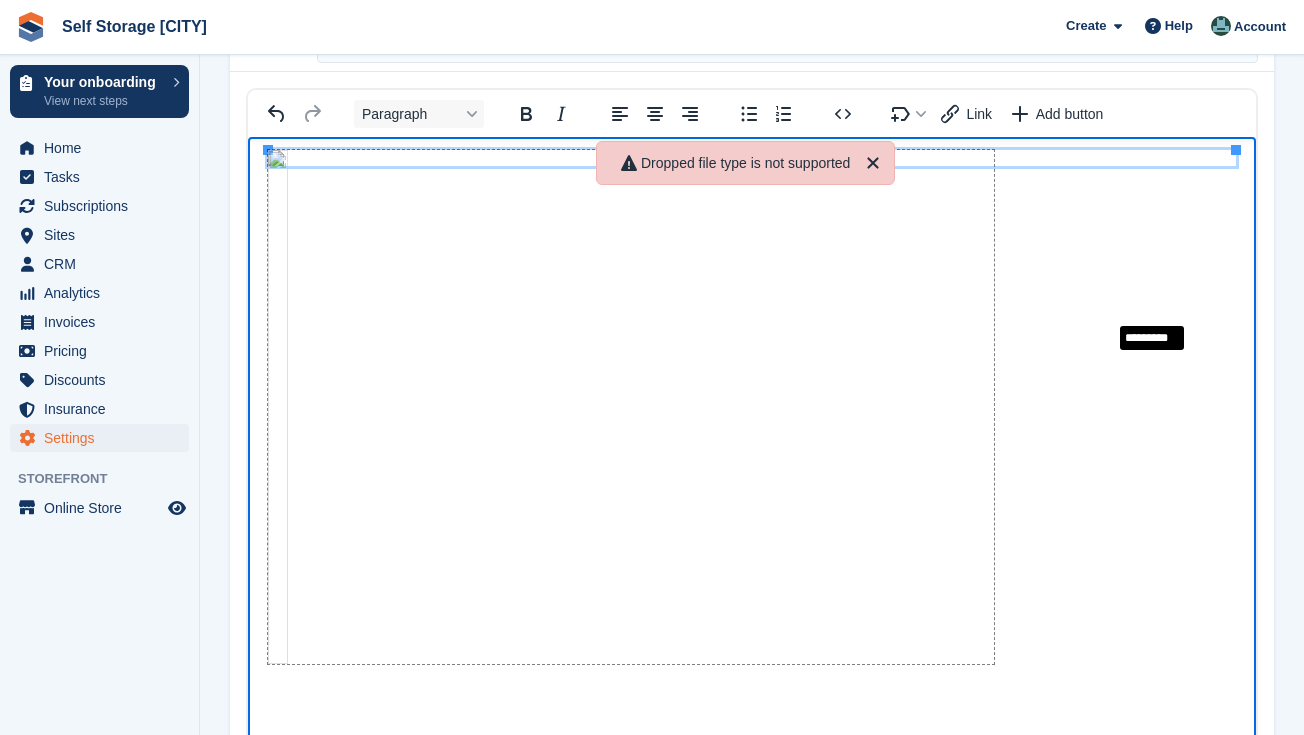 drag, startPoint x: 1235, startPoint y: 153, endPoint x: 1101, endPoint y: 340, distance: 230.05434 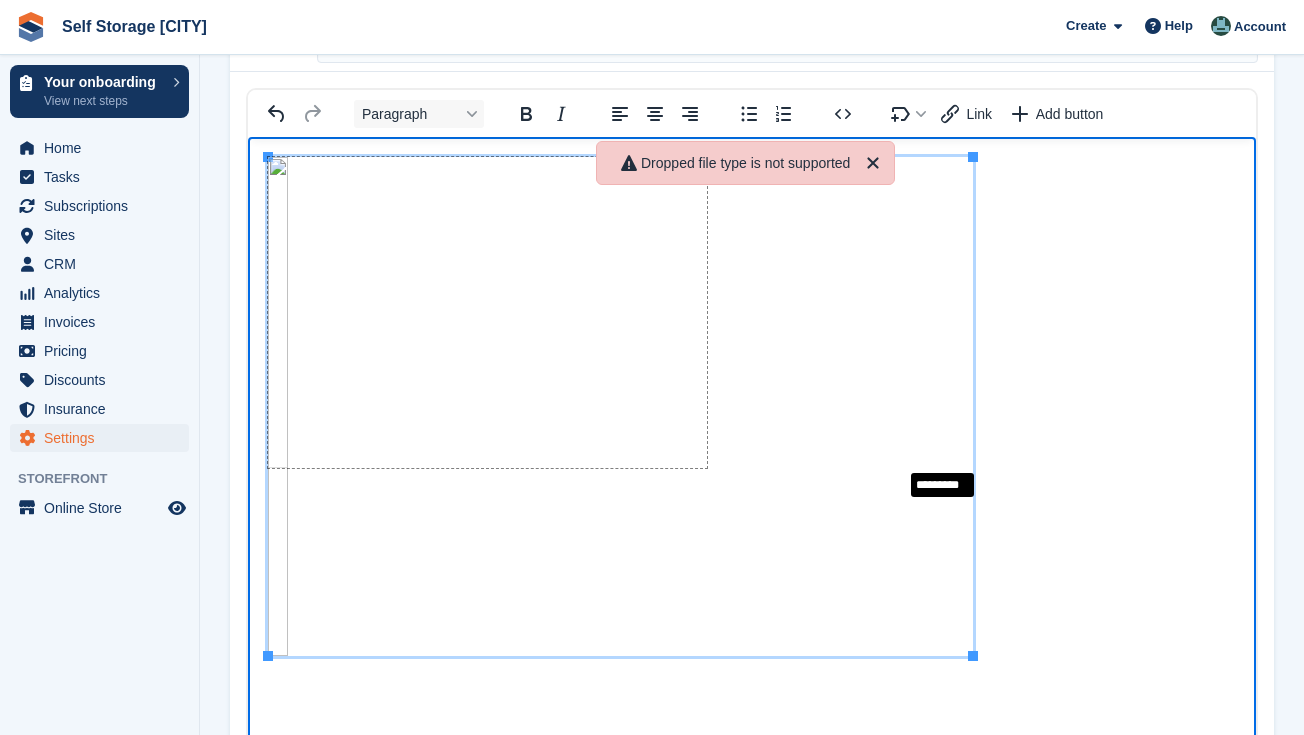 drag, startPoint x: 972, startPoint y: 653, endPoint x: 900, endPoint y: 465, distance: 201.31567 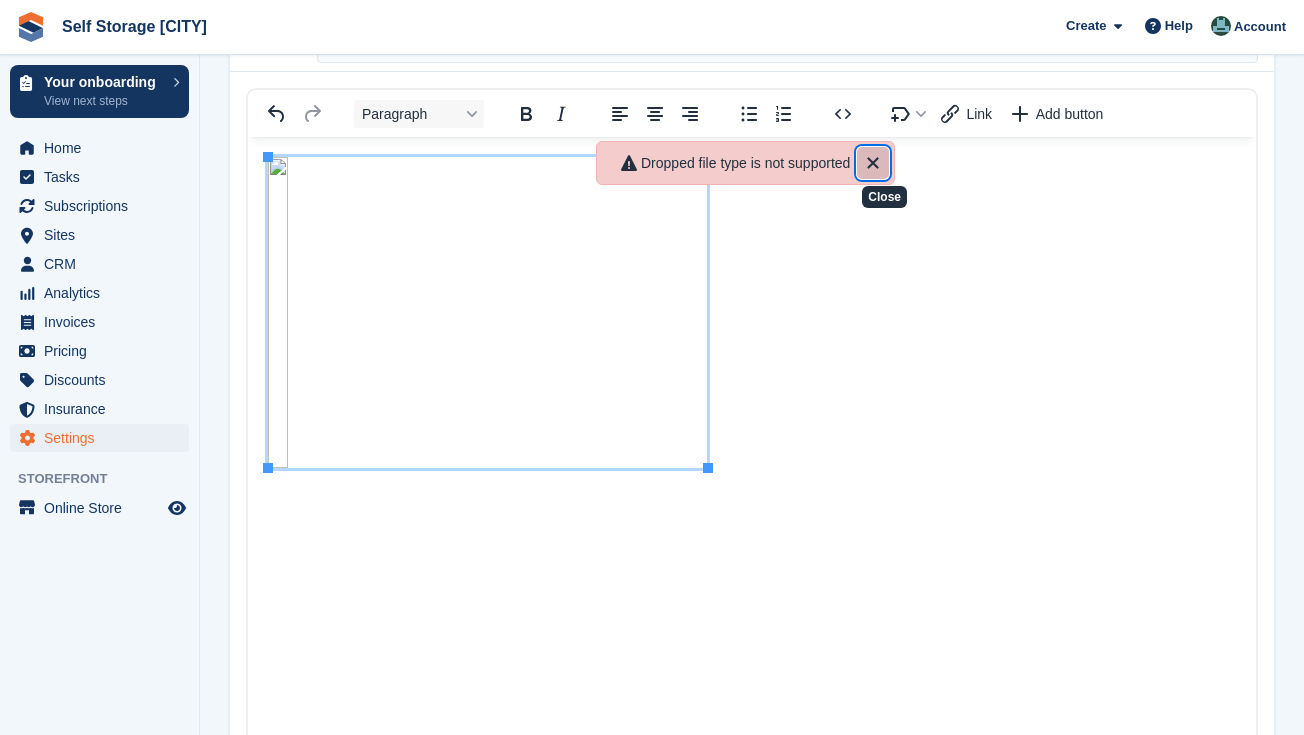 click 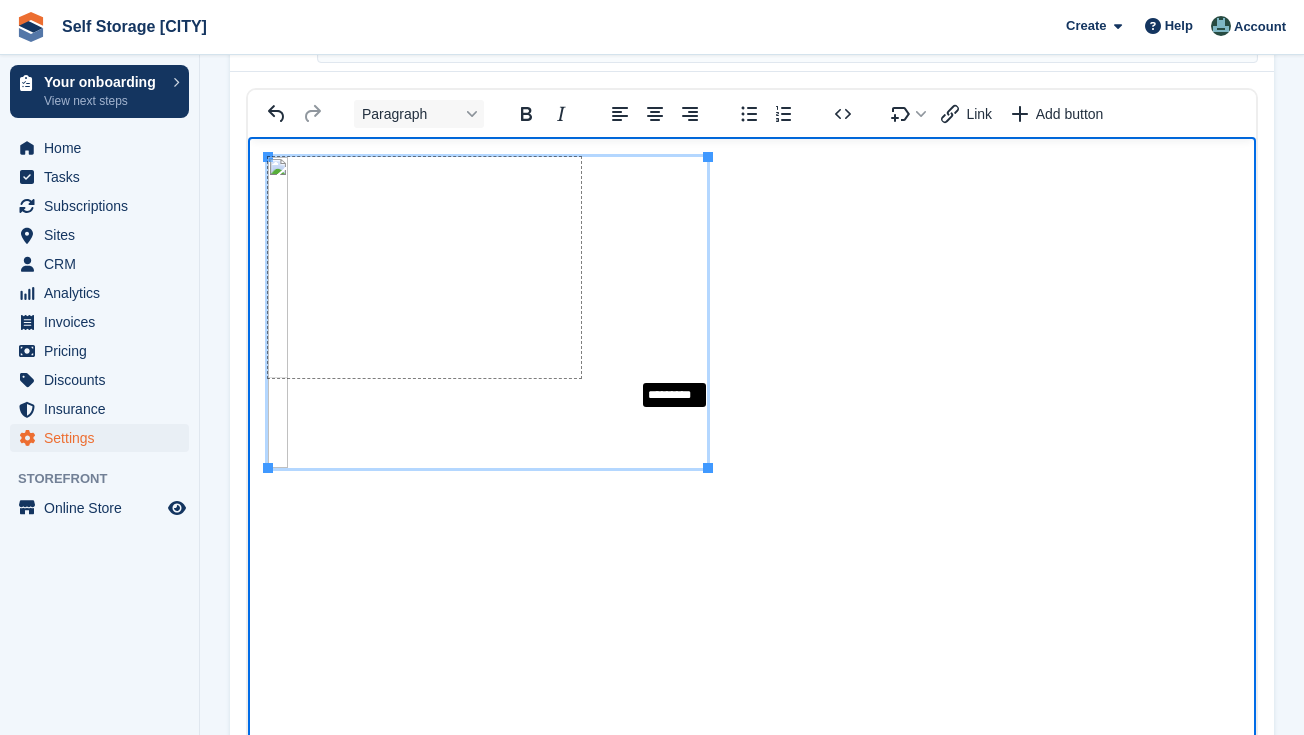 drag, startPoint x: 705, startPoint y: 463, endPoint x: 630, endPoint y: 374, distance: 116.38728 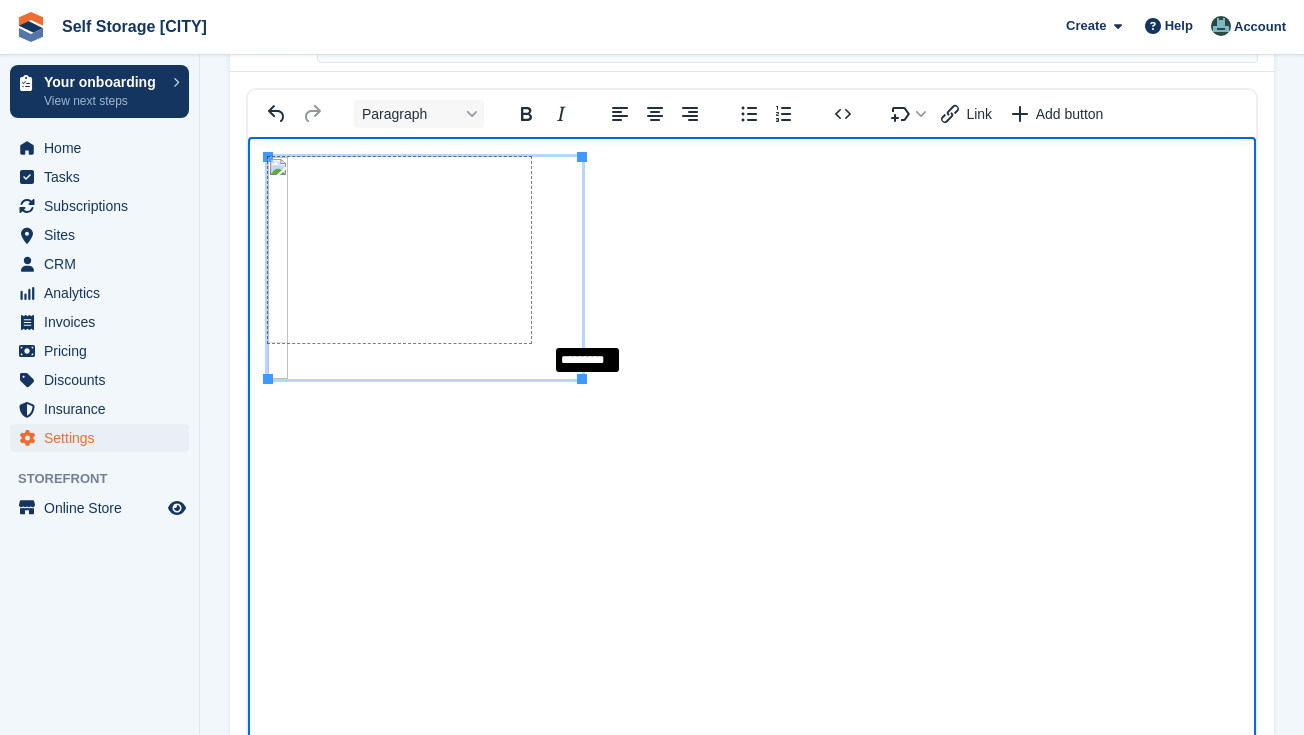 drag, startPoint x: 584, startPoint y: 377, endPoint x: 548, endPoint y: 341, distance: 50.91169 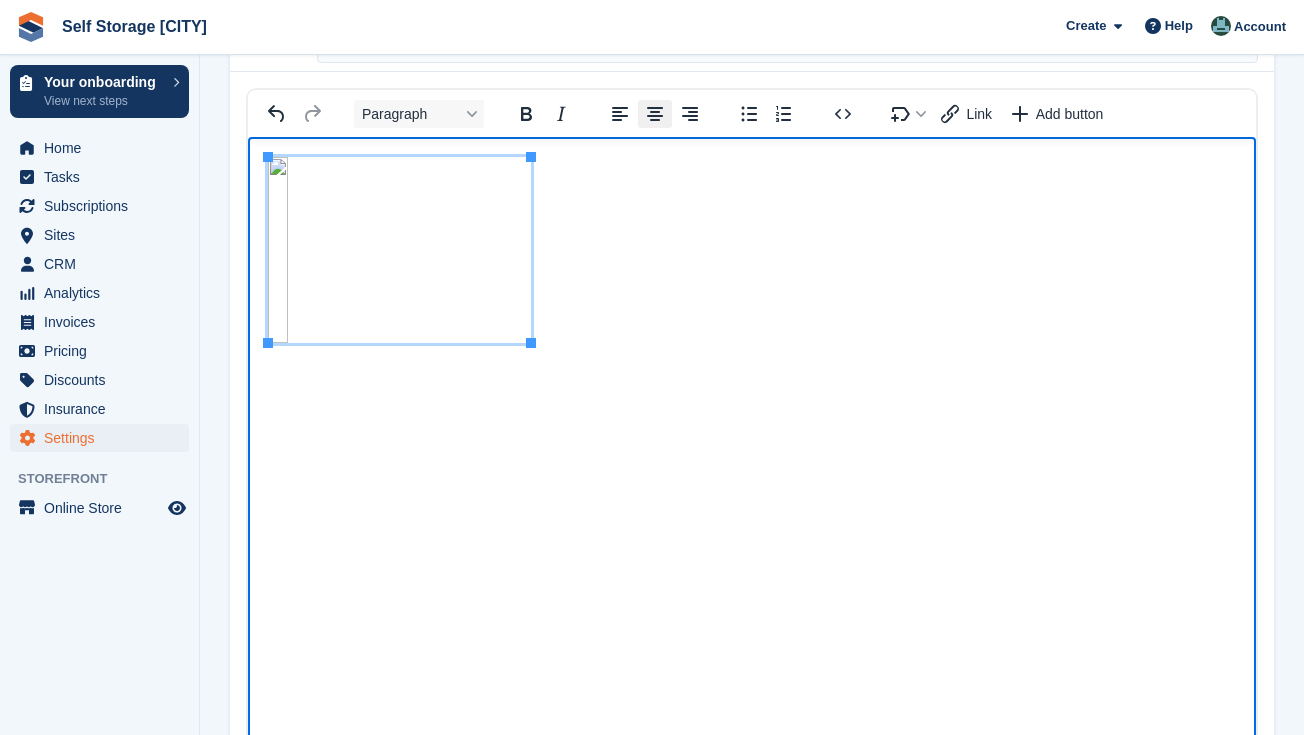 click 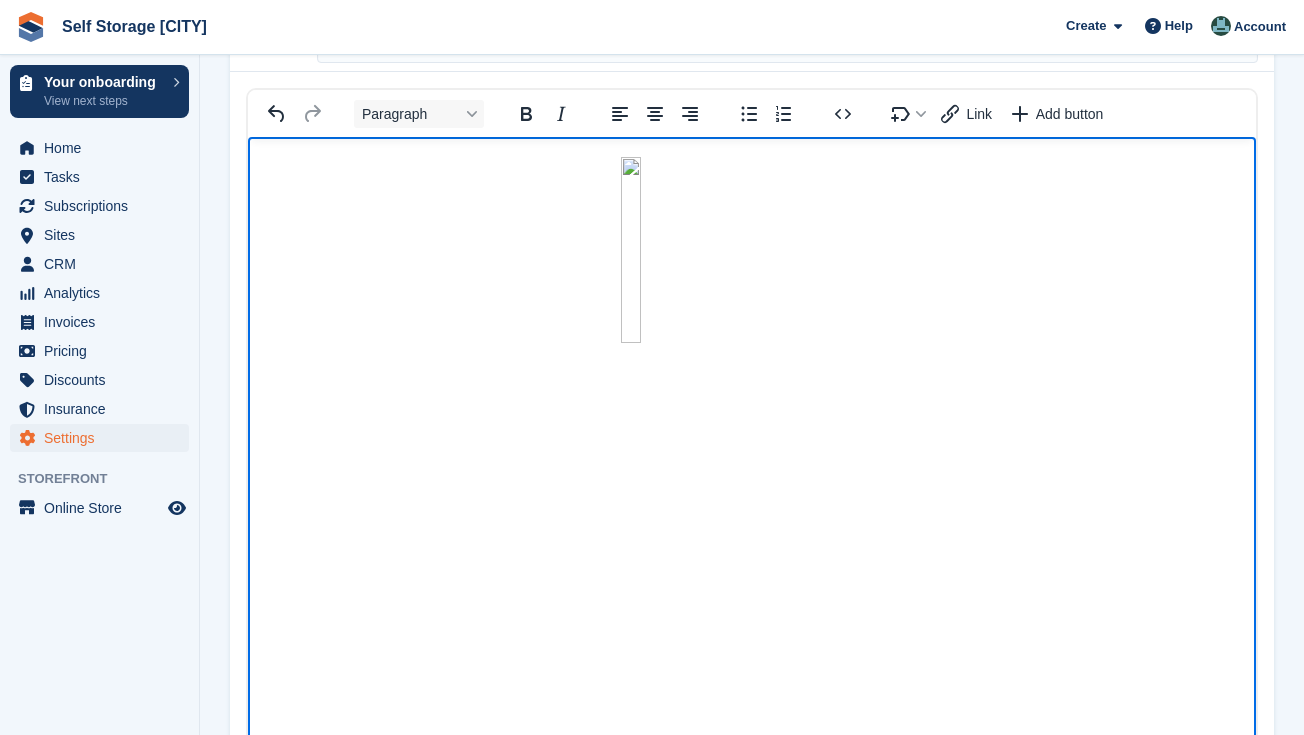 click at bounding box center (752, 499) 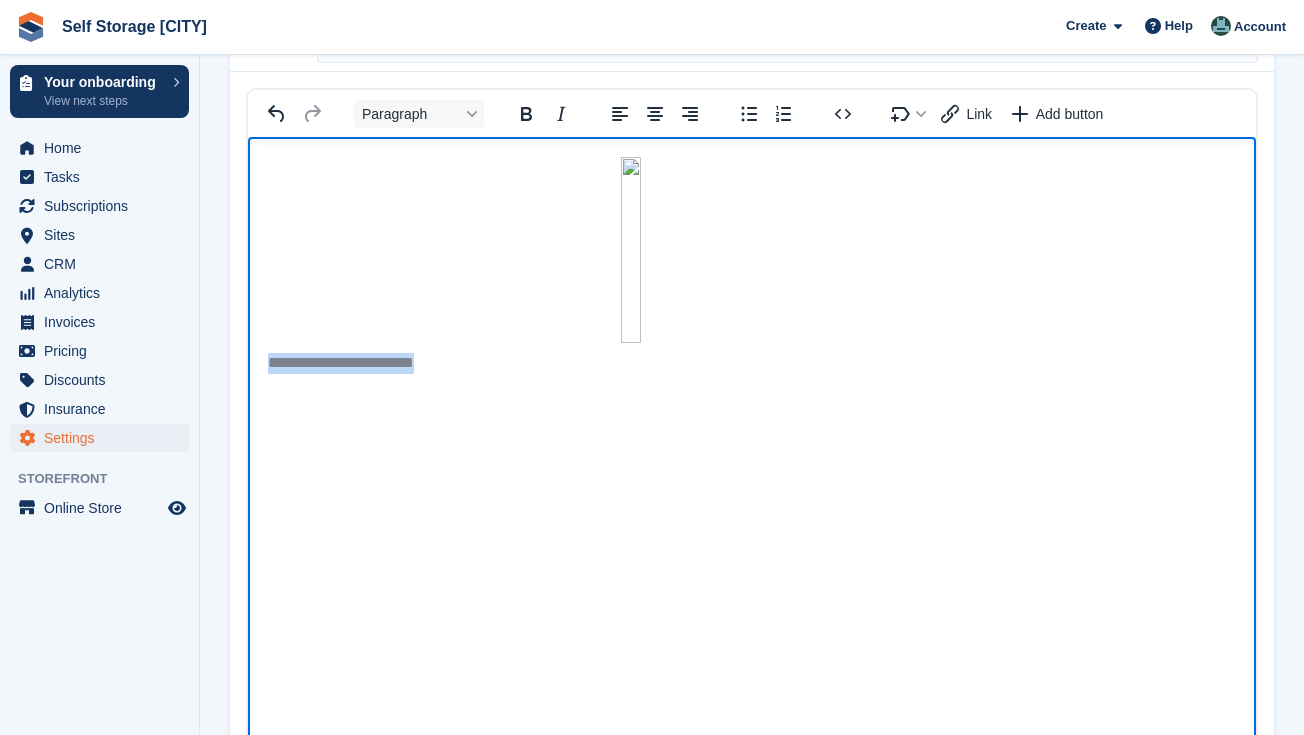 drag, startPoint x: 457, startPoint y: 363, endPoint x: 272, endPoint y: 359, distance: 185.04324 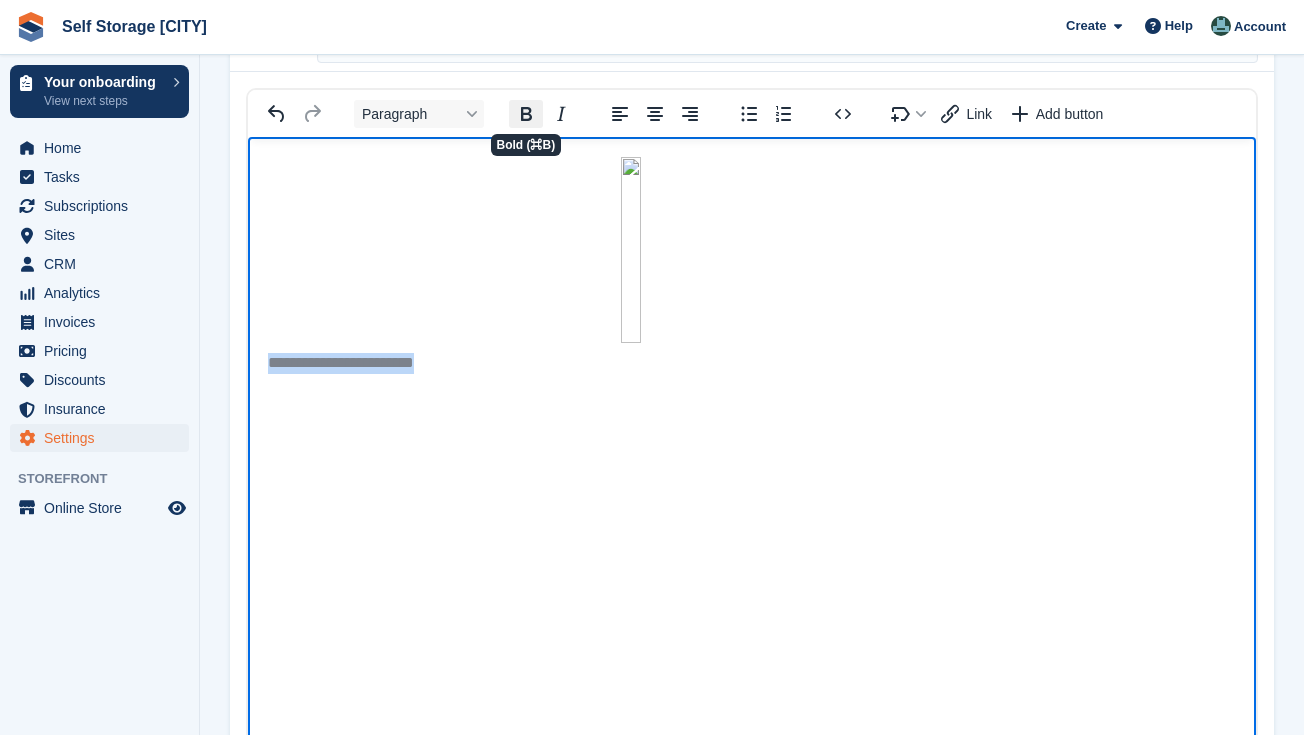 click 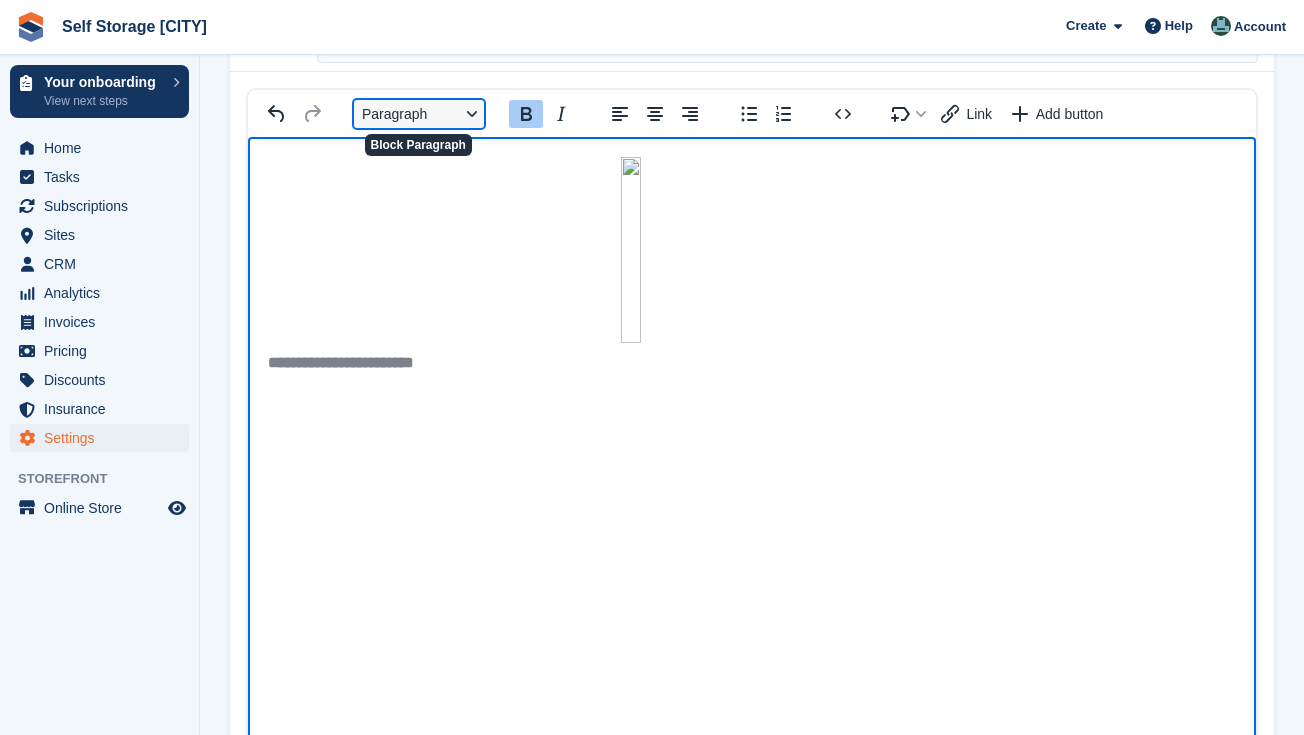 click on "Paragraph" at bounding box center [419, 114] 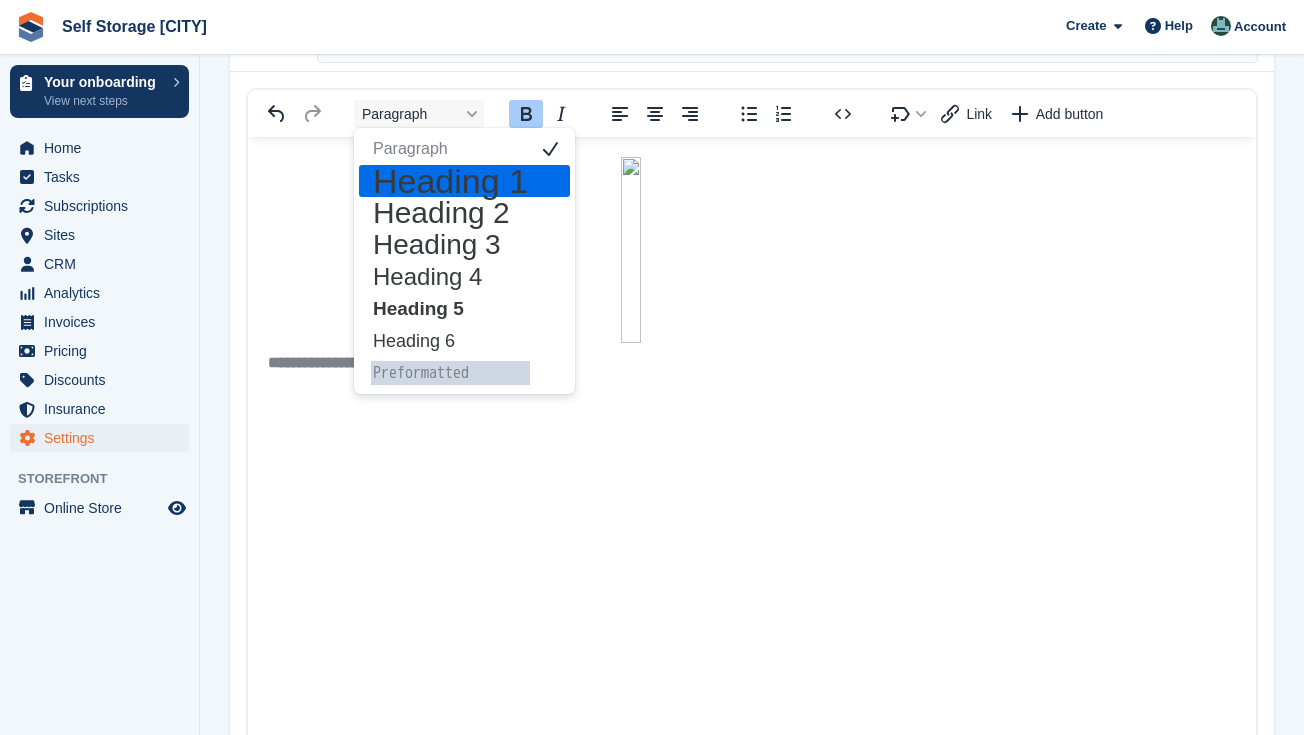 click on "Heading 1" at bounding box center [450, 181] 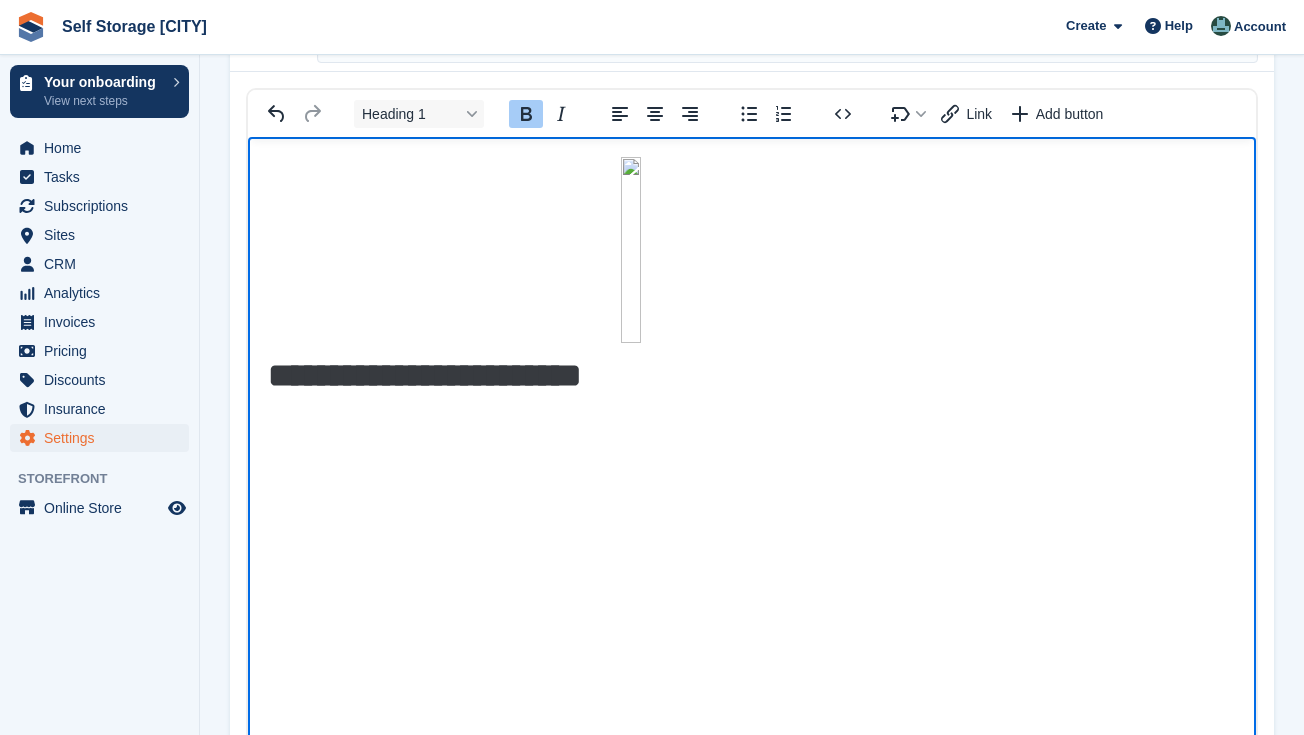 click on "**********" at bounding box center (752, 375) 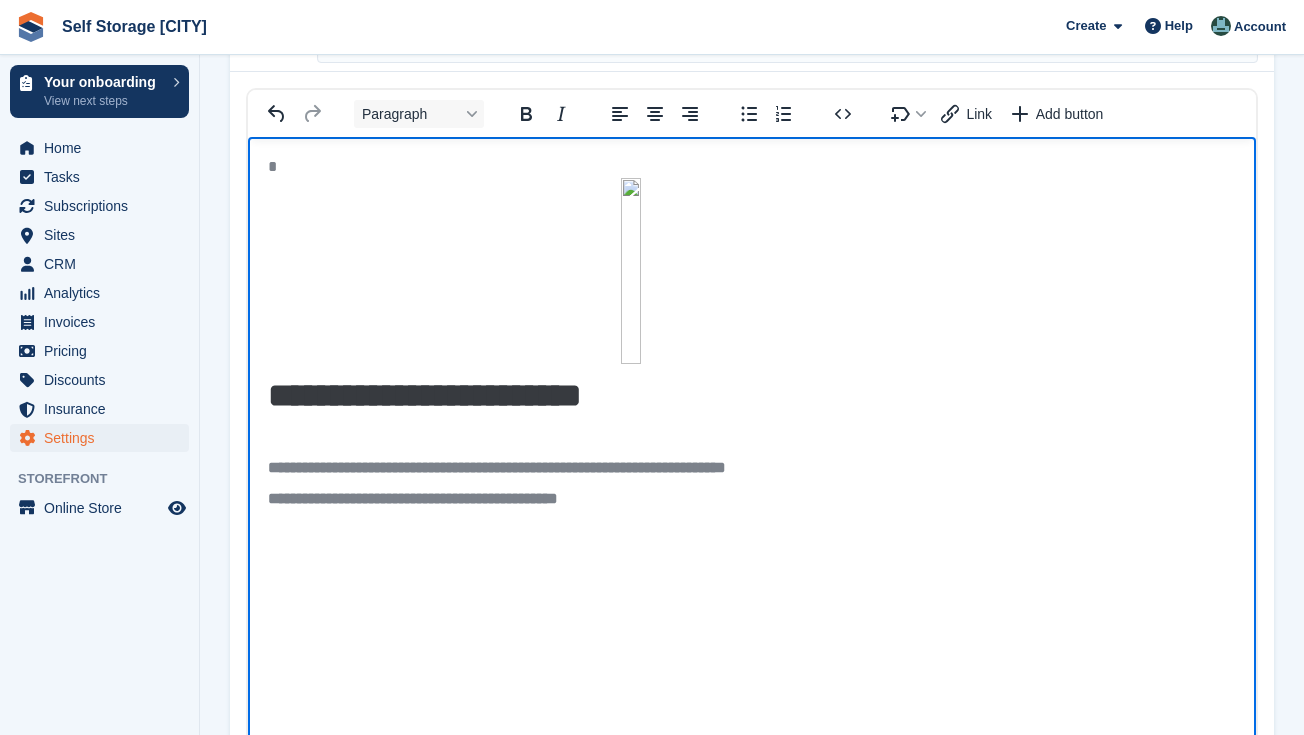 click on "*" at bounding box center [752, 260] 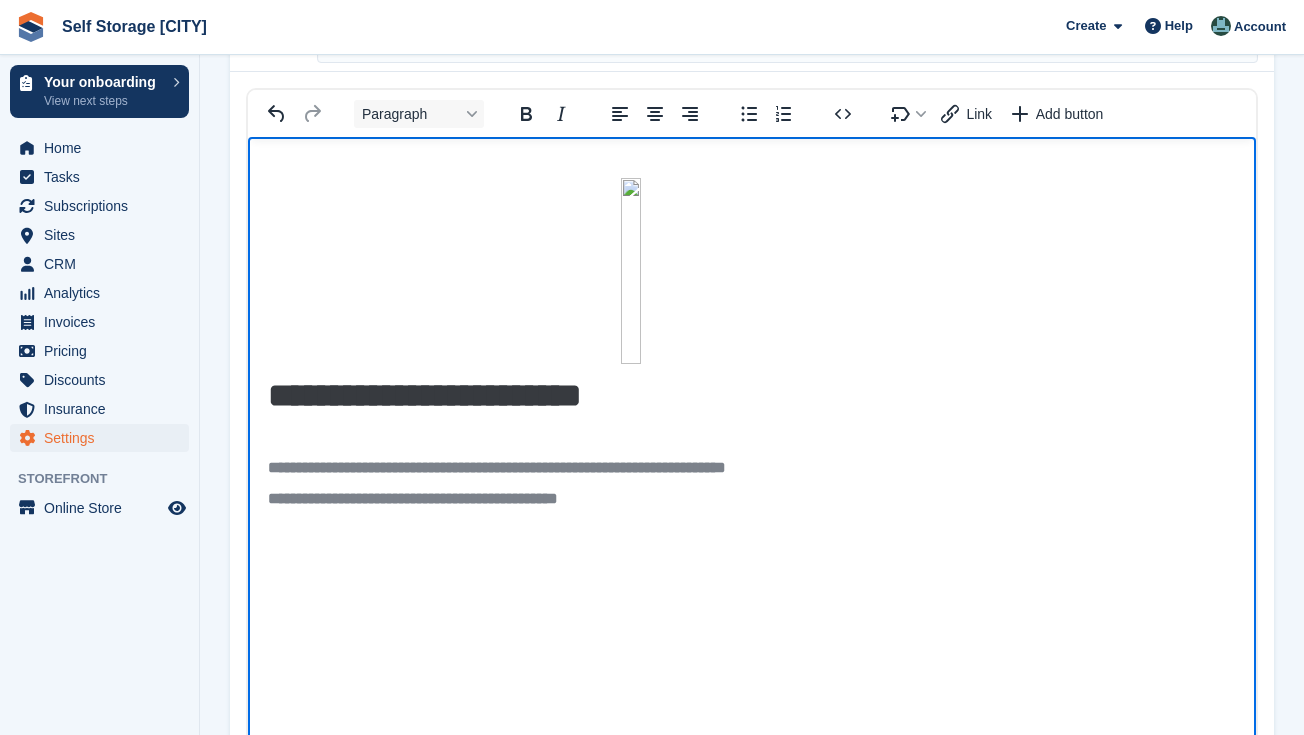 click on "**********" at bounding box center (752, 499) 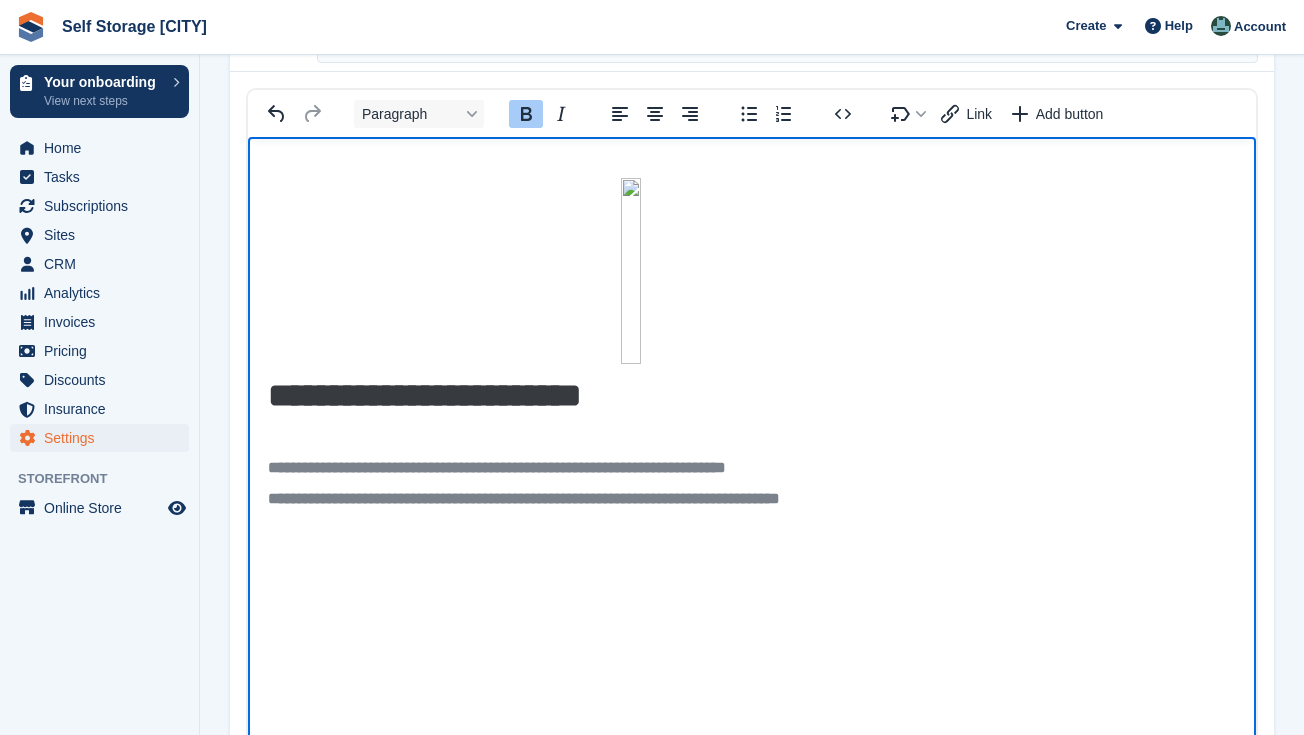 click on "**********" at bounding box center (752, 338) 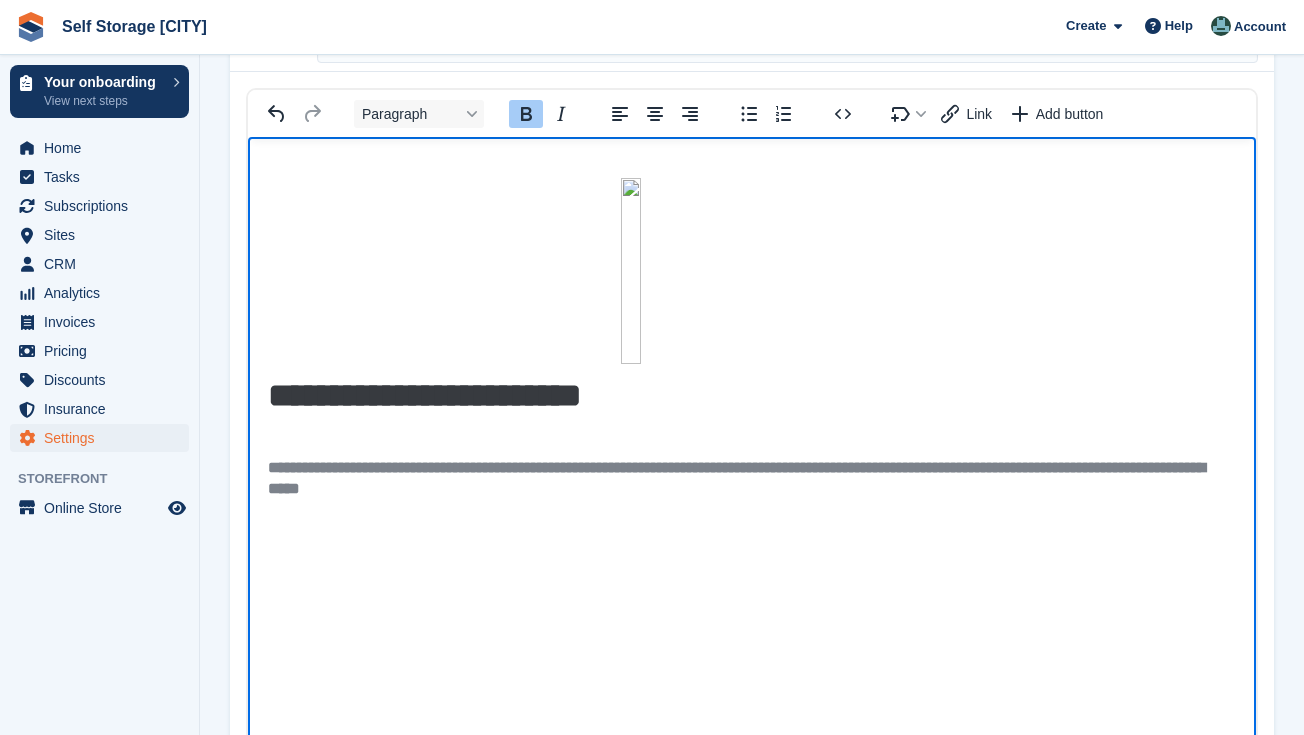 click on "**********" at bounding box center (752, 479) 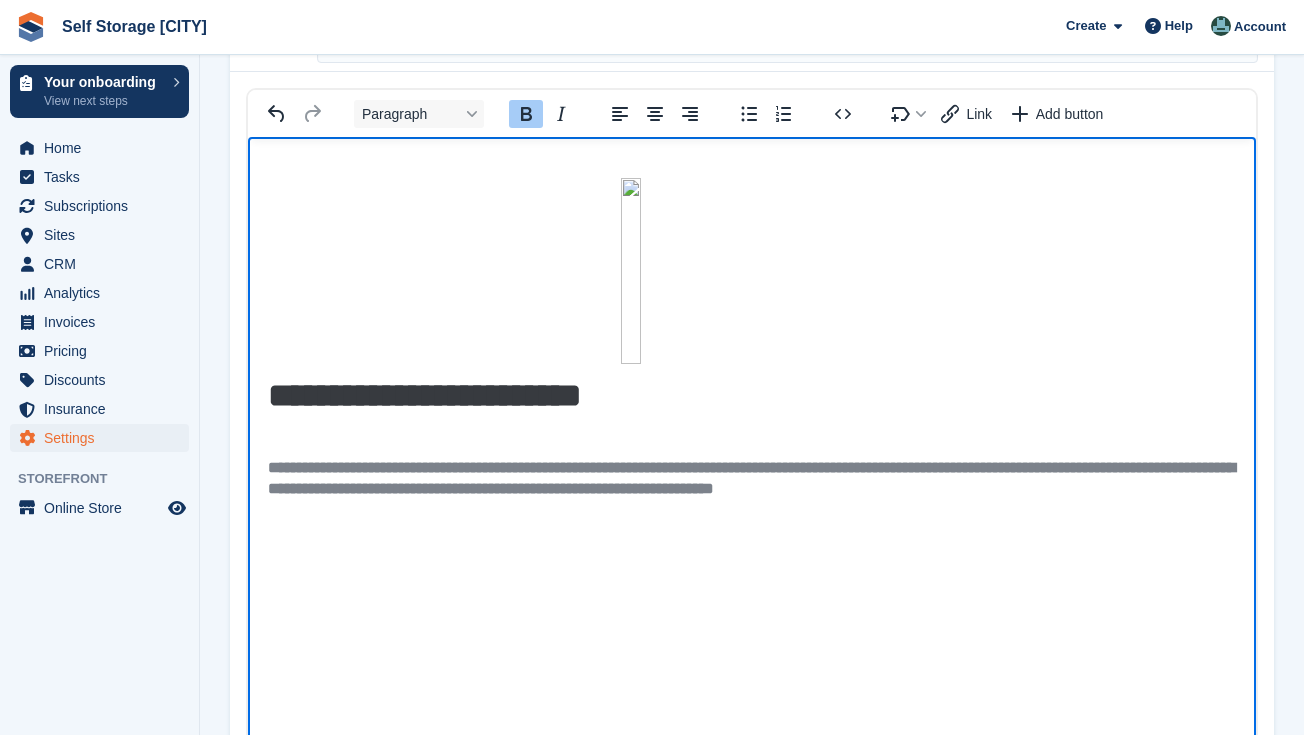click on "**********" at bounding box center (751, 478) 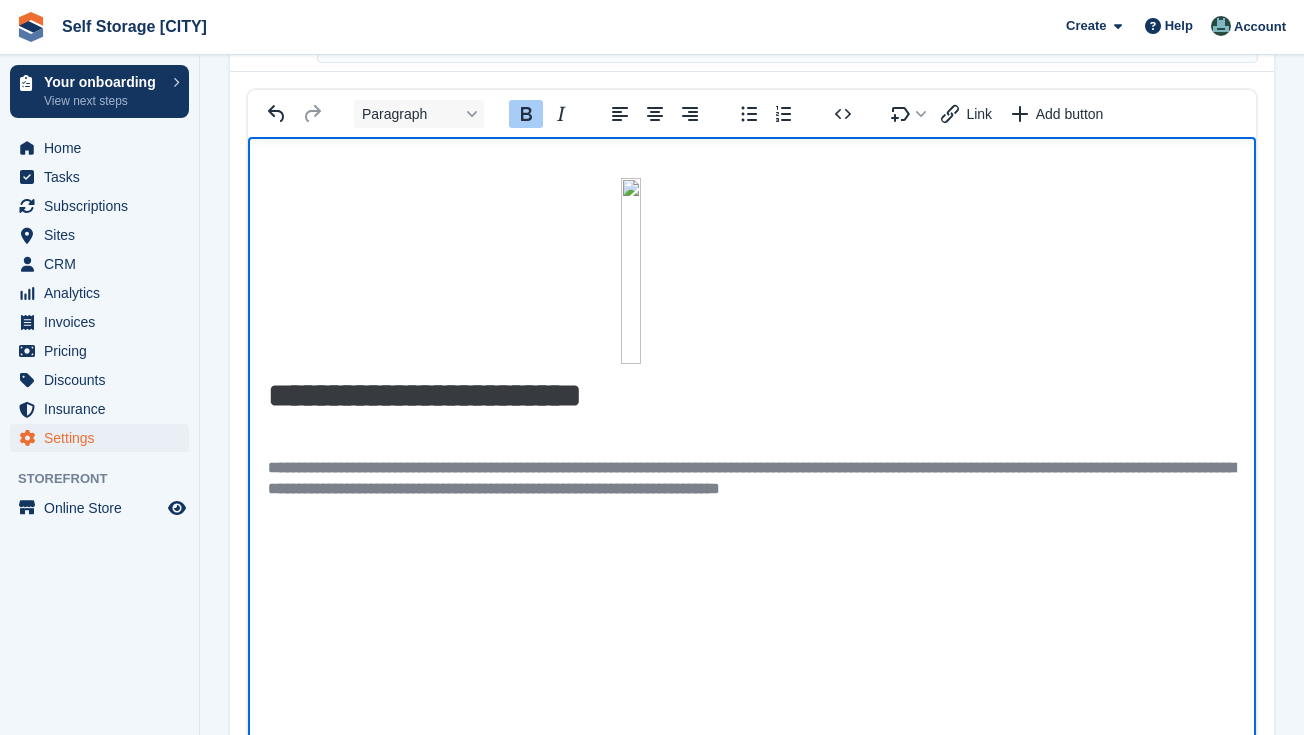 click on "**********" at bounding box center (752, 479) 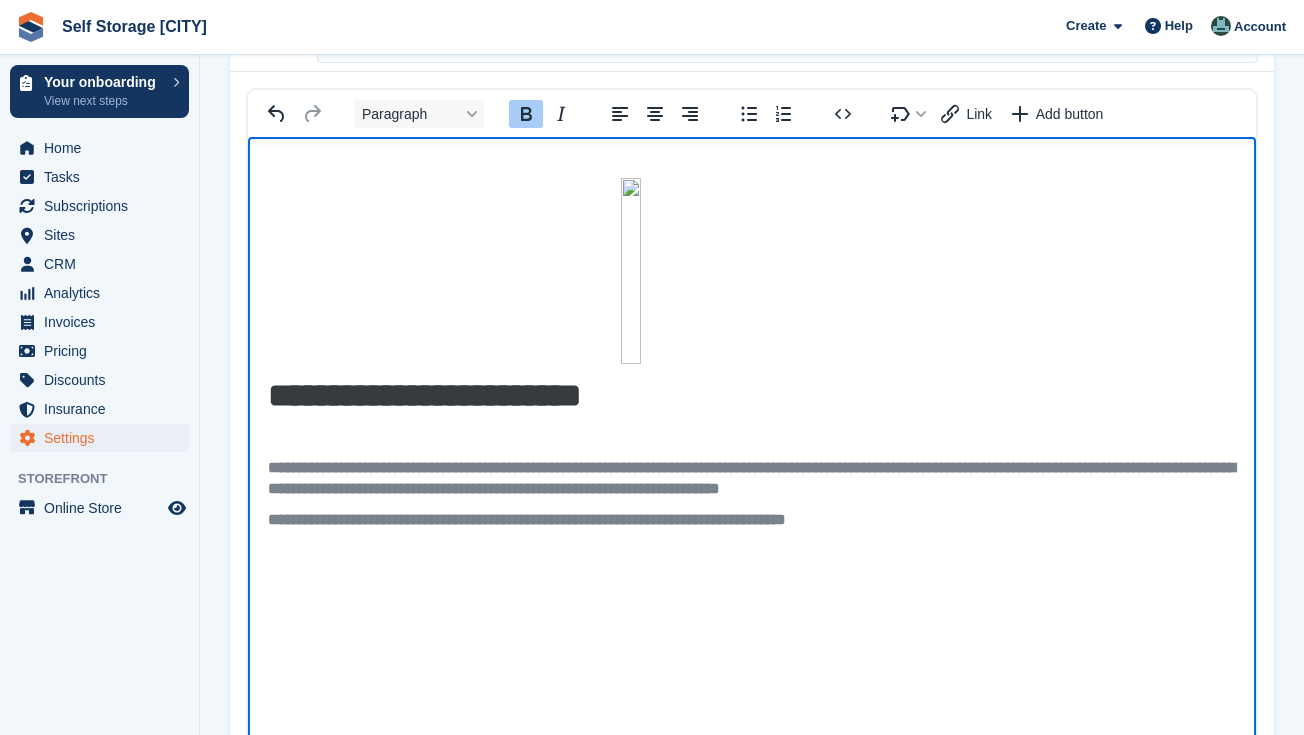 click on "**********" at bounding box center (752, 348) 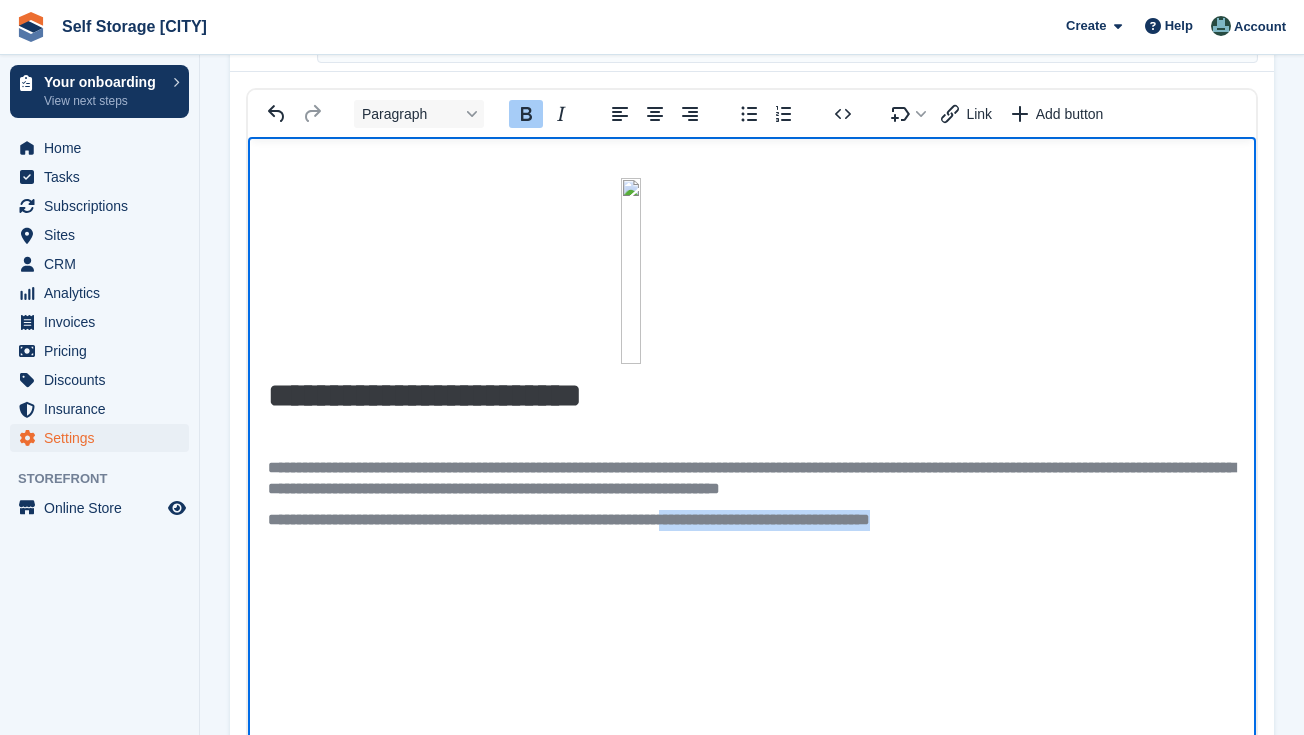 drag, startPoint x: 1043, startPoint y: 519, endPoint x: 768, endPoint y: 516, distance: 275.01636 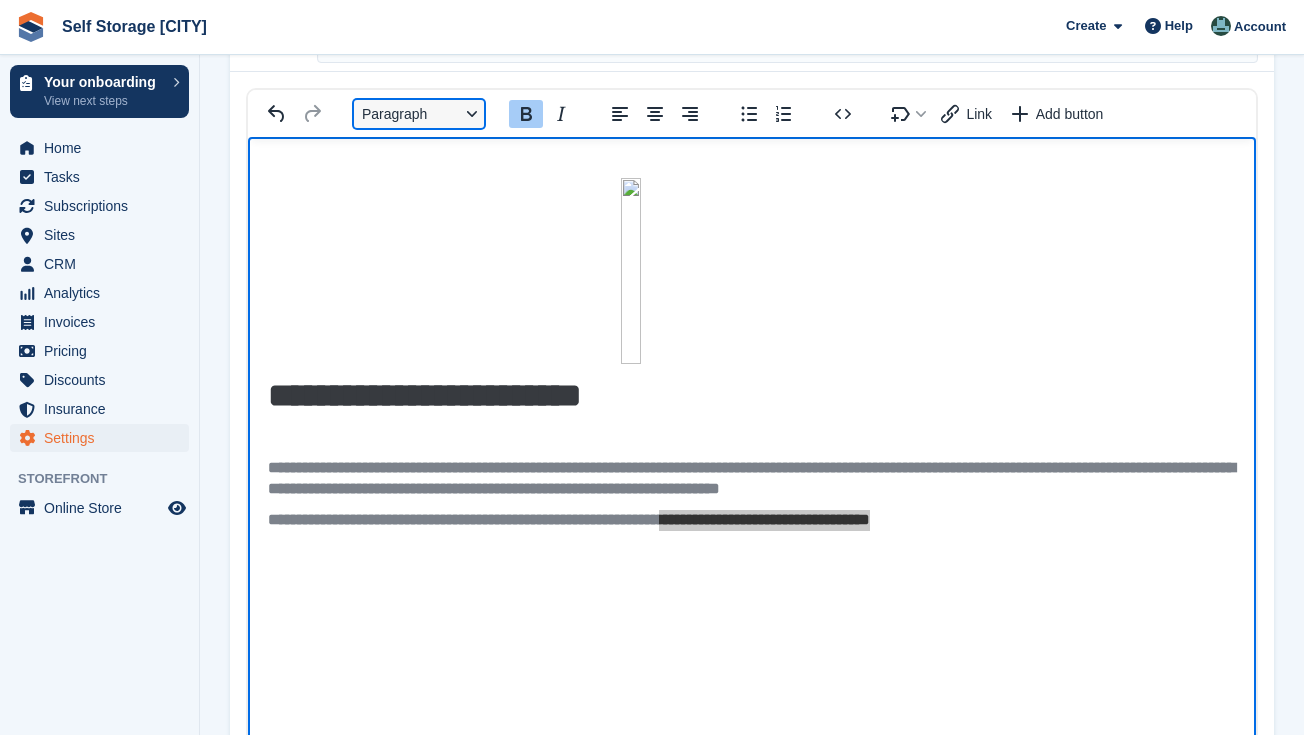 click on "Paragraph" at bounding box center (419, 114) 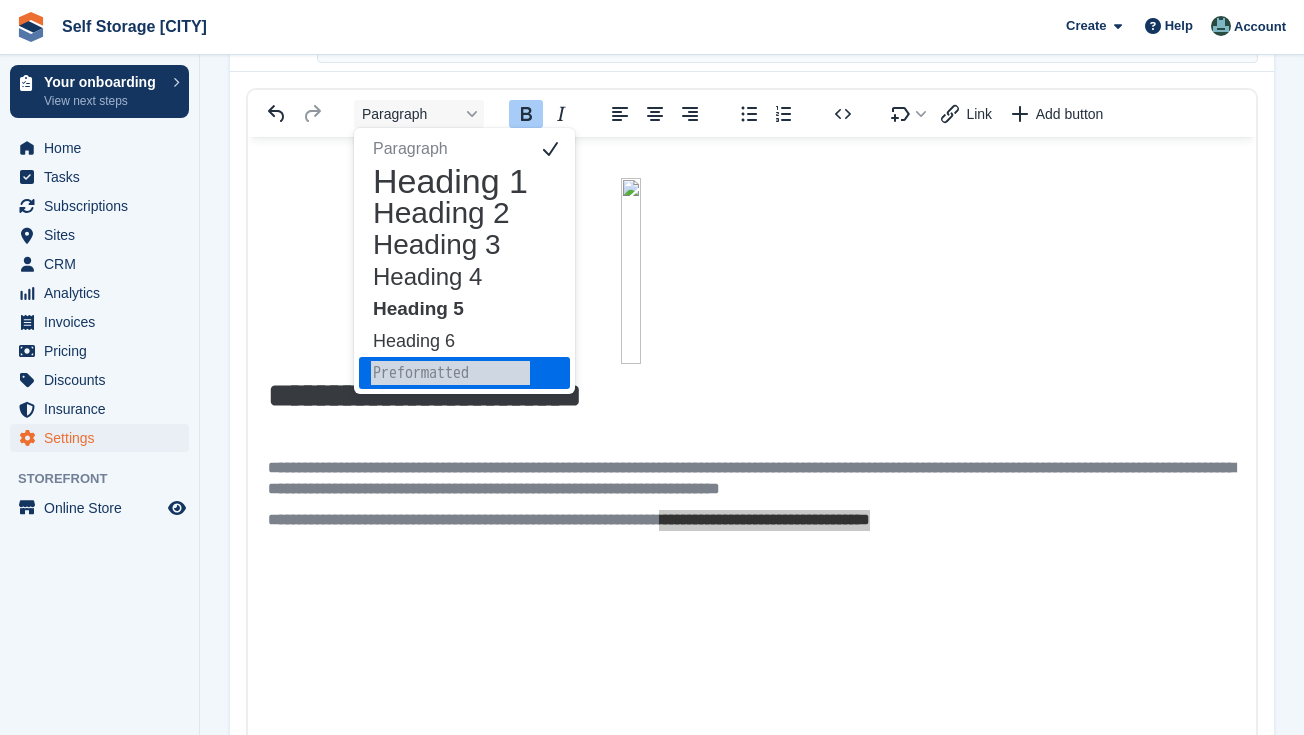click on "Preformatted" at bounding box center (450, 373) 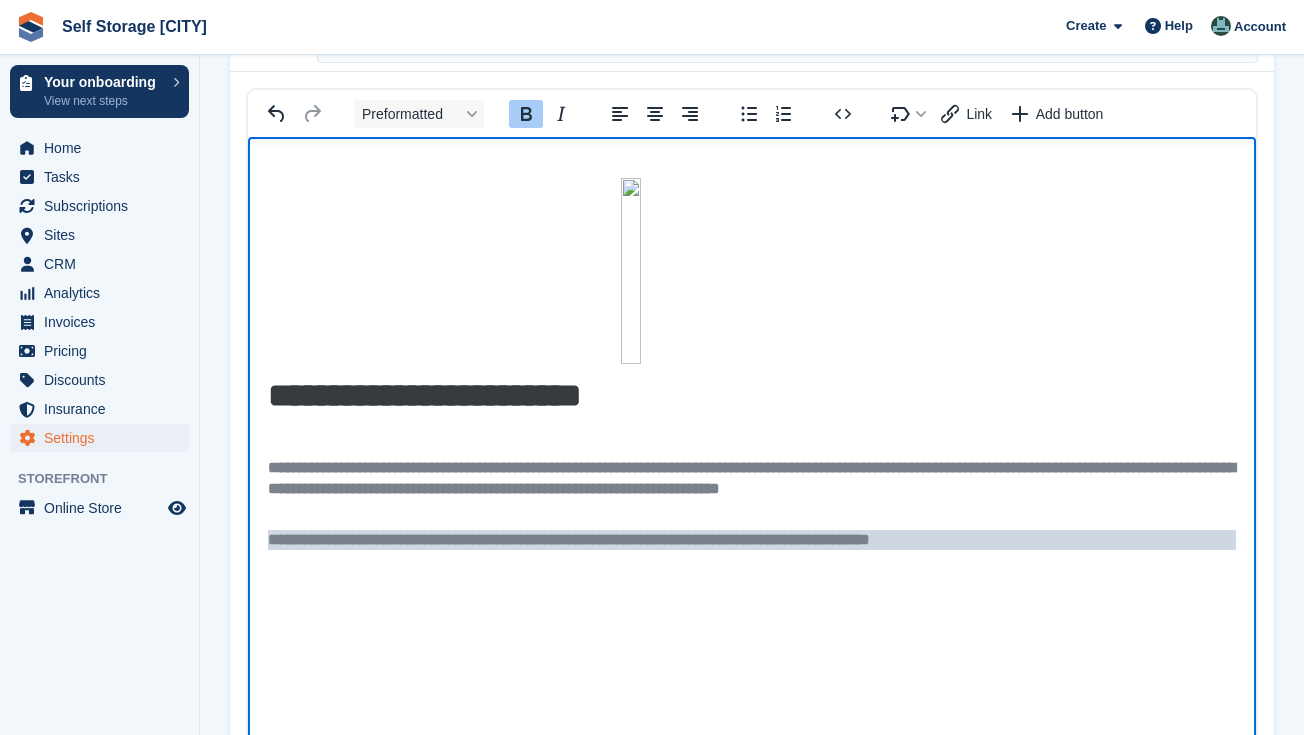 click on "**********" at bounding box center (752, 499) 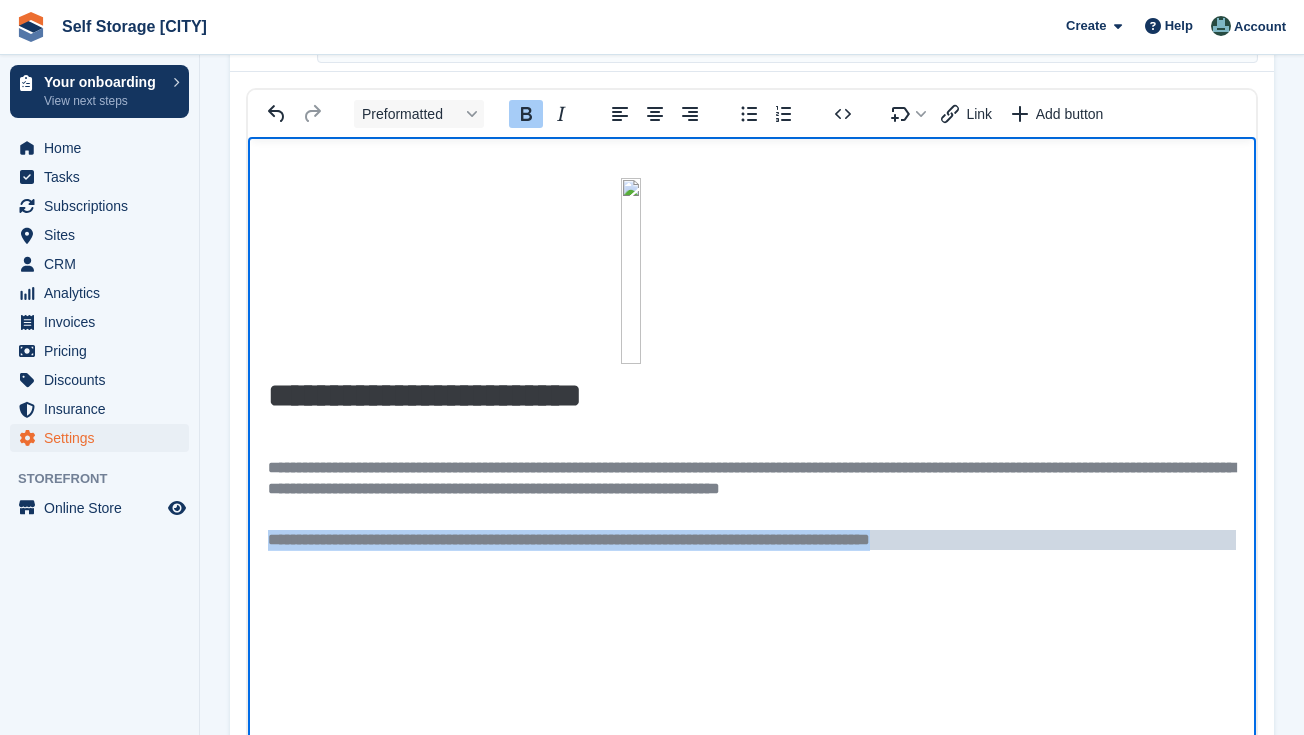 drag, startPoint x: 1241, startPoint y: 543, endPoint x: 910, endPoint y: 525, distance: 331.48907 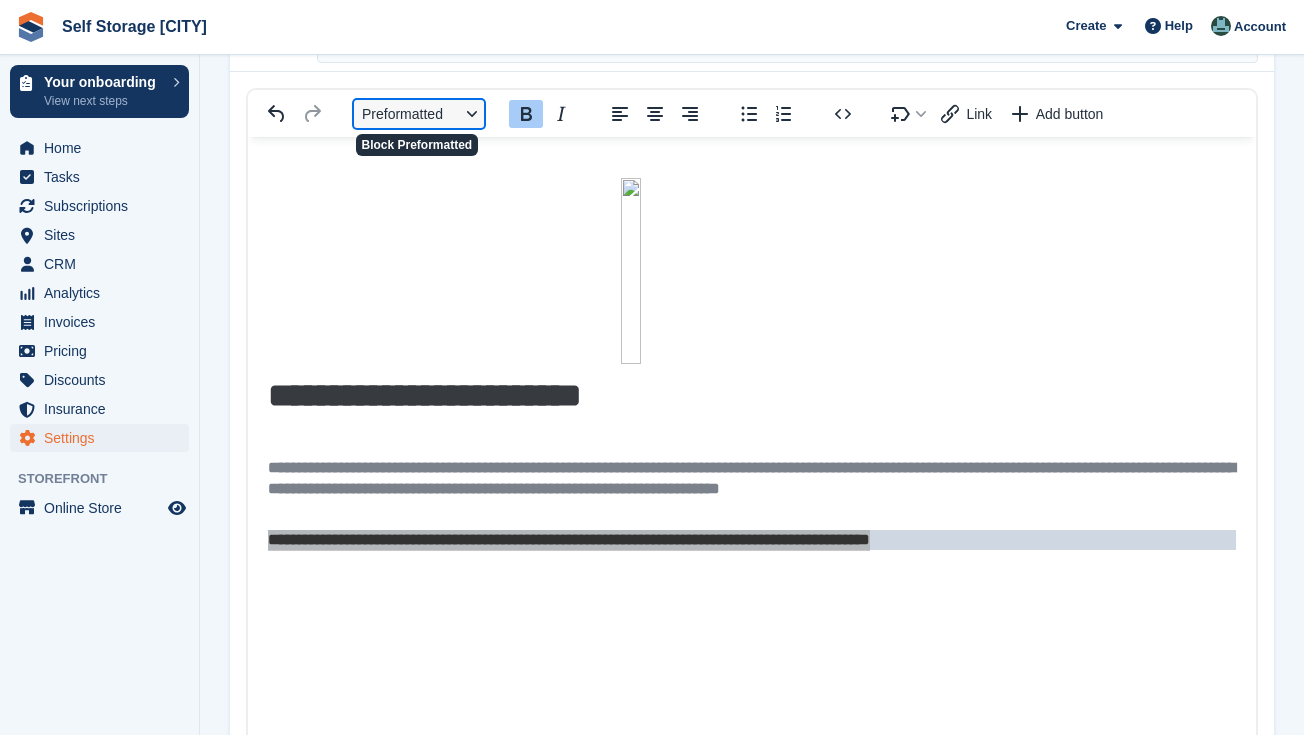 click on "Preformatted" at bounding box center (419, 114) 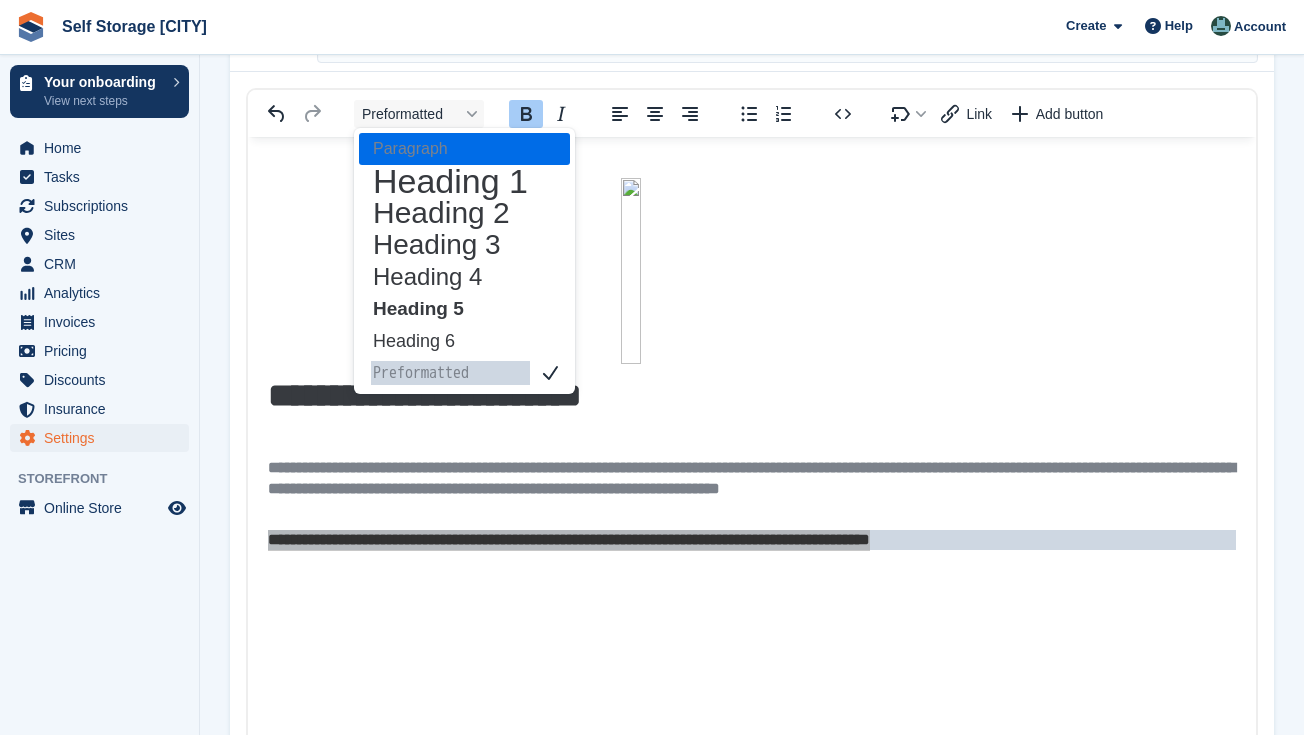 click on "Paragraph" at bounding box center [450, 149] 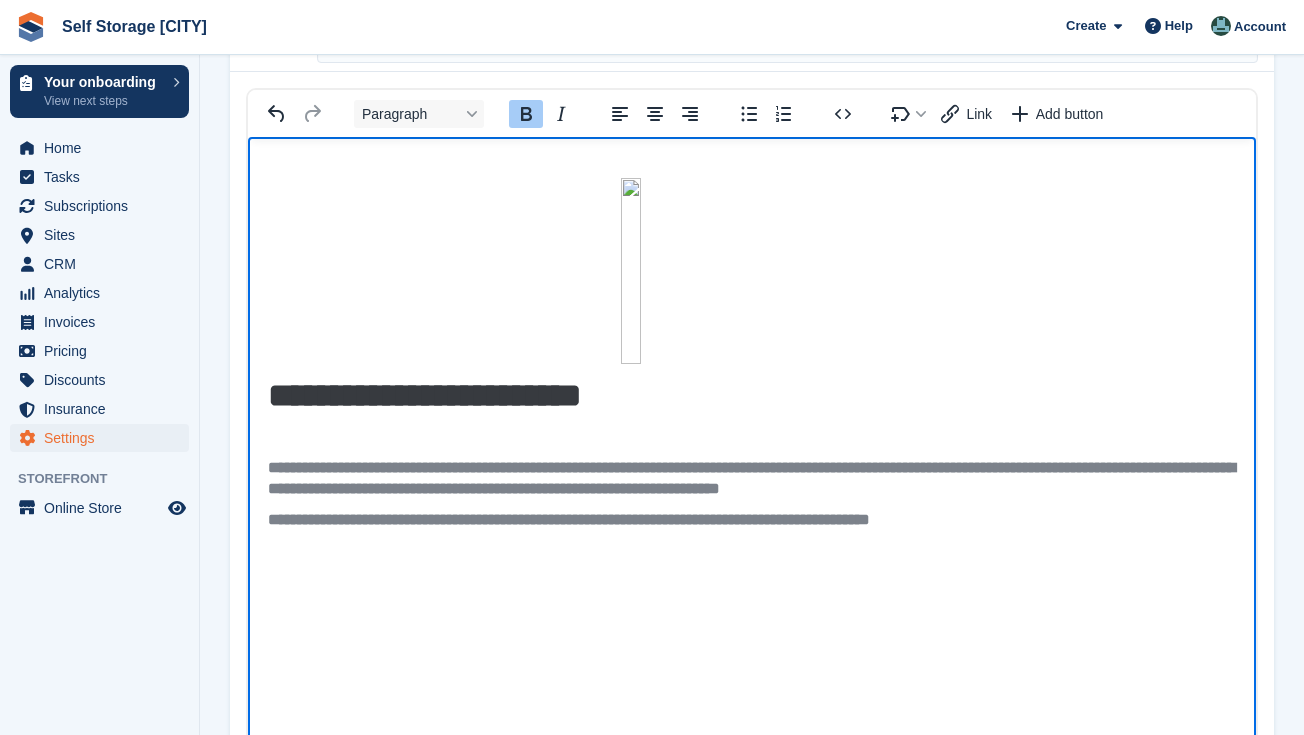 click on "**********" at bounding box center (752, 499) 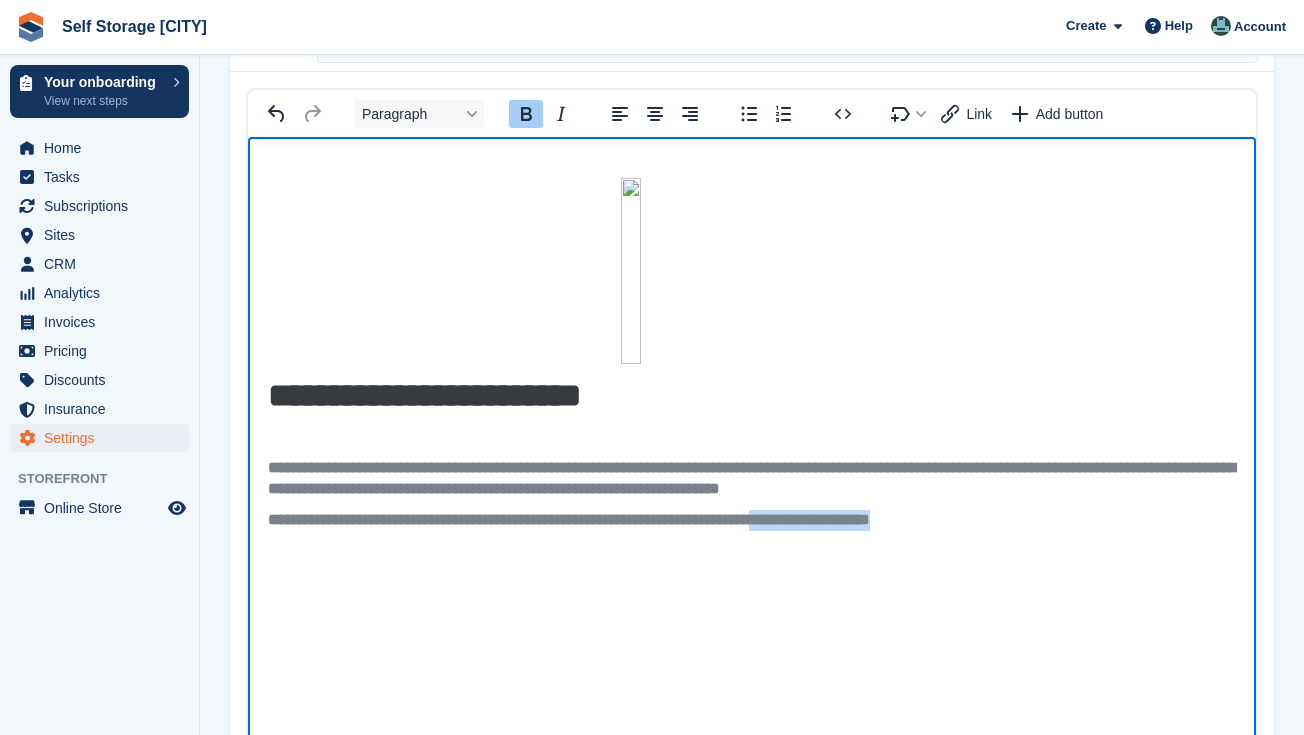 drag, startPoint x: 1042, startPoint y: 522, endPoint x: 874, endPoint y: 522, distance: 168 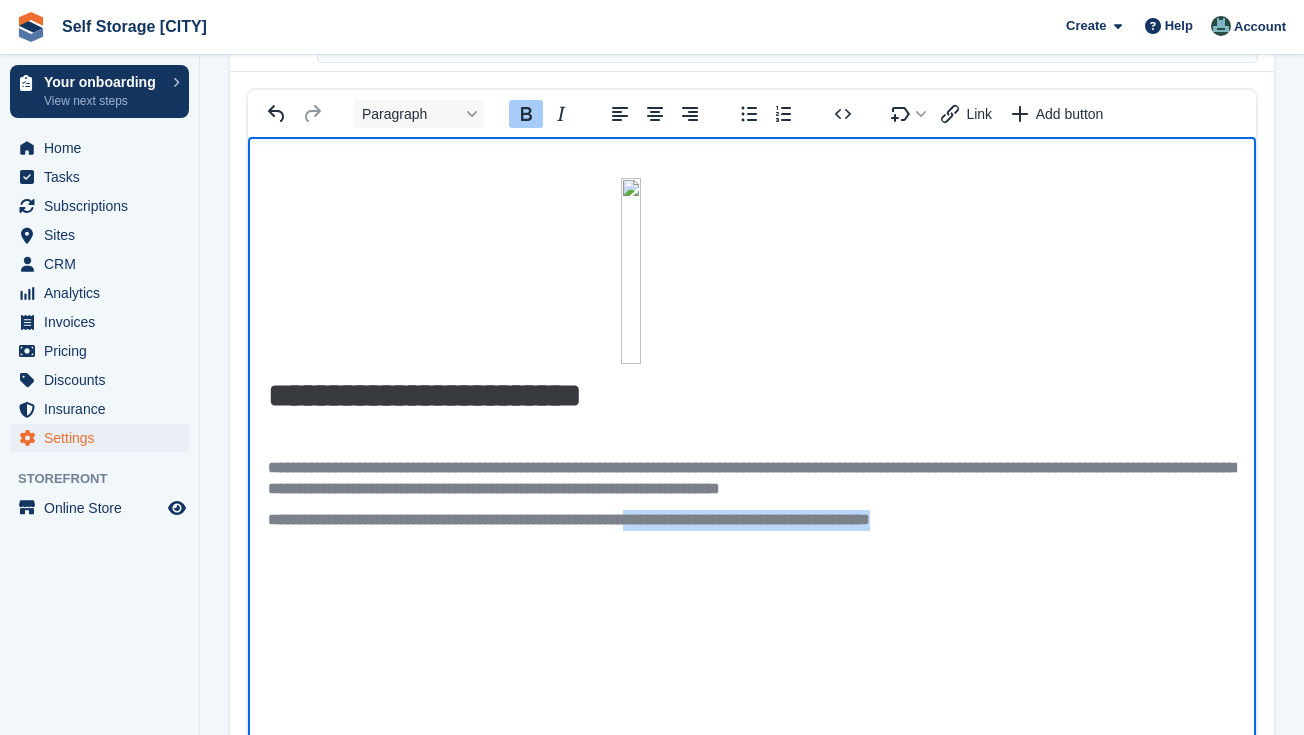 drag, startPoint x: 883, startPoint y: 526, endPoint x: 732, endPoint y: 520, distance: 151.11916 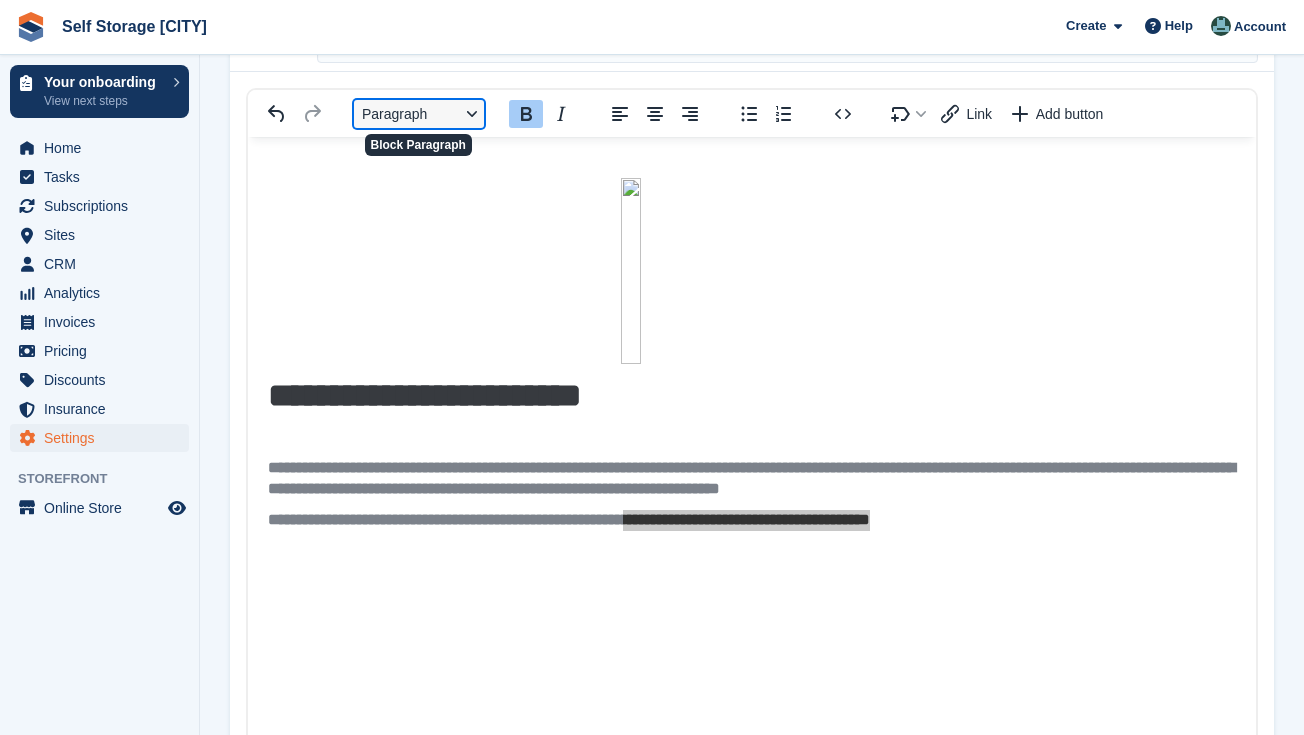 click on "Paragraph" at bounding box center (419, 114) 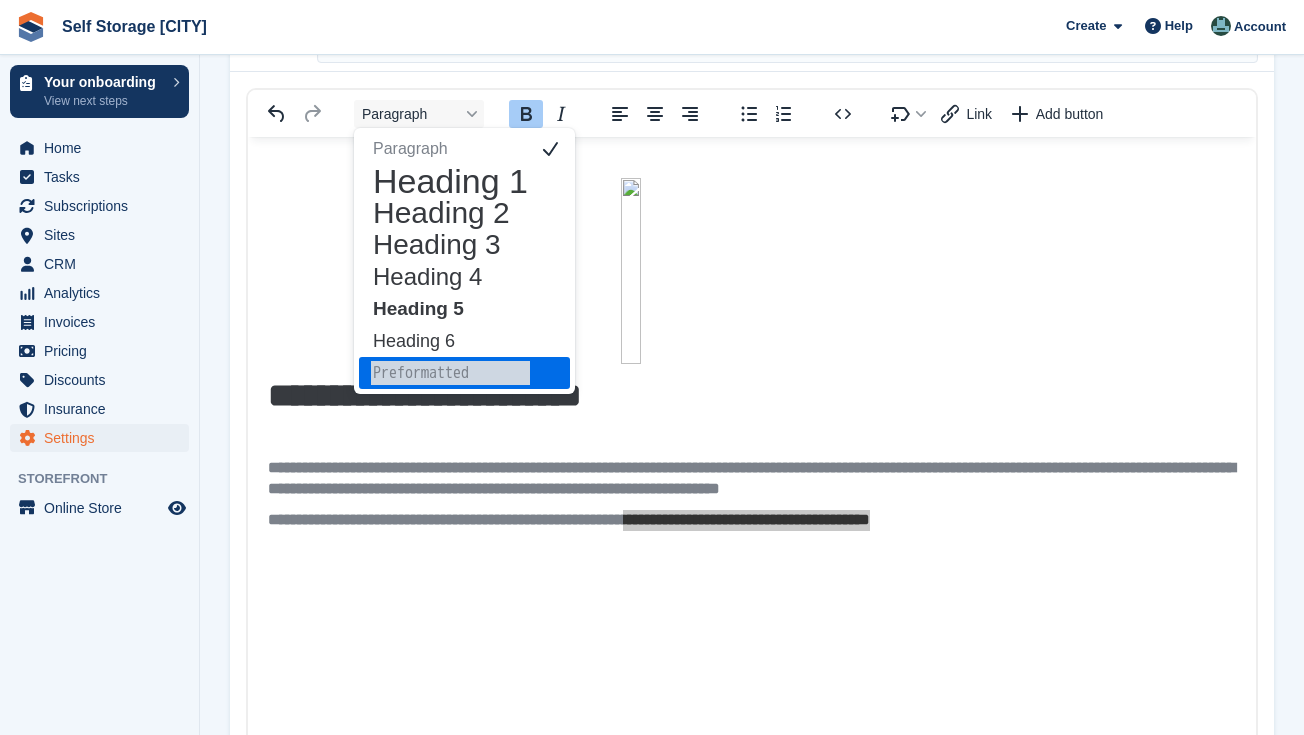 click at bounding box center (550, 373) 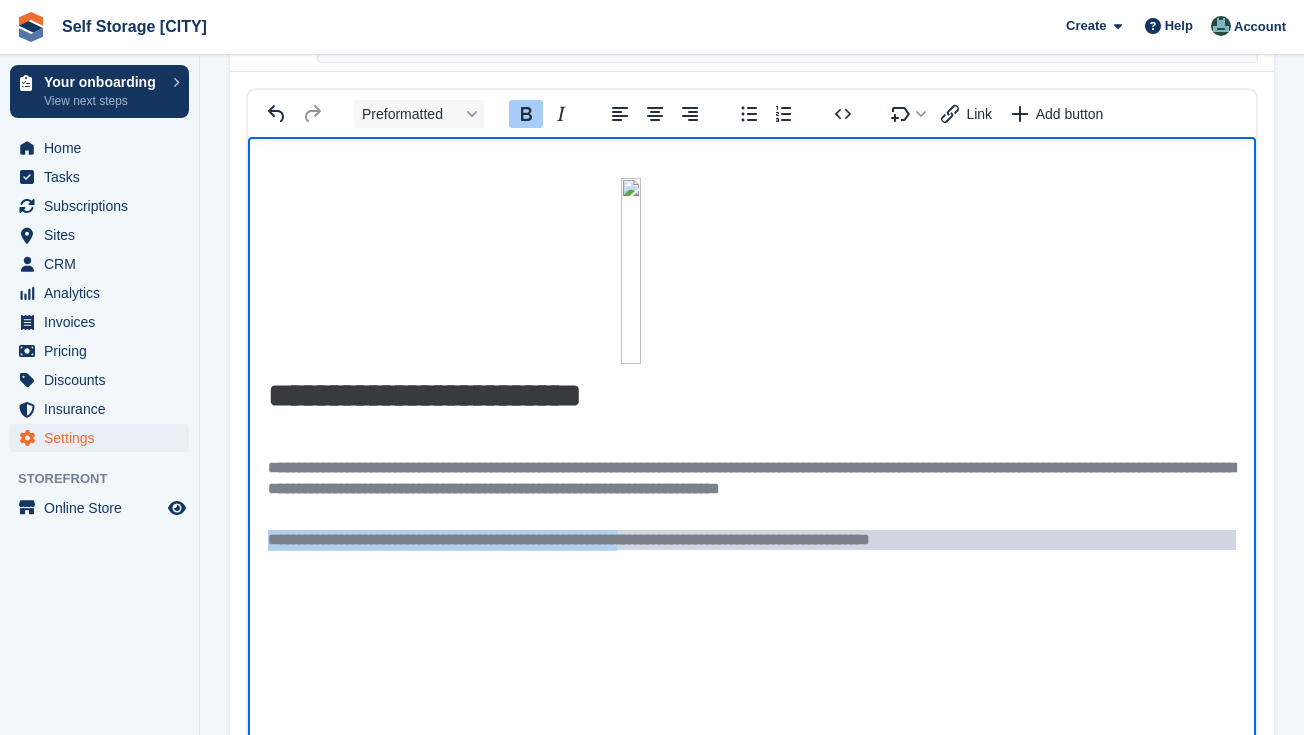 drag, startPoint x: 829, startPoint y: 536, endPoint x: 509, endPoint y: 525, distance: 320.189 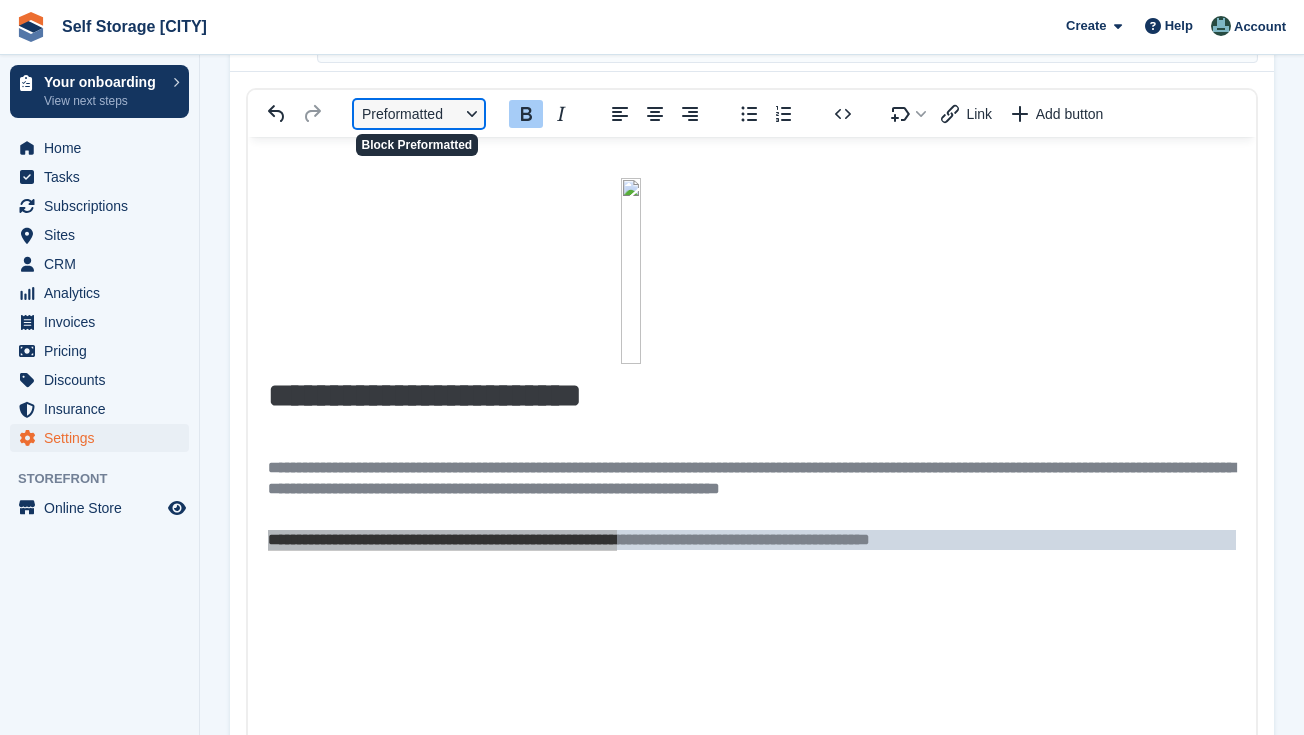 click on "Preformatted" at bounding box center (419, 114) 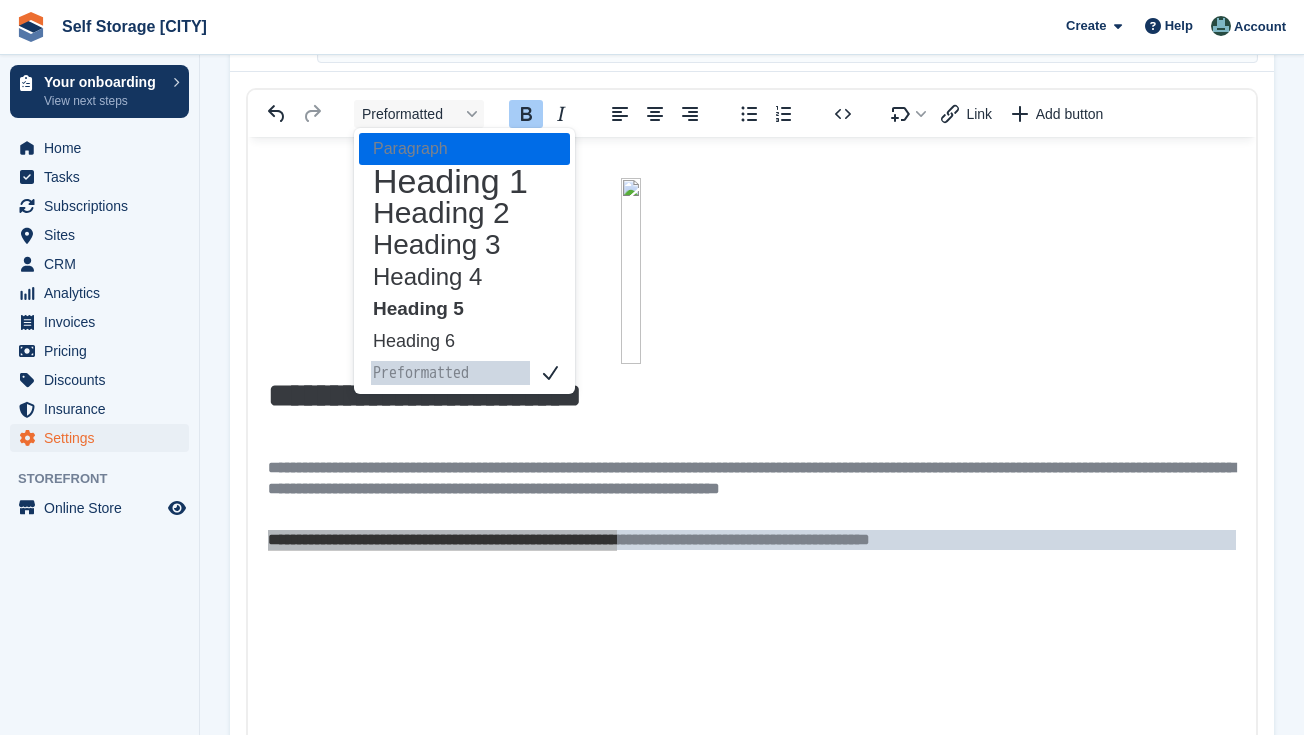 click on "Paragraph" at bounding box center [450, 149] 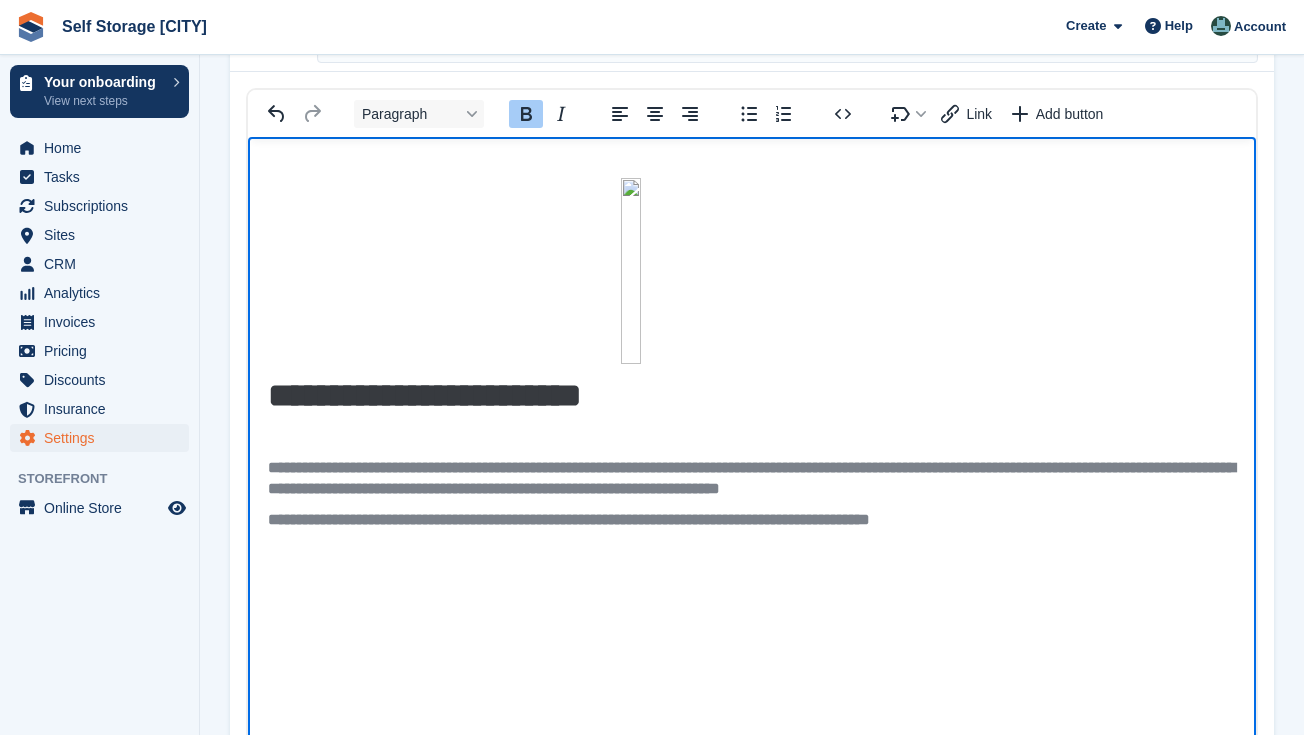 click on "**********" at bounding box center (752, 499) 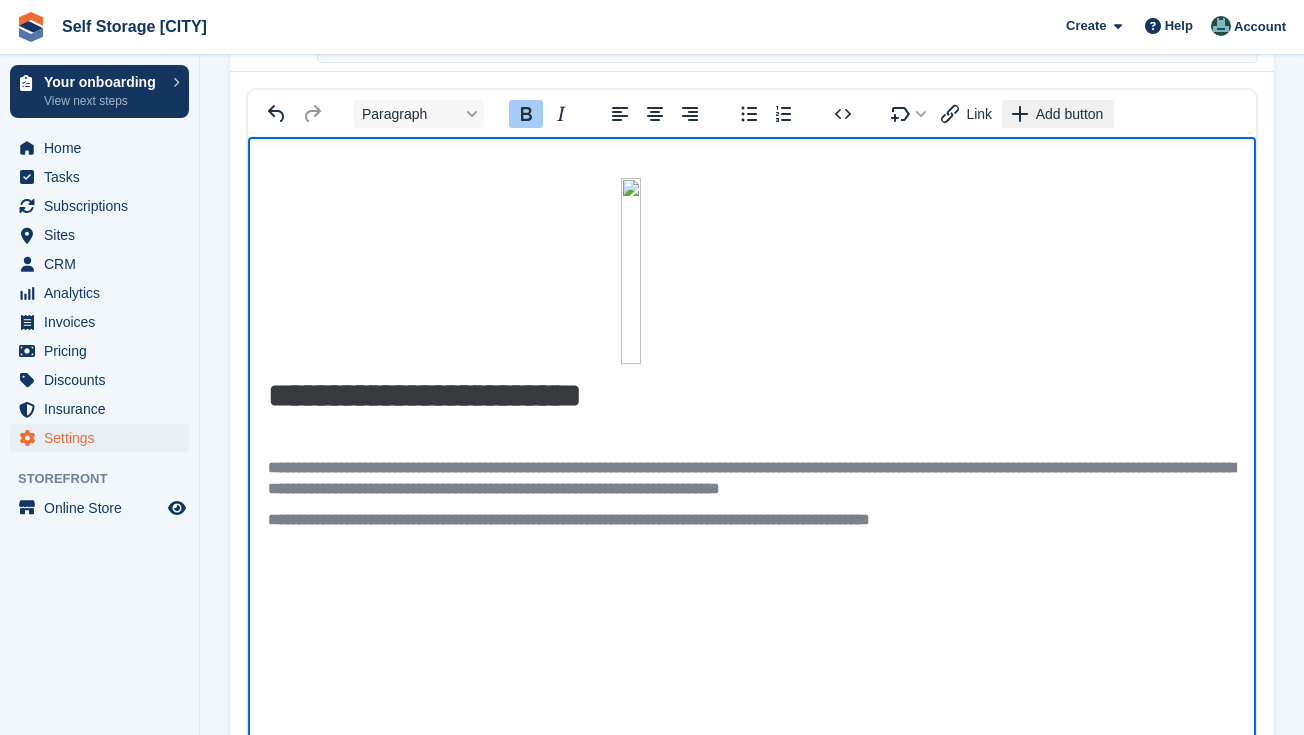 click on "Add button" at bounding box center [1070, 114] 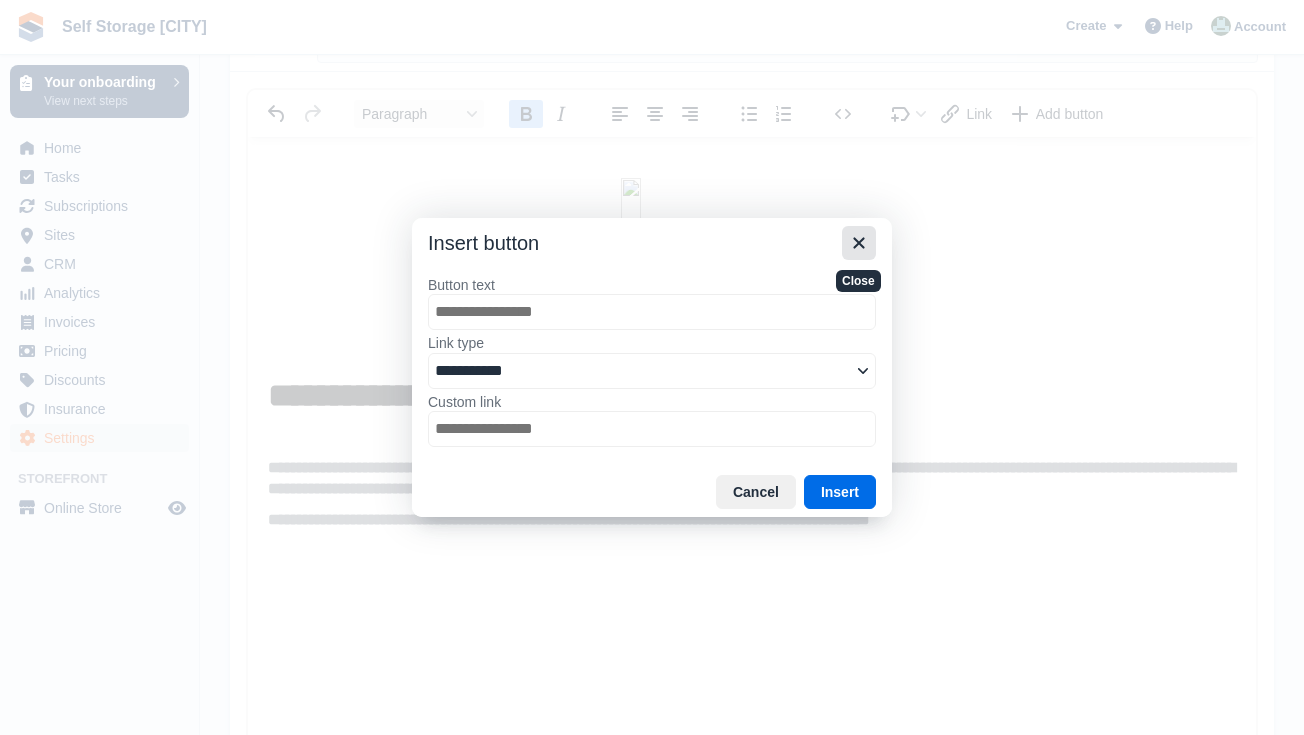 type on "*" 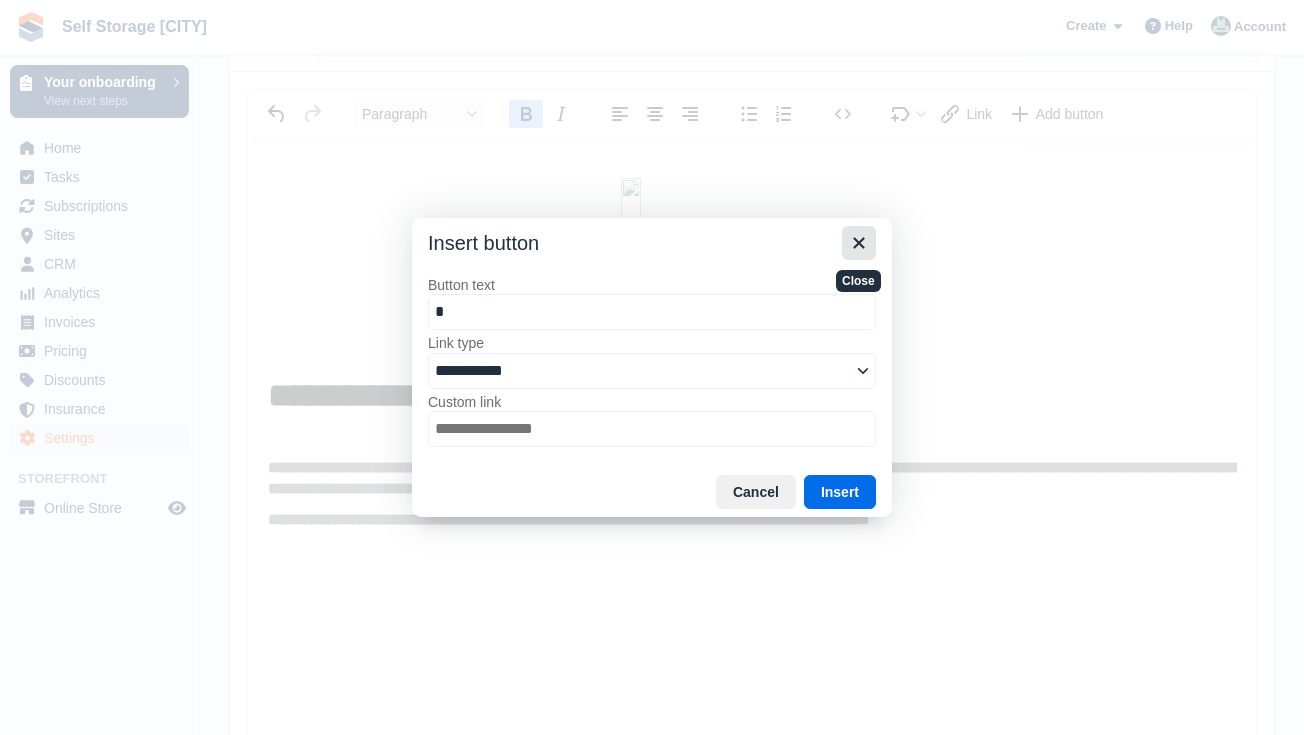 type on "**" 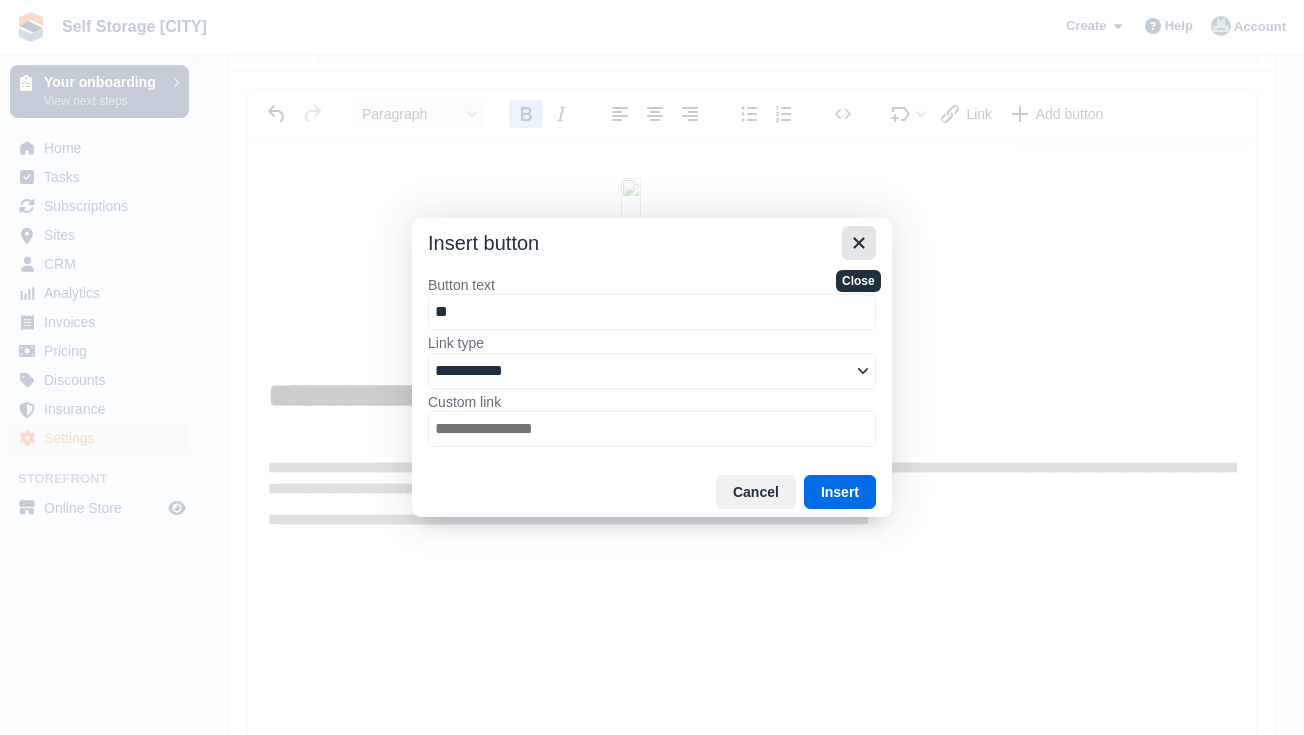 type on "***" 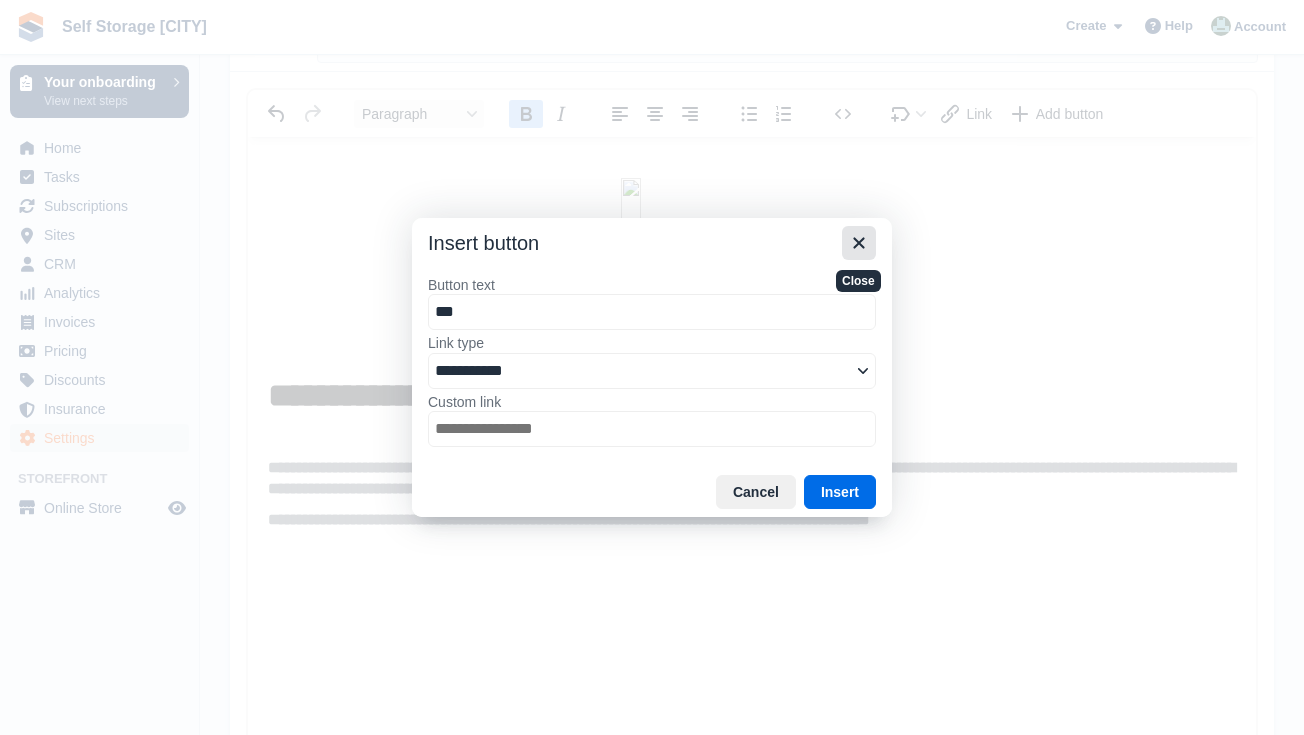 type on "****" 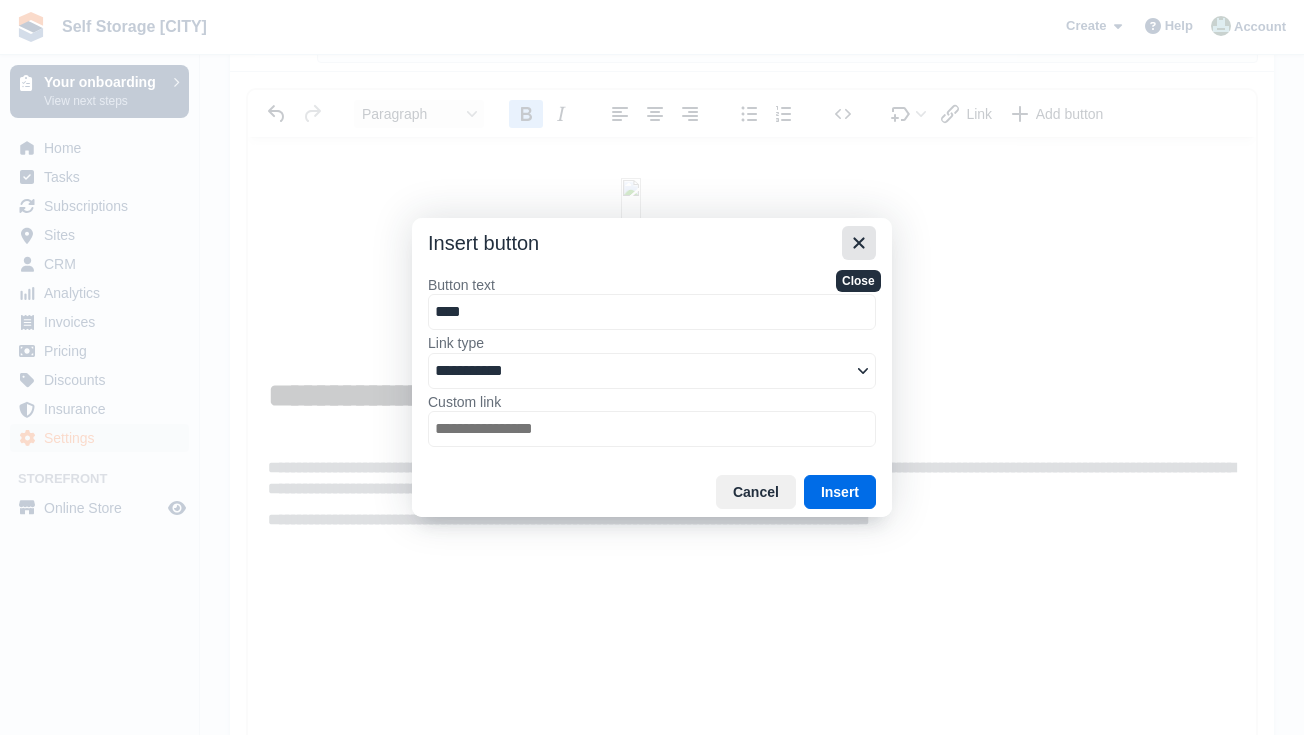 type on "*****" 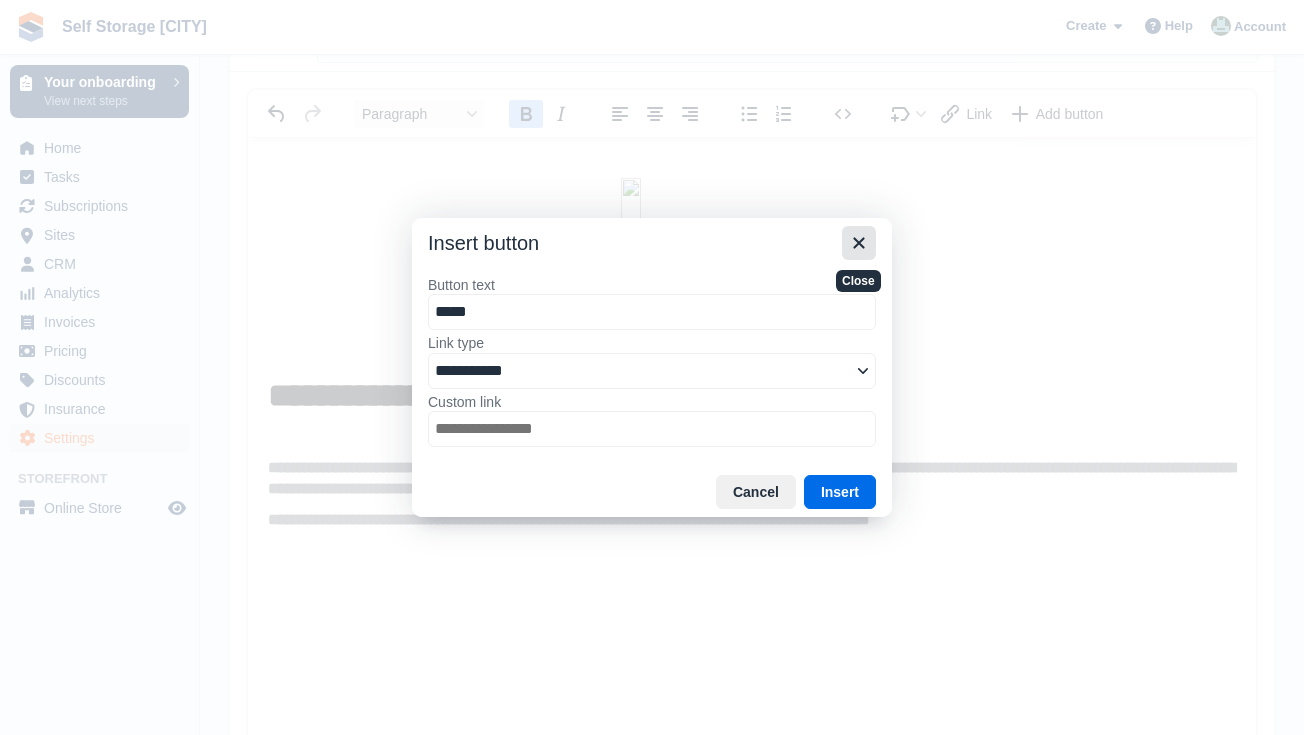 type on "******" 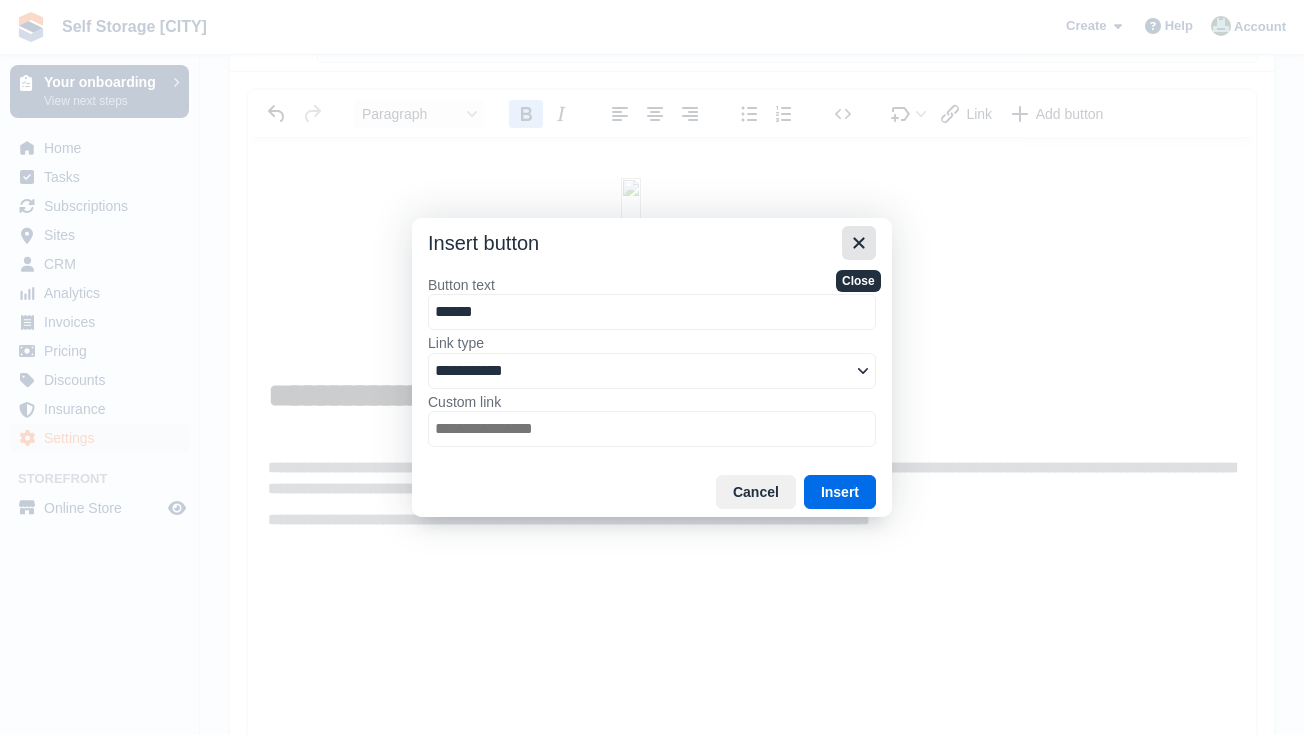 type on "******" 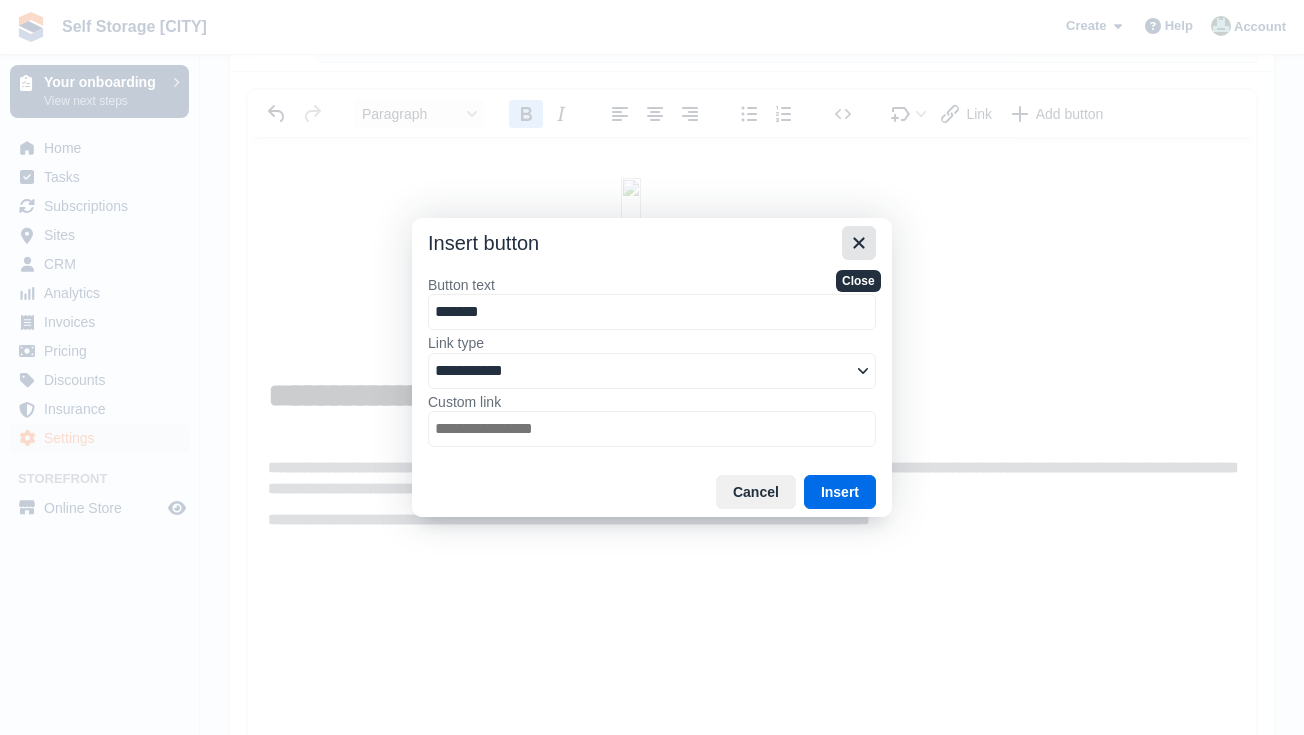 type on "********" 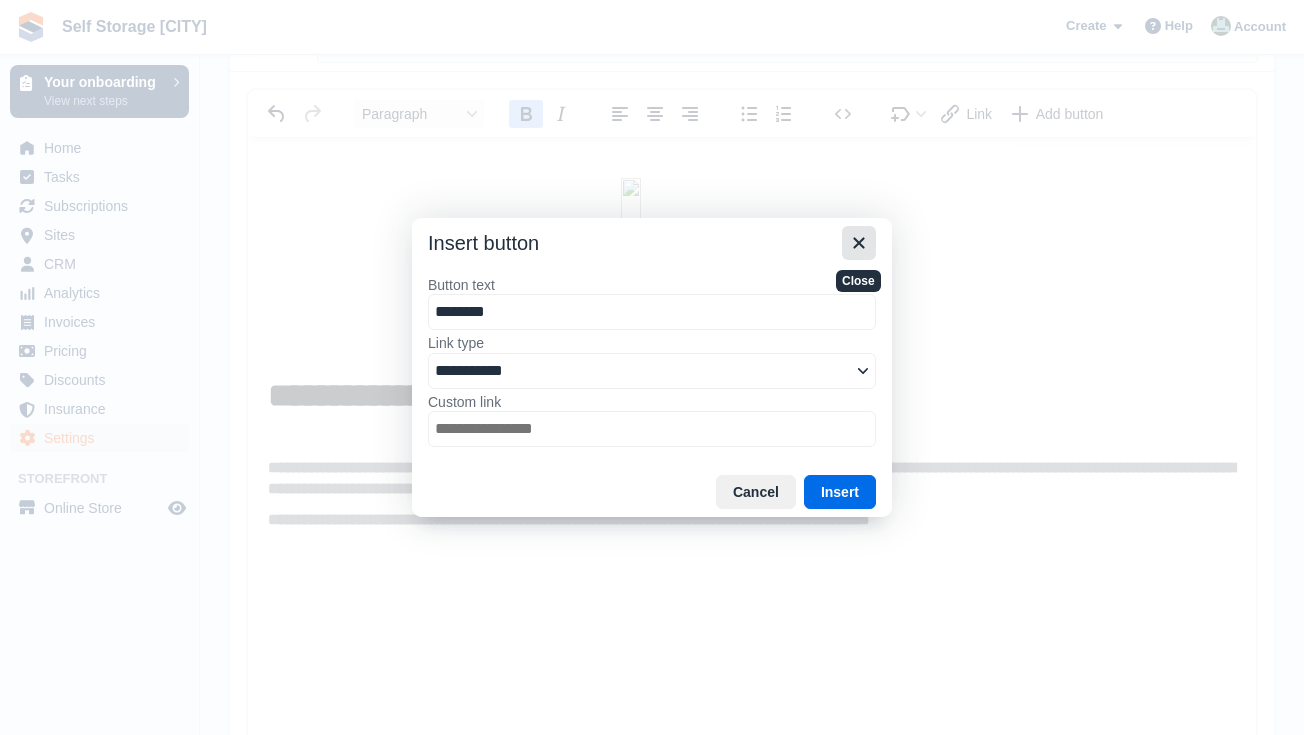 type on "*********" 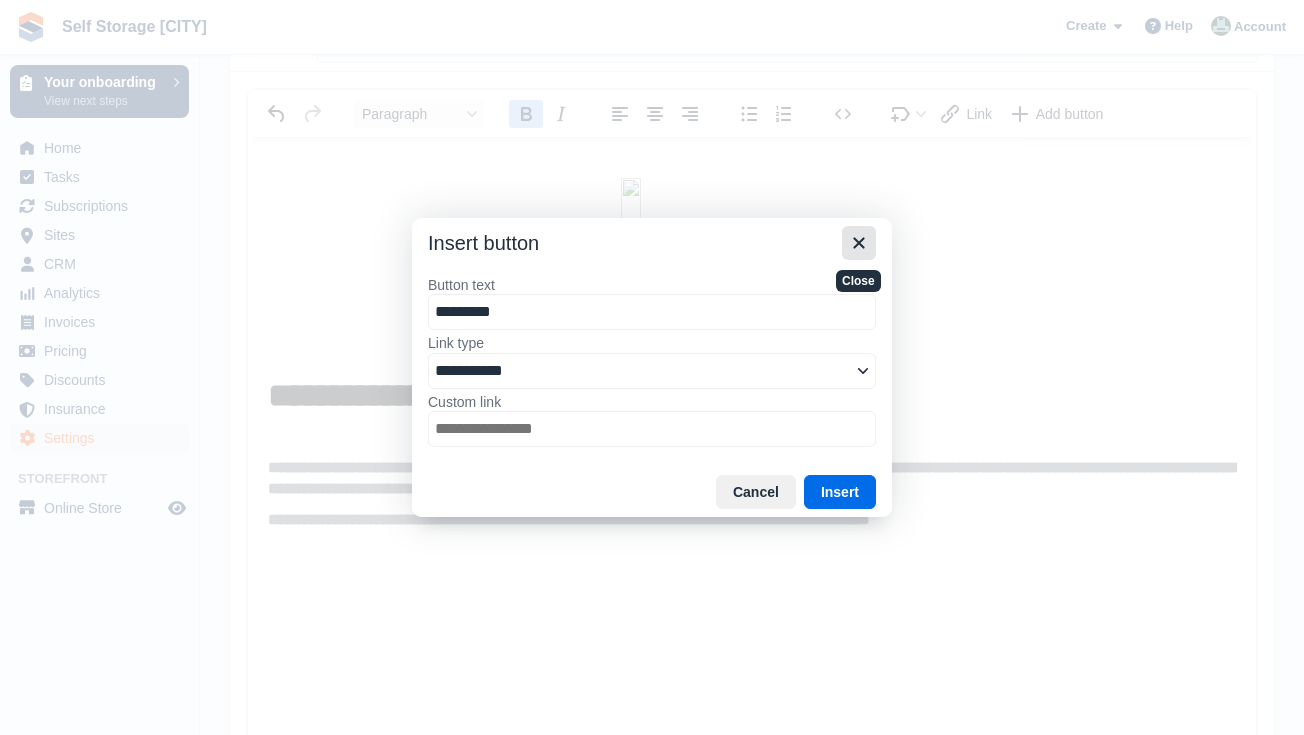 type on "**********" 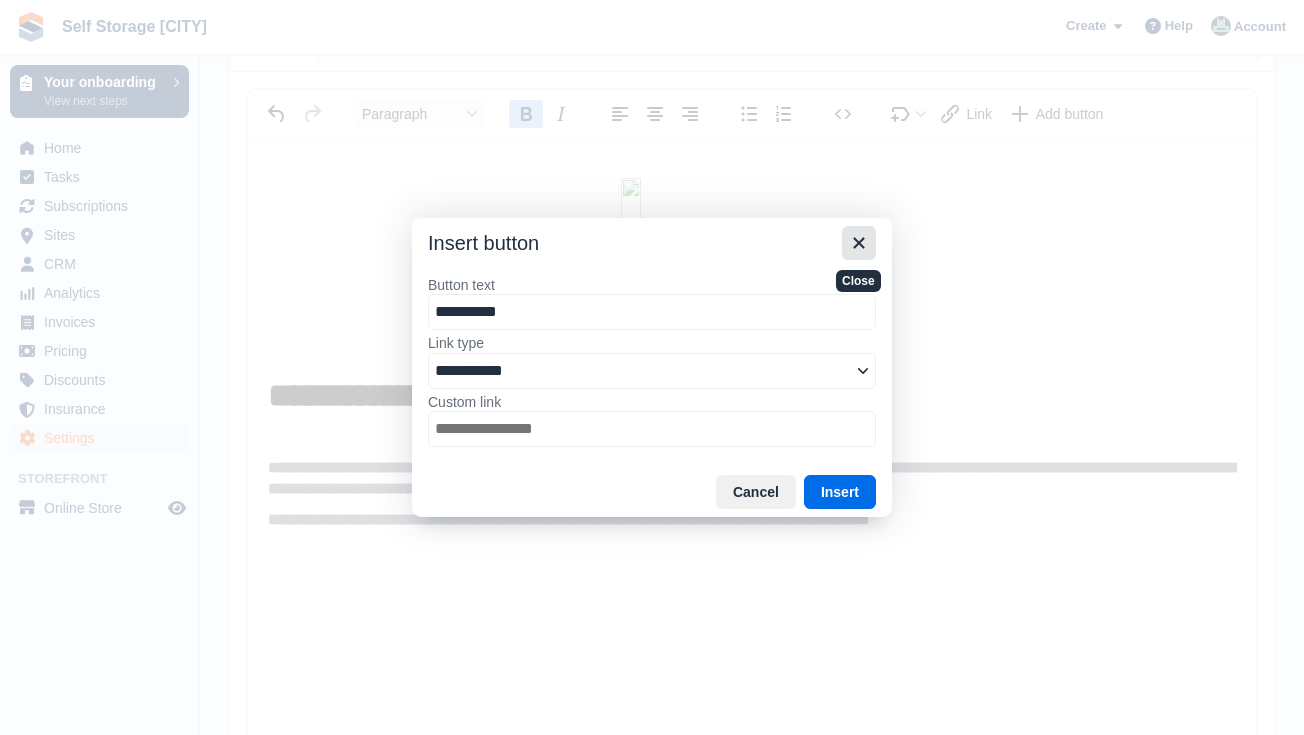 type on "**********" 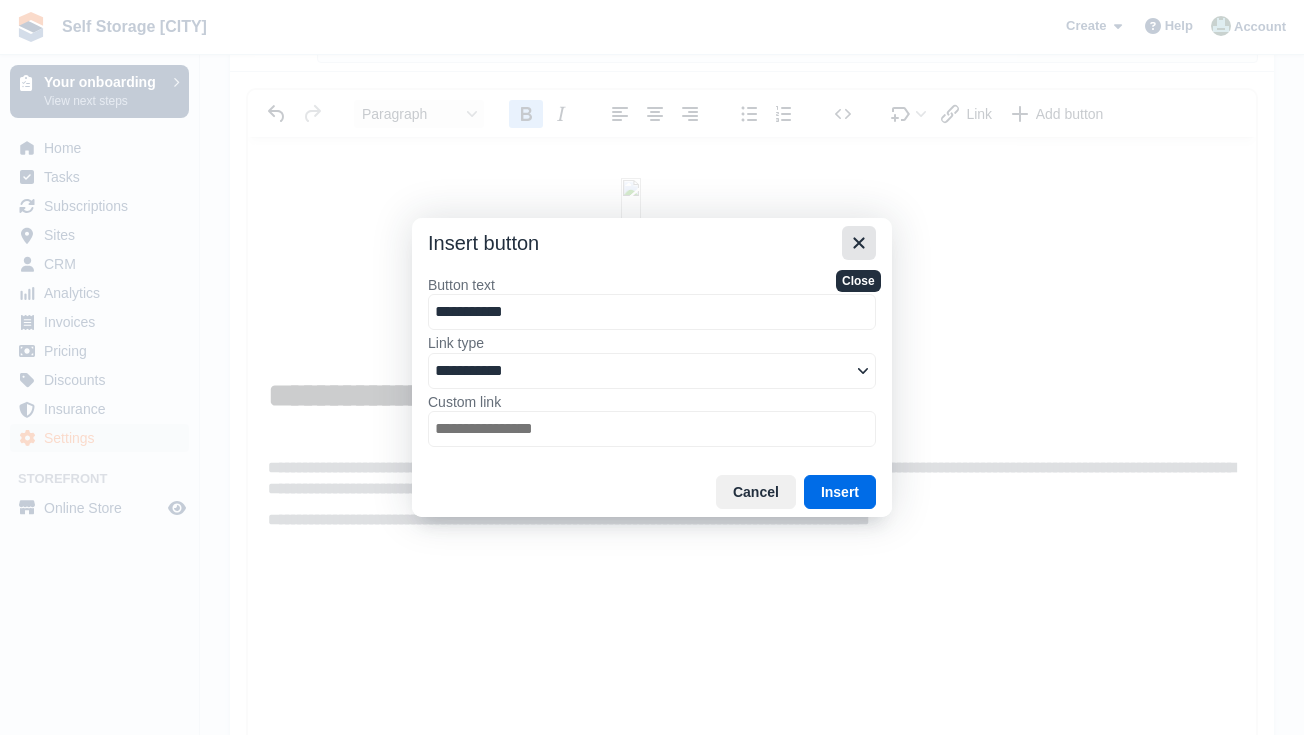 type on "**********" 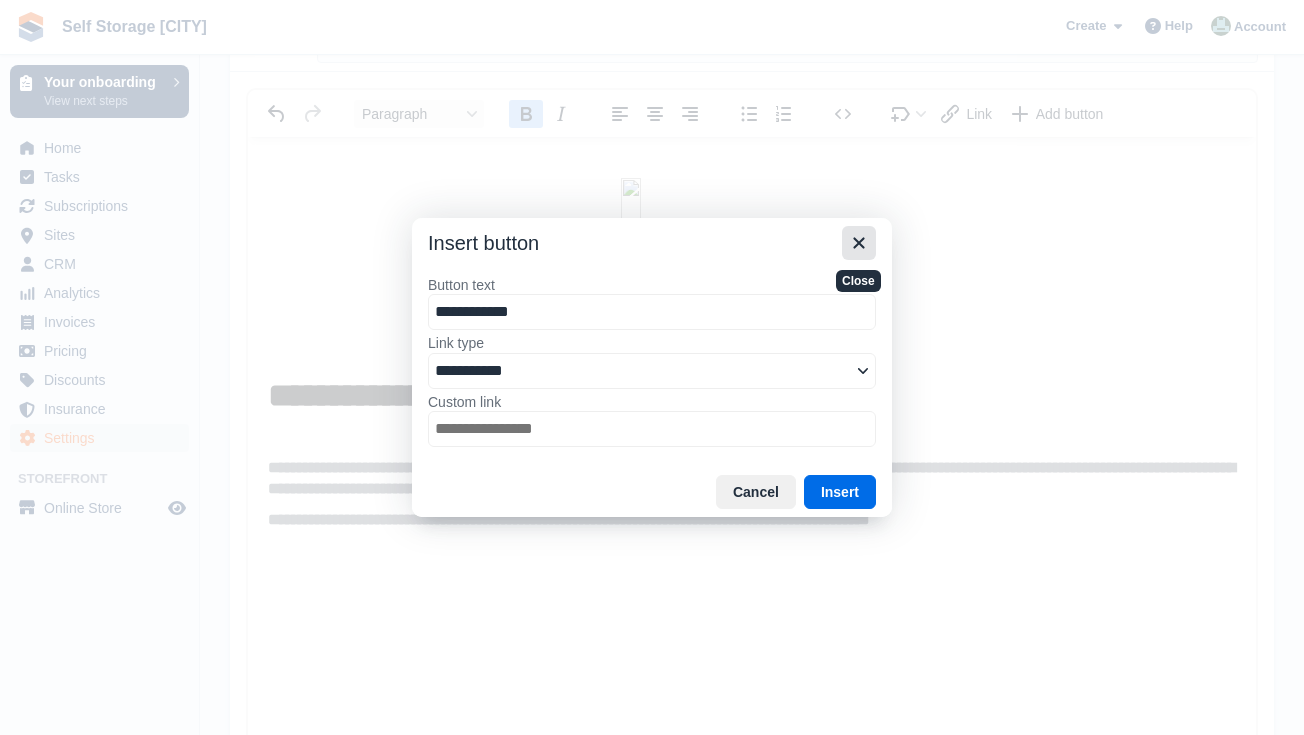 type on "**********" 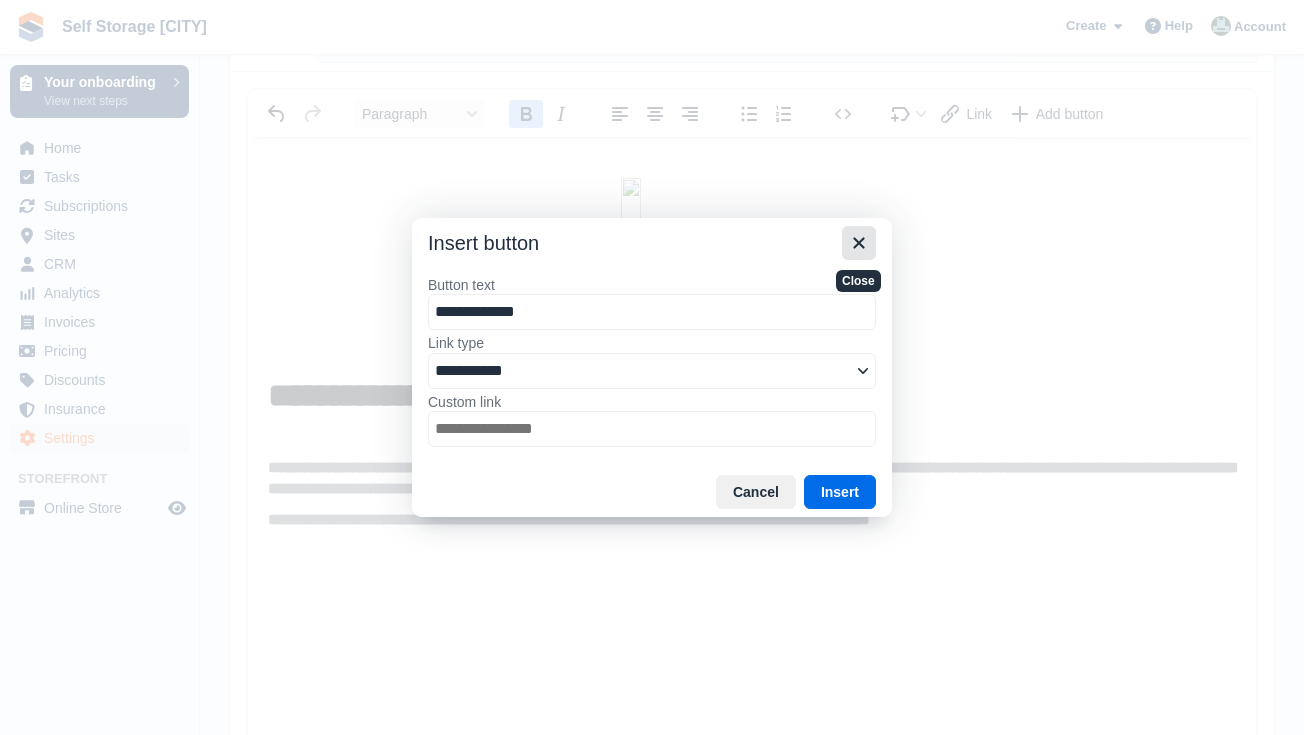 type on "**********" 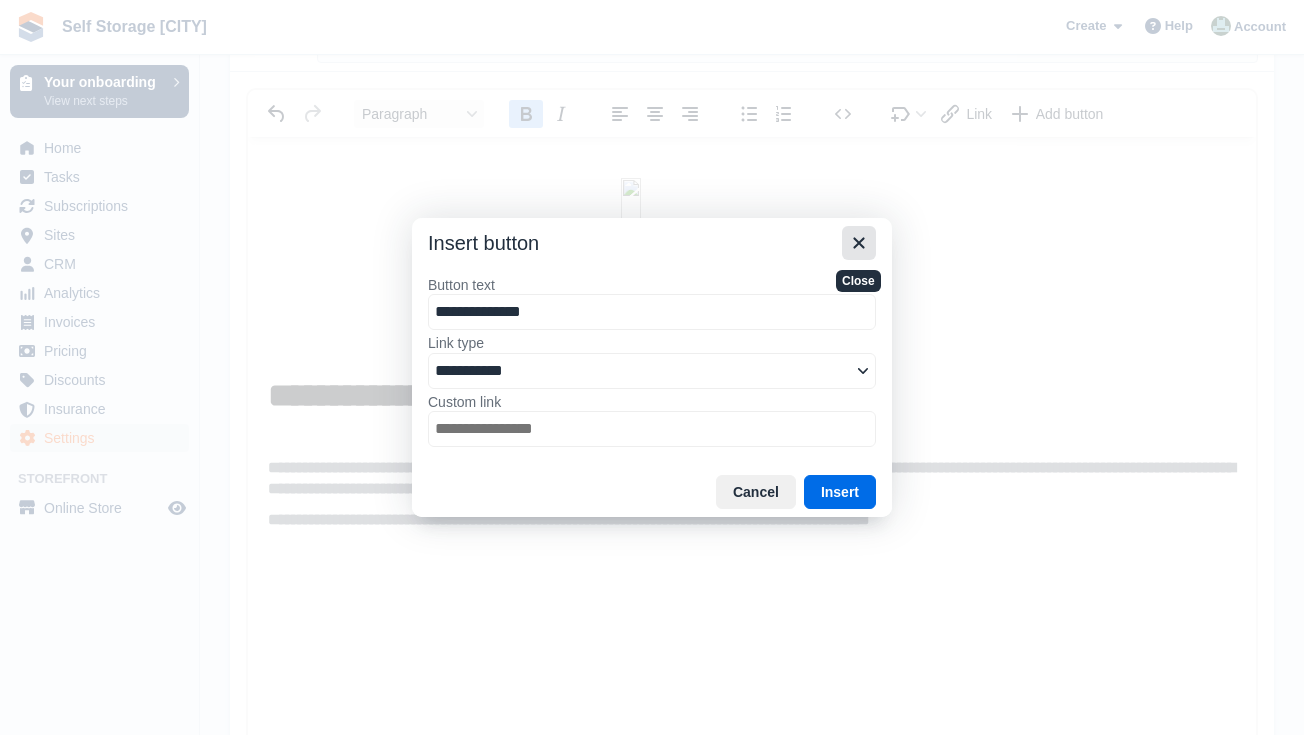 type on "**********" 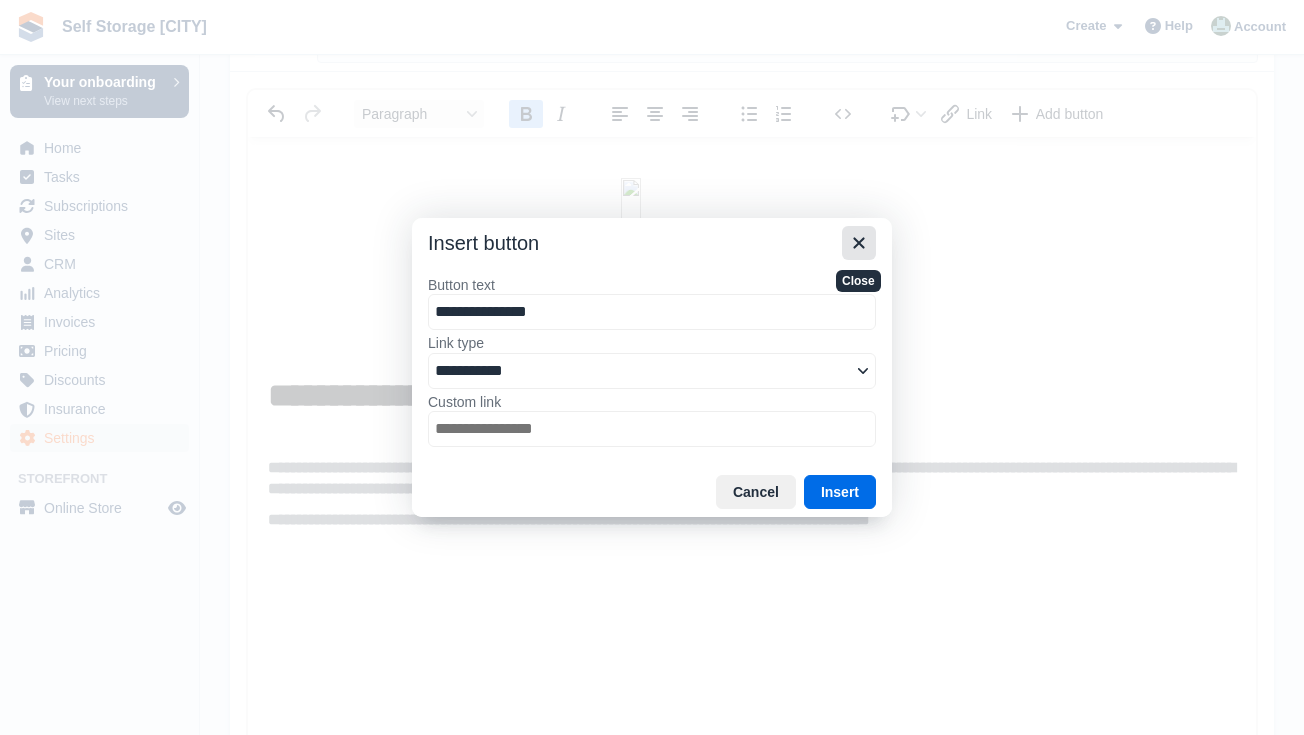 type on "**********" 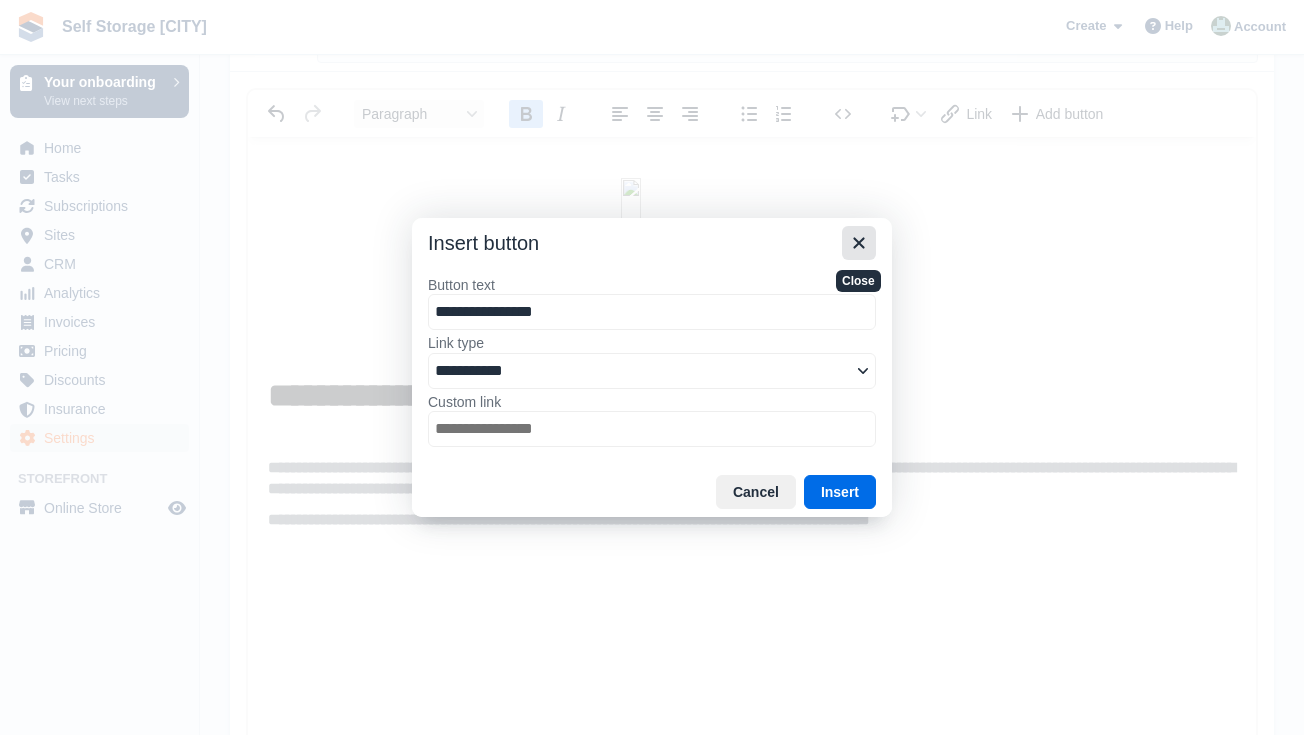 select on "******" 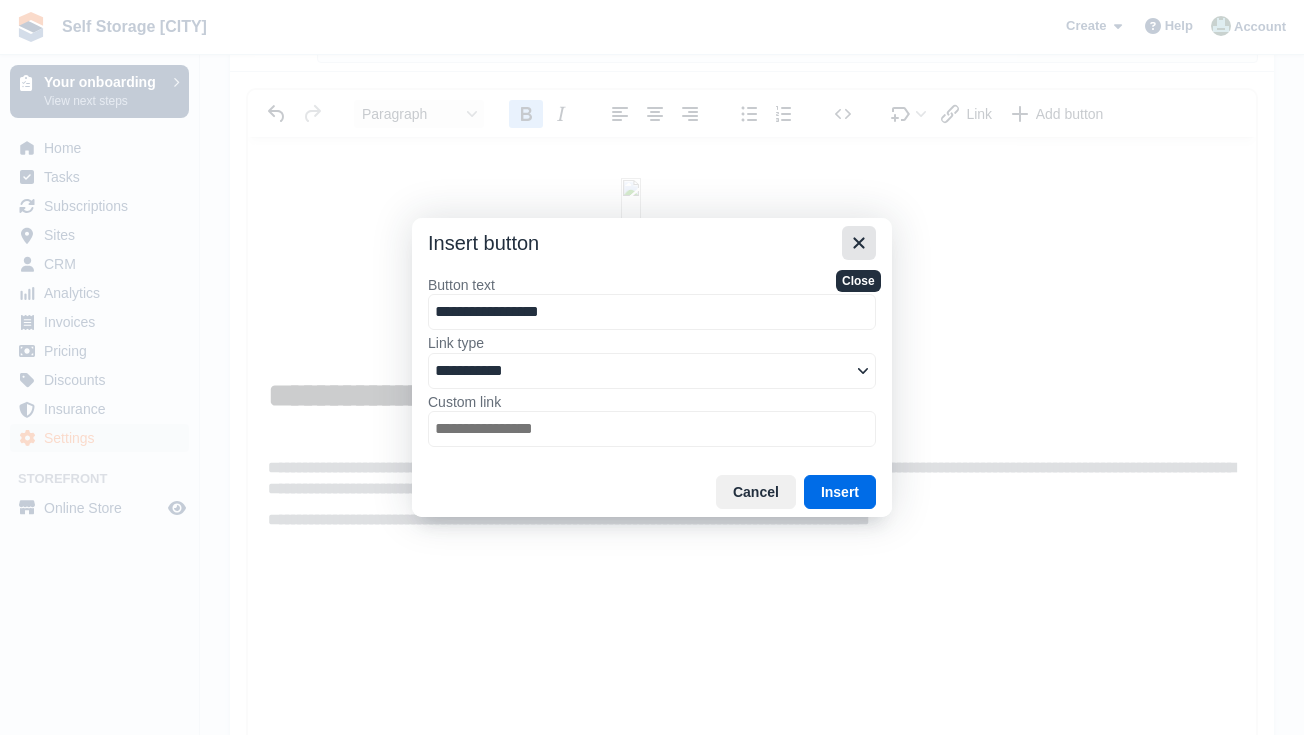 type on "**********" 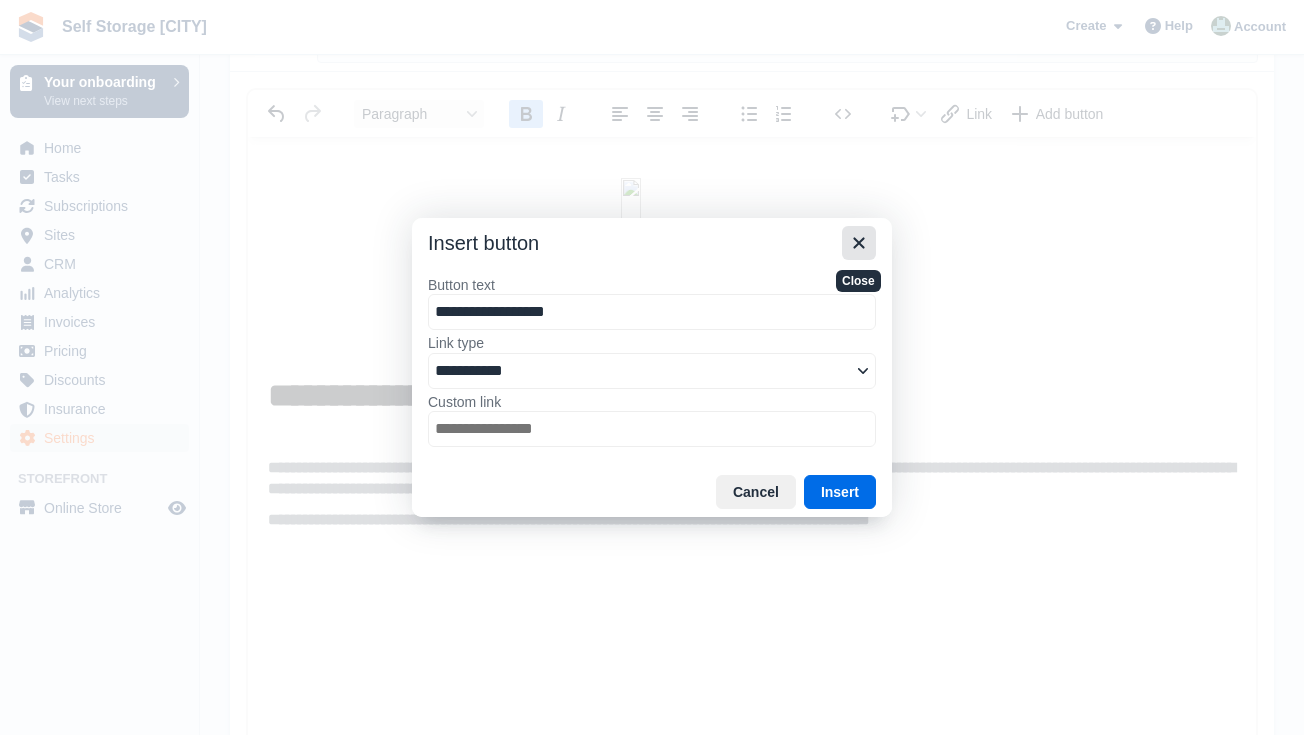 type on "**********" 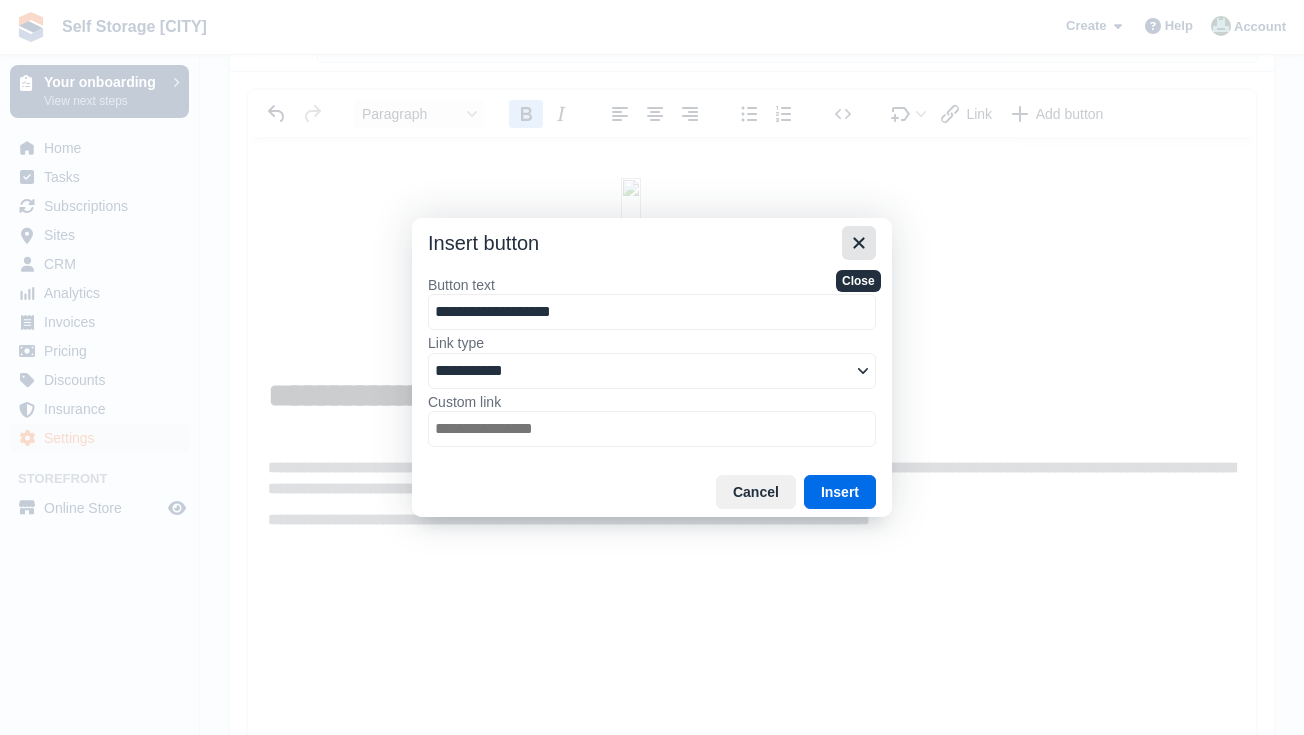 type on "**********" 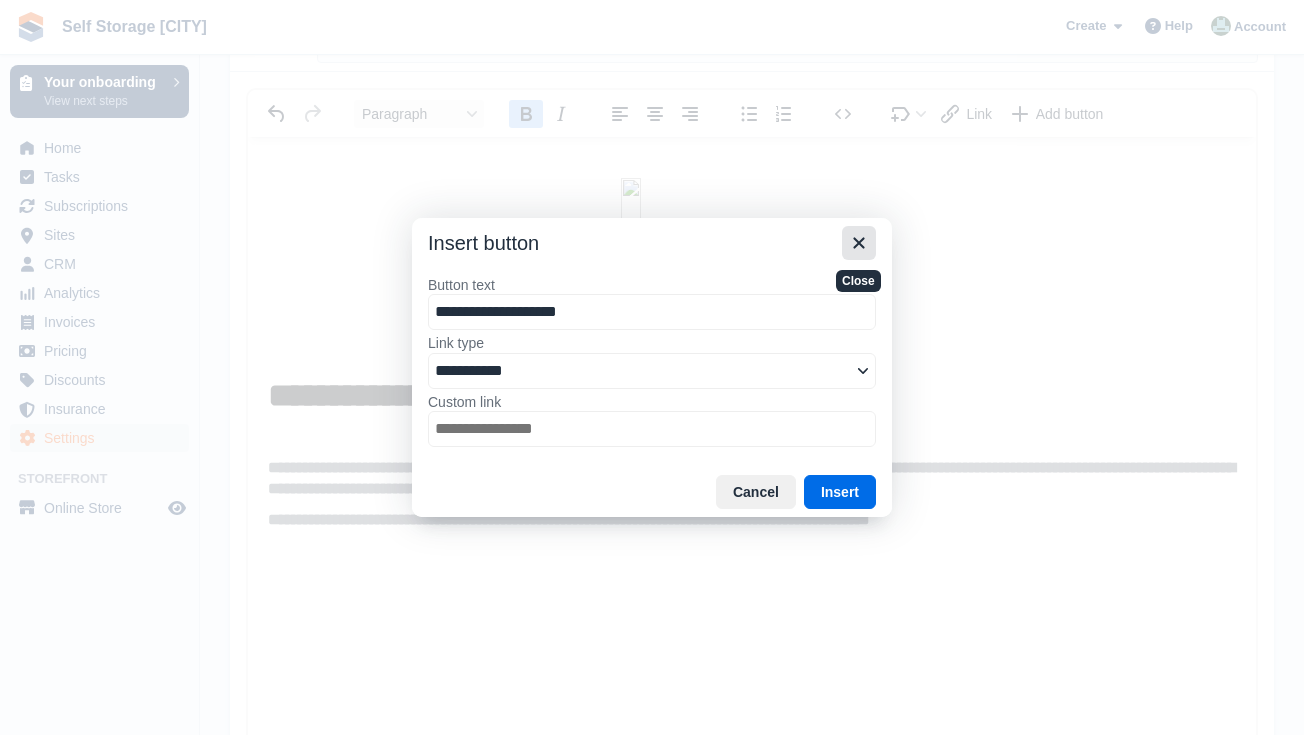 type on "**********" 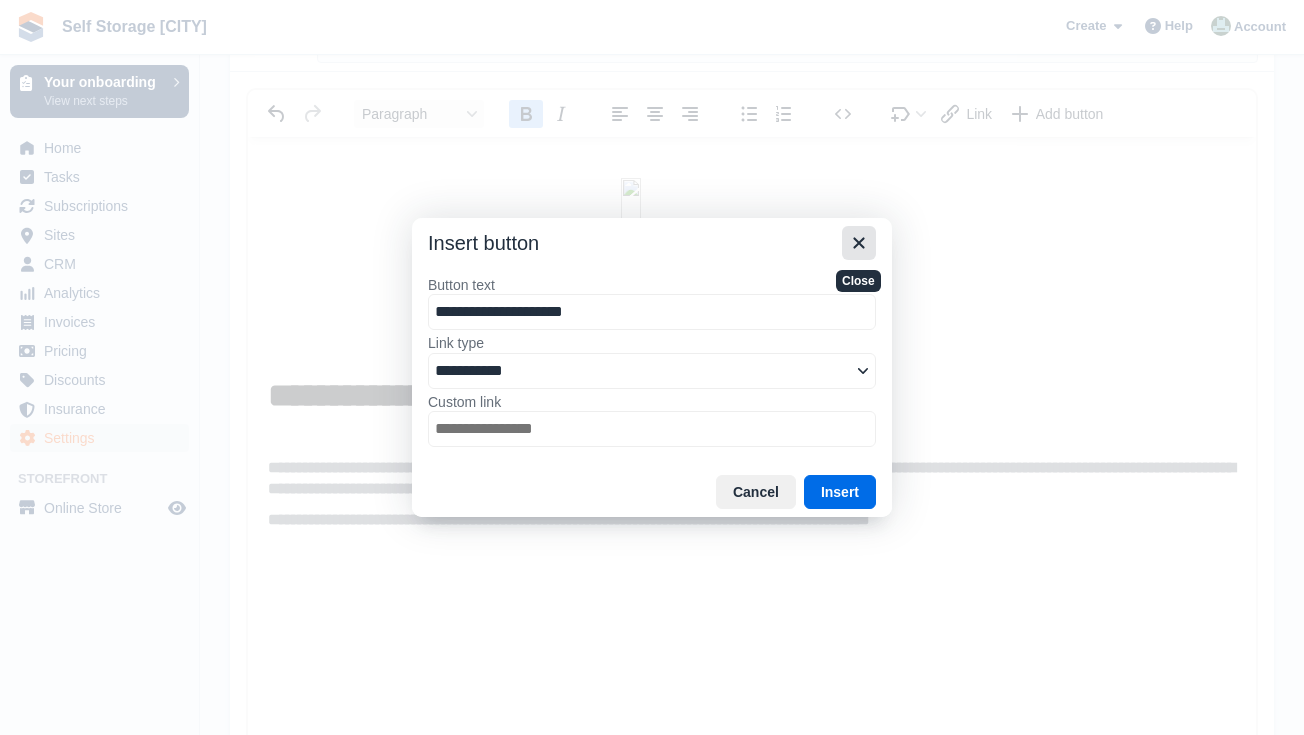 type on "**********" 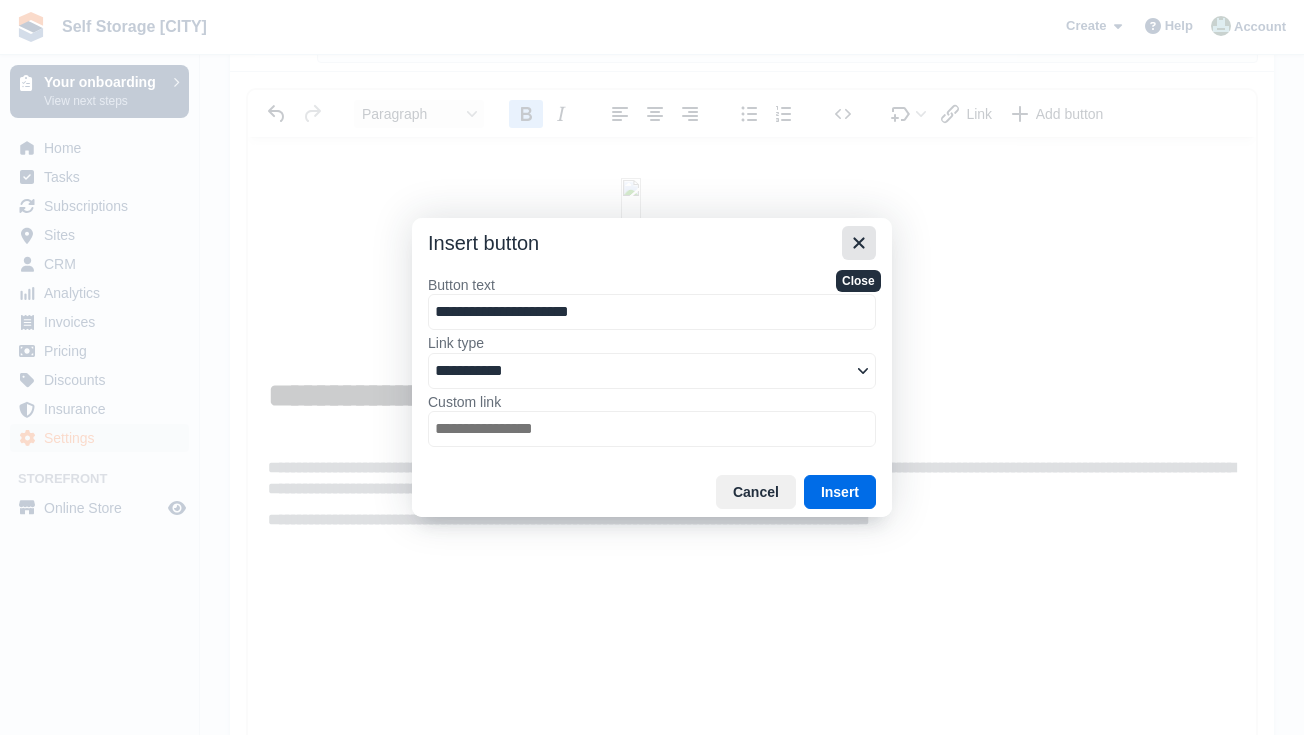 type on "**********" 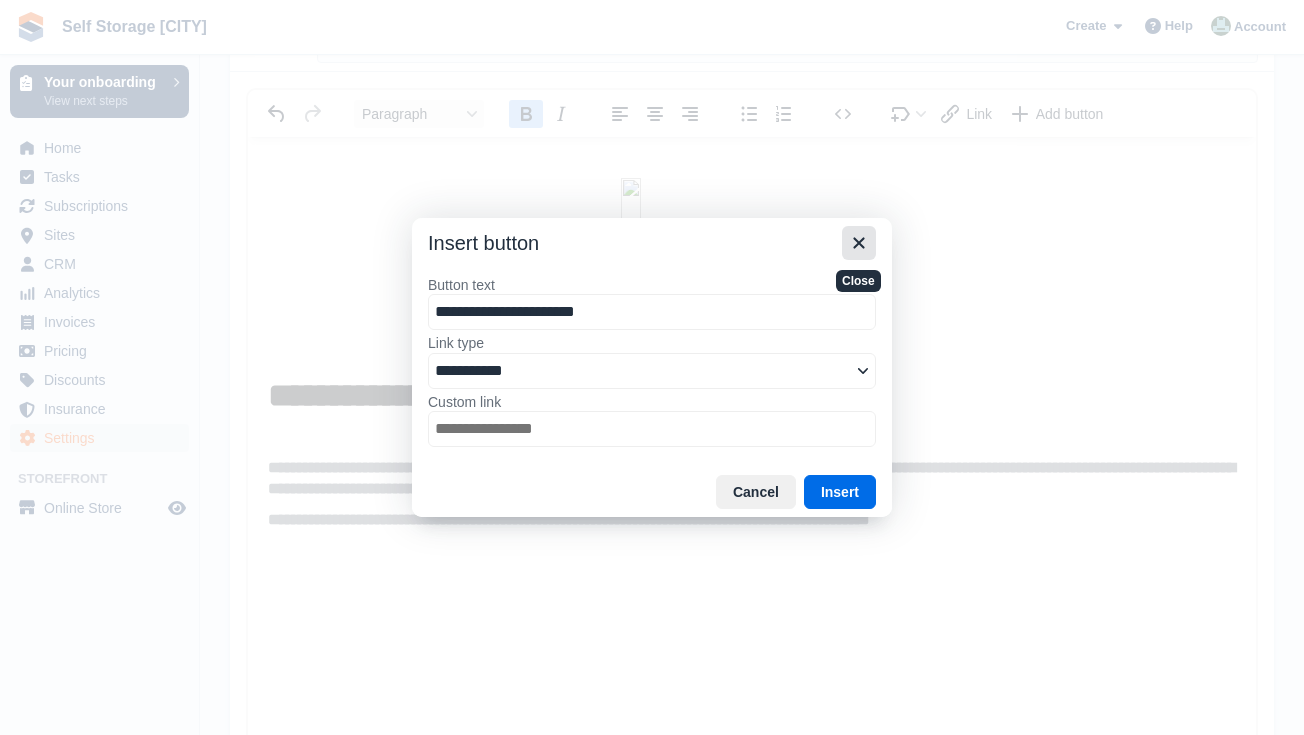 type on "**********" 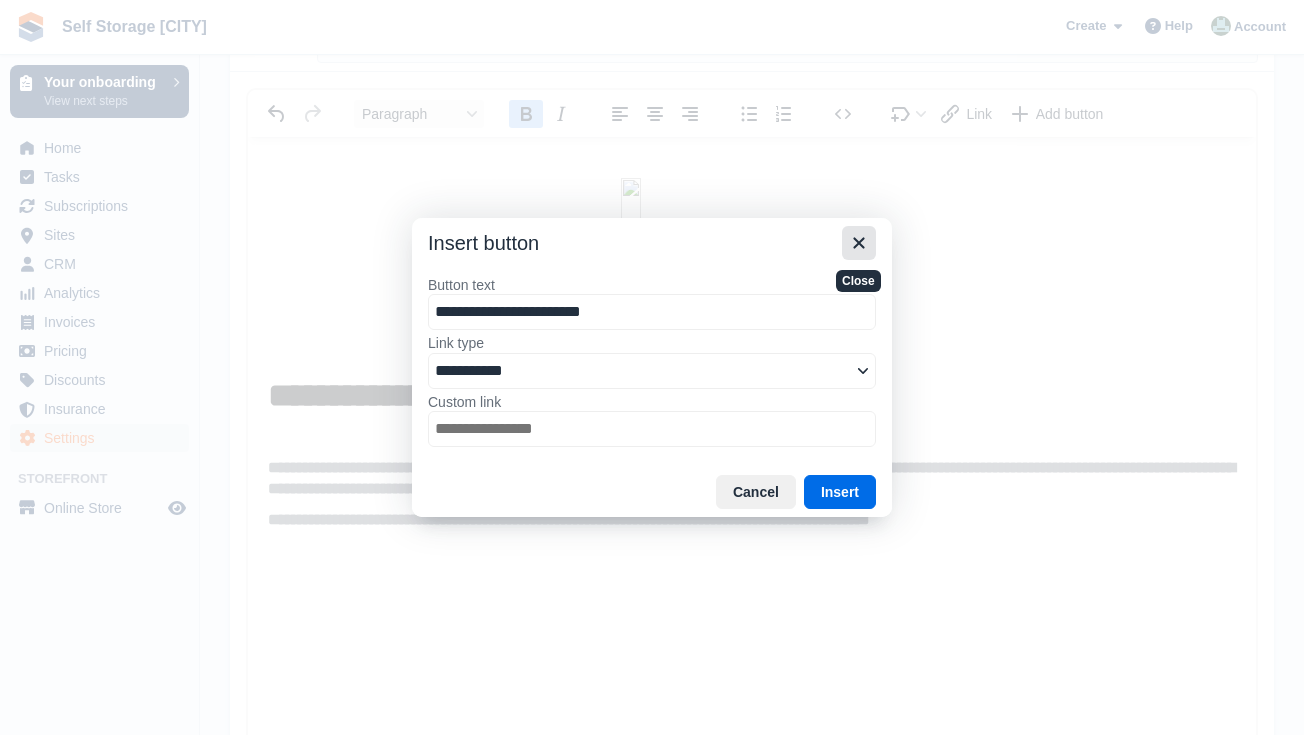 type on "**********" 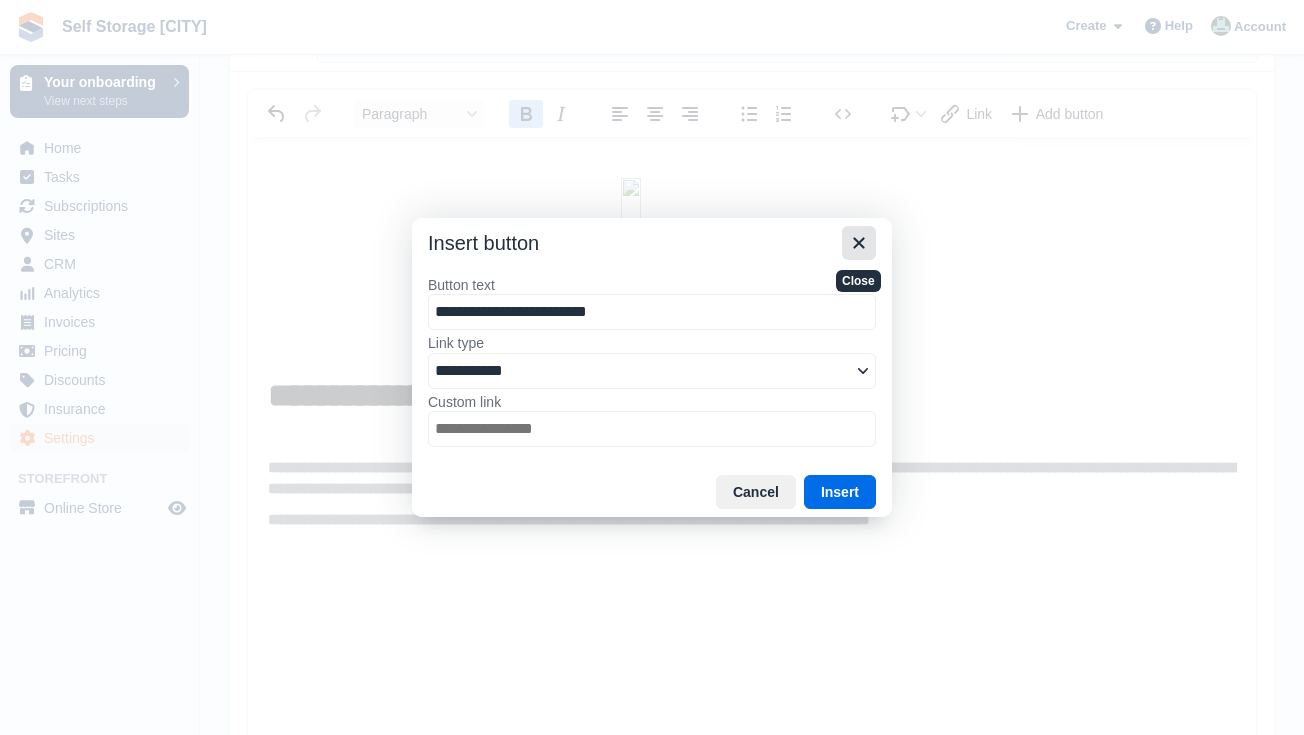 type on "**********" 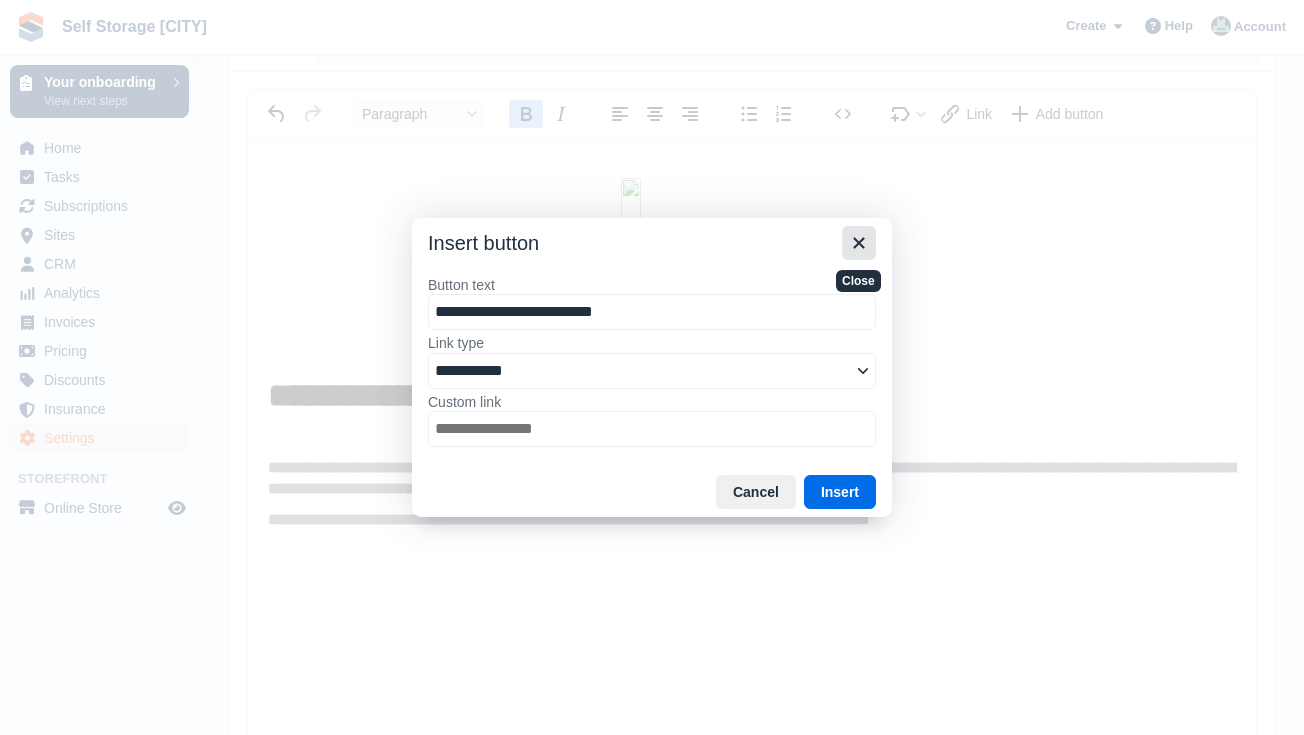 type on "**********" 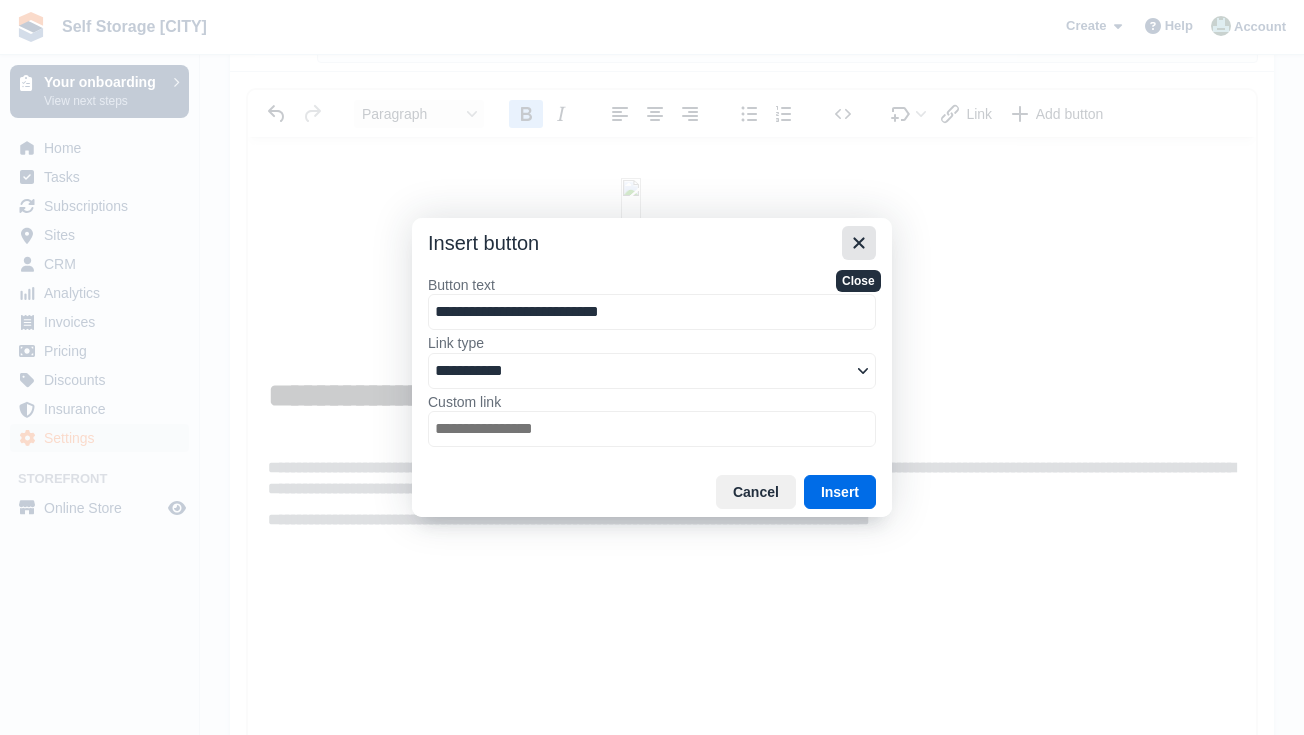 type on "**********" 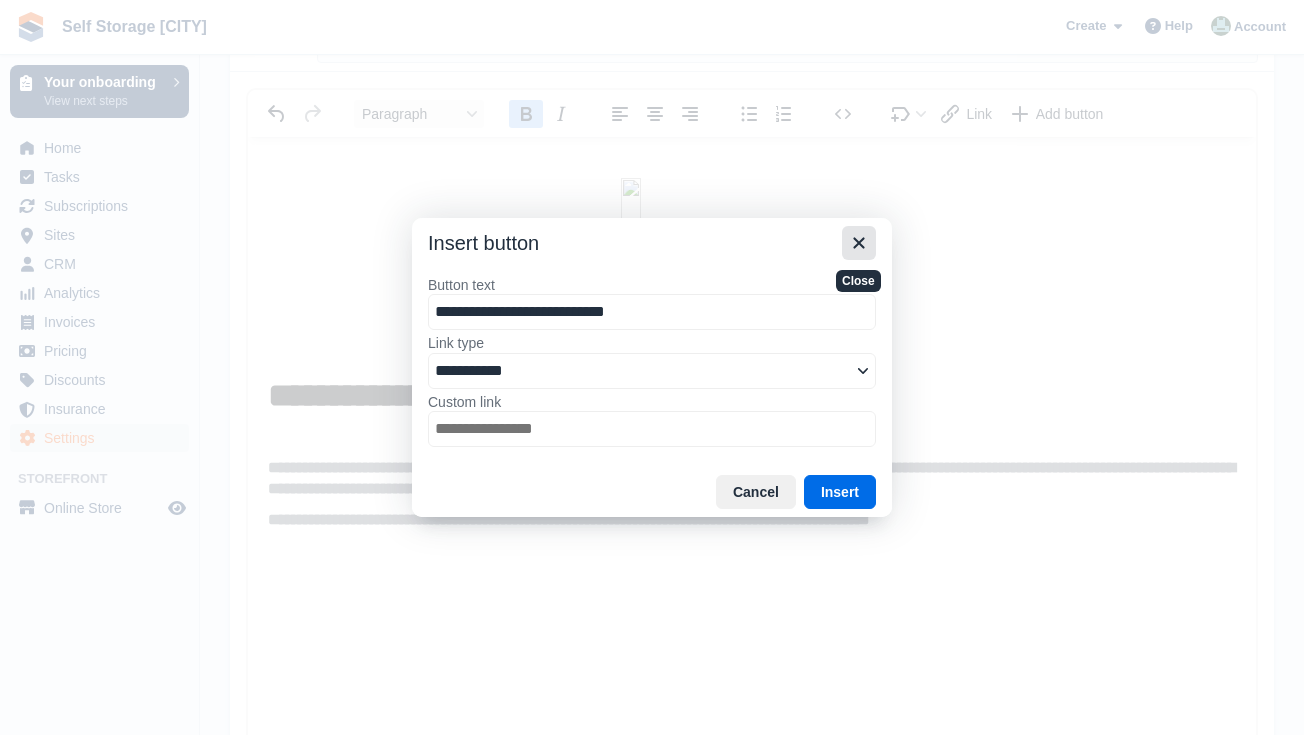 type on "**********" 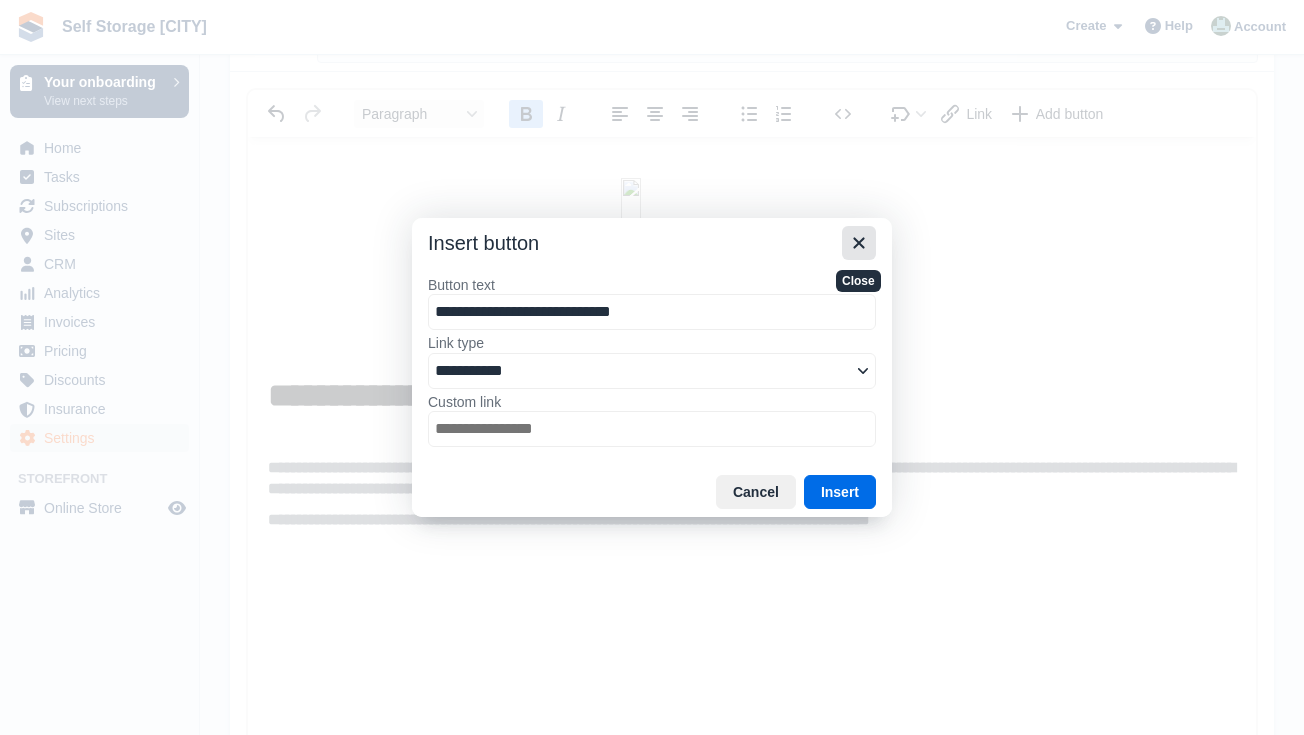 type on "**********" 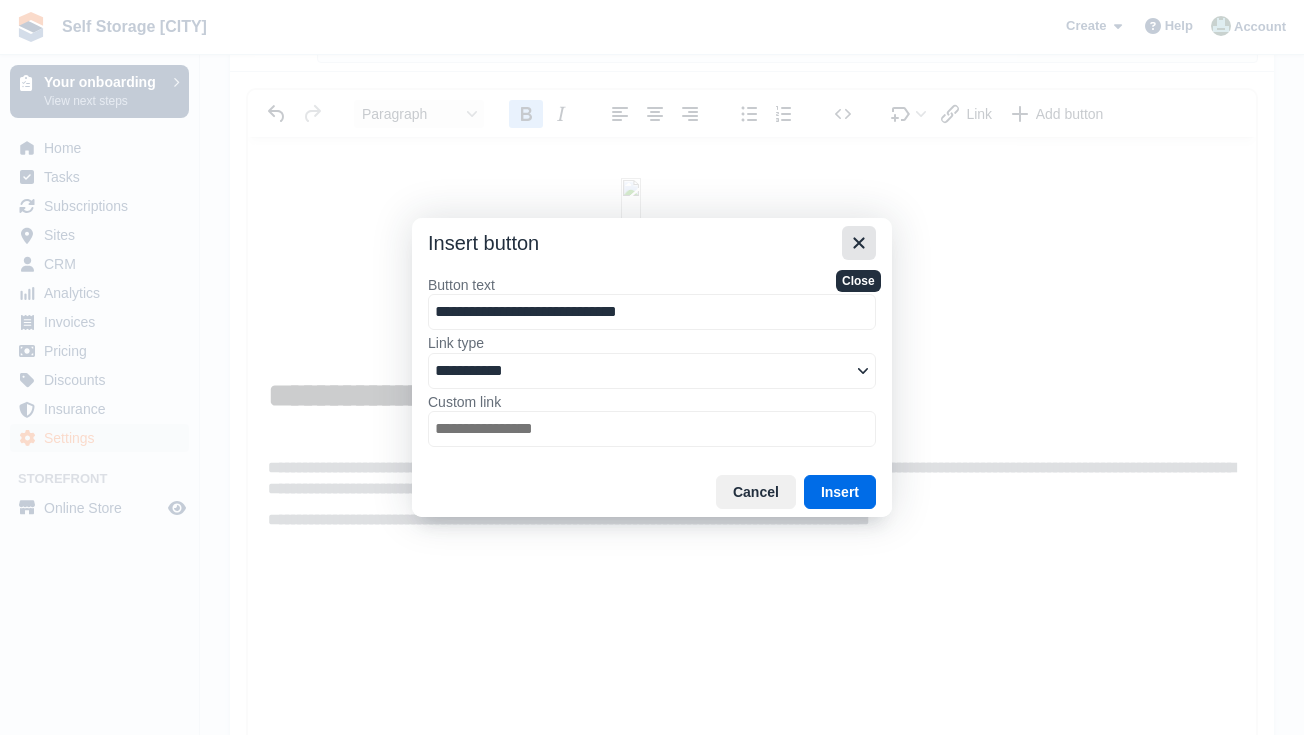 type on "**********" 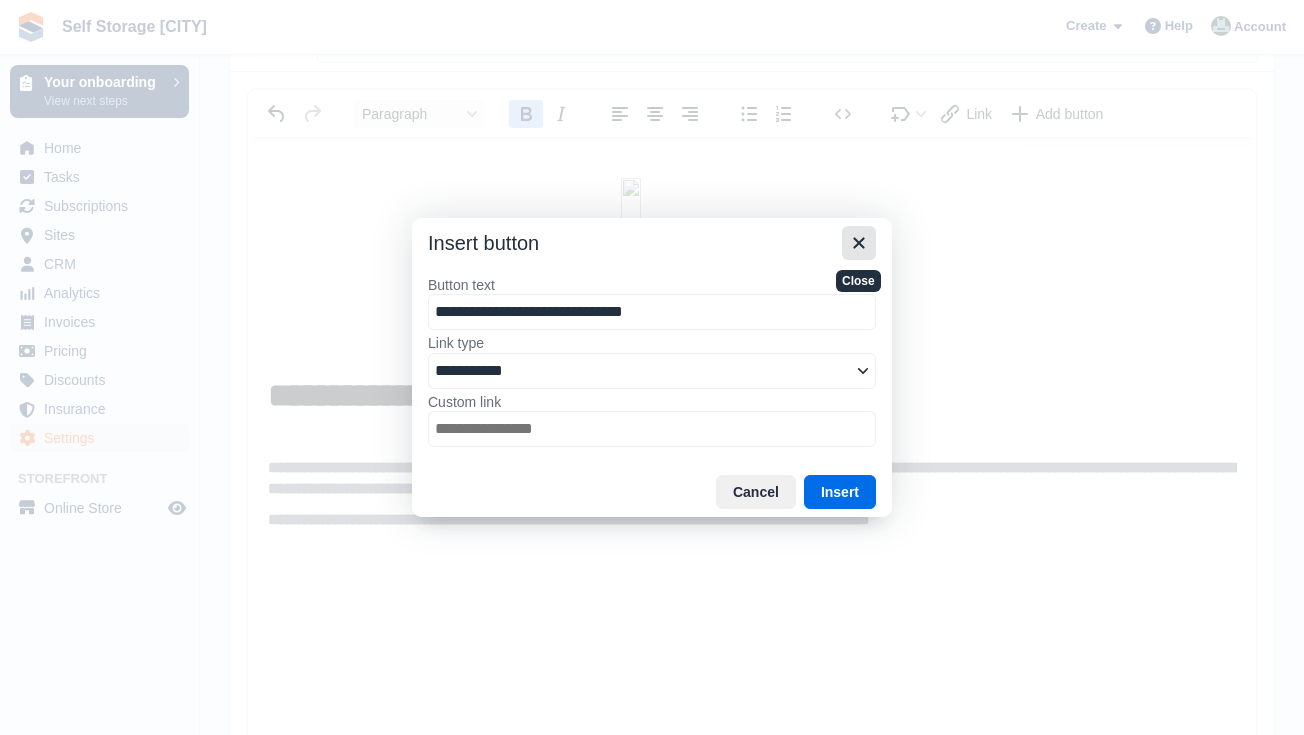 type on "**********" 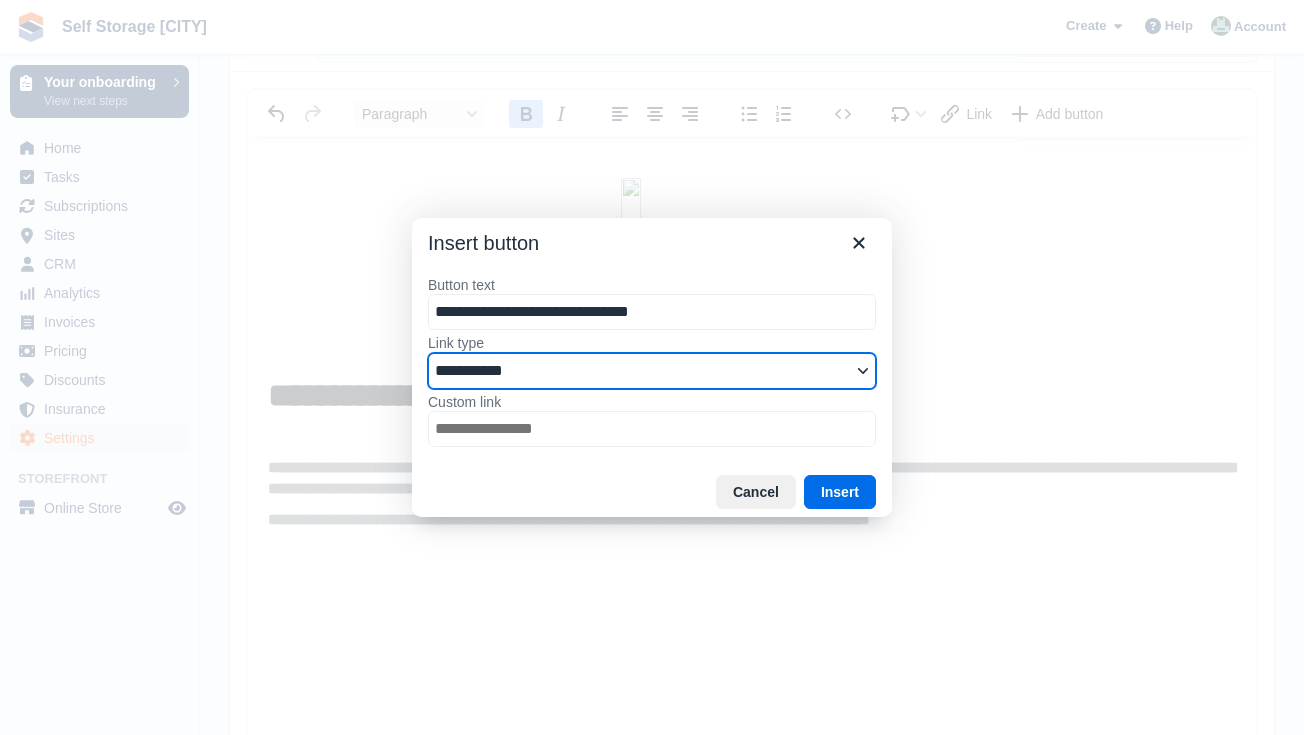 select on "**********" 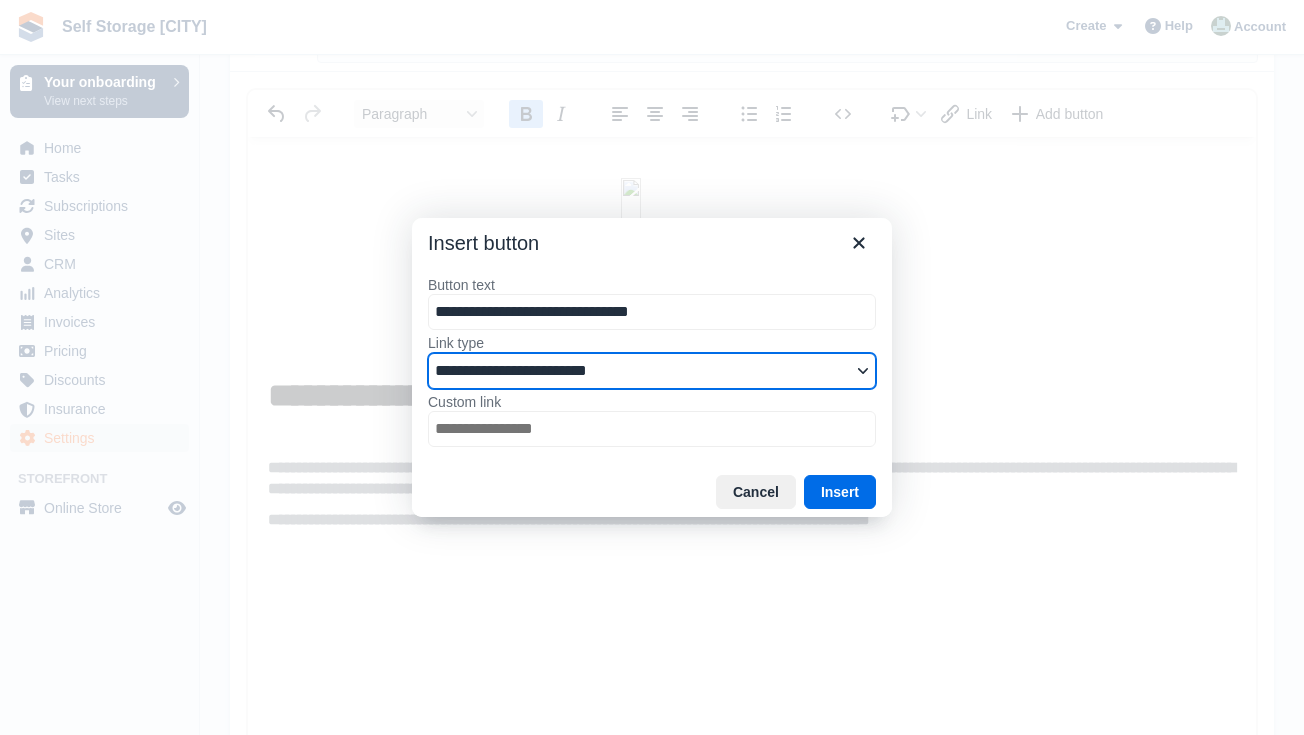 type on "**********" 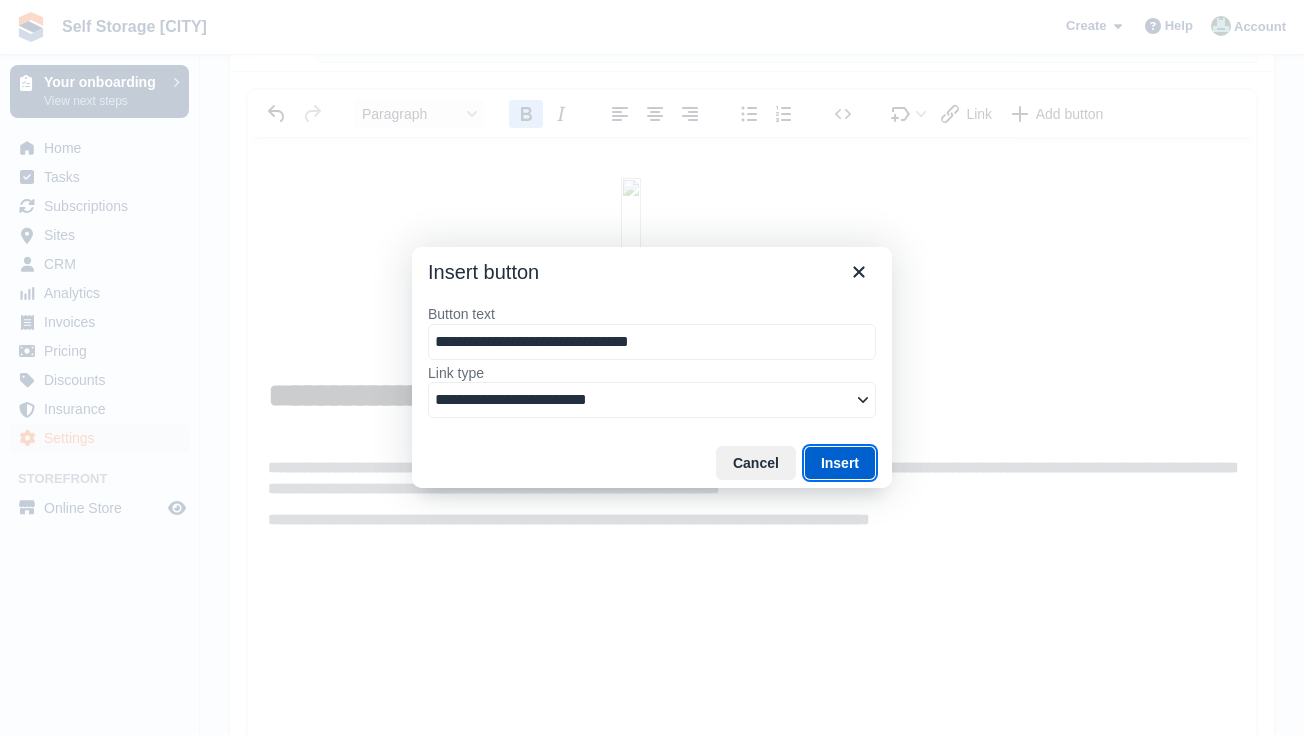 click on "Insert" at bounding box center (840, 463) 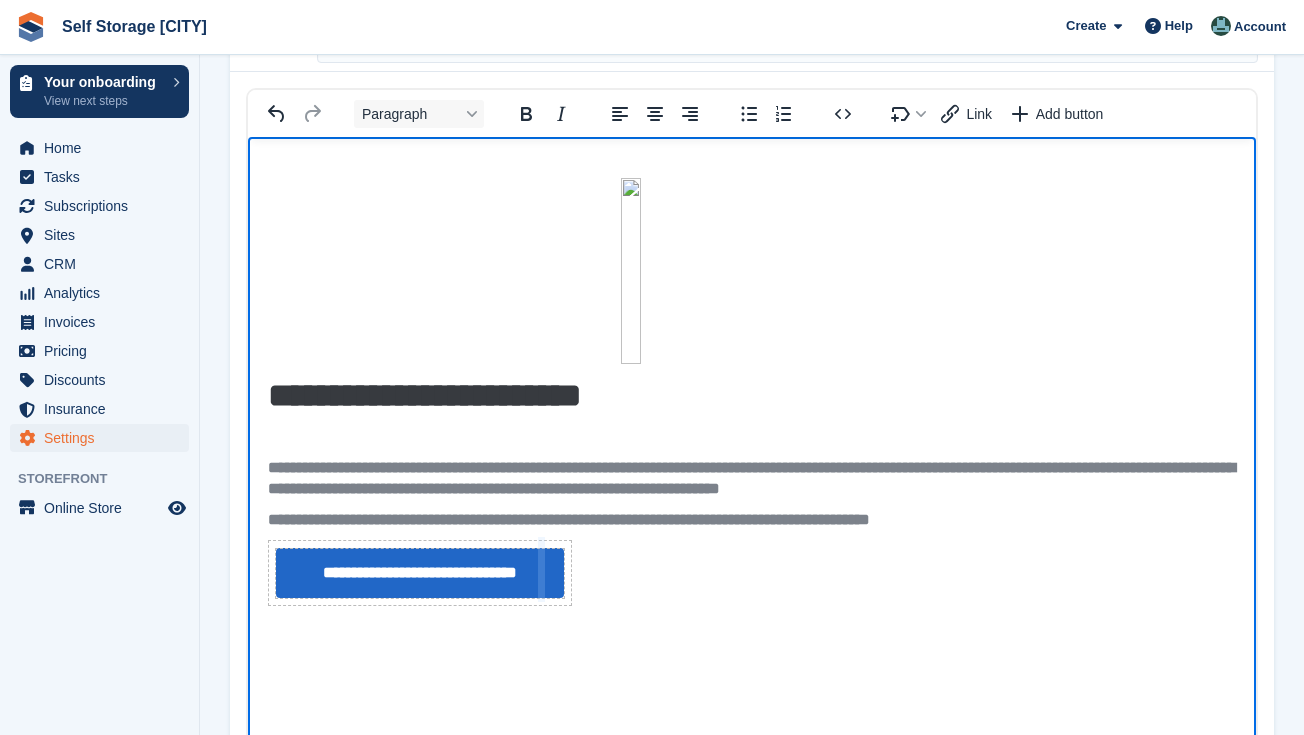drag, startPoint x: 571, startPoint y: 600, endPoint x: 535, endPoint y: 585, distance: 39 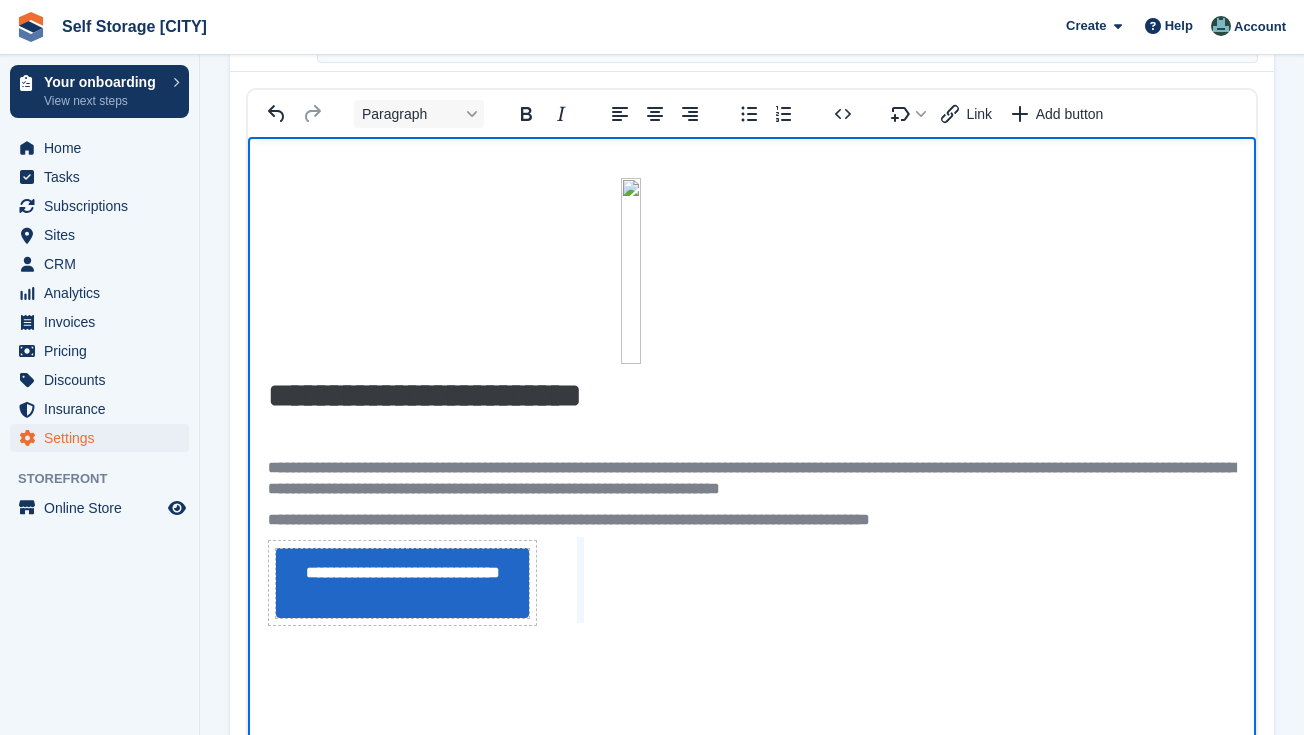 drag, startPoint x: 534, startPoint y: 585, endPoint x: 585, endPoint y: 589, distance: 51.156624 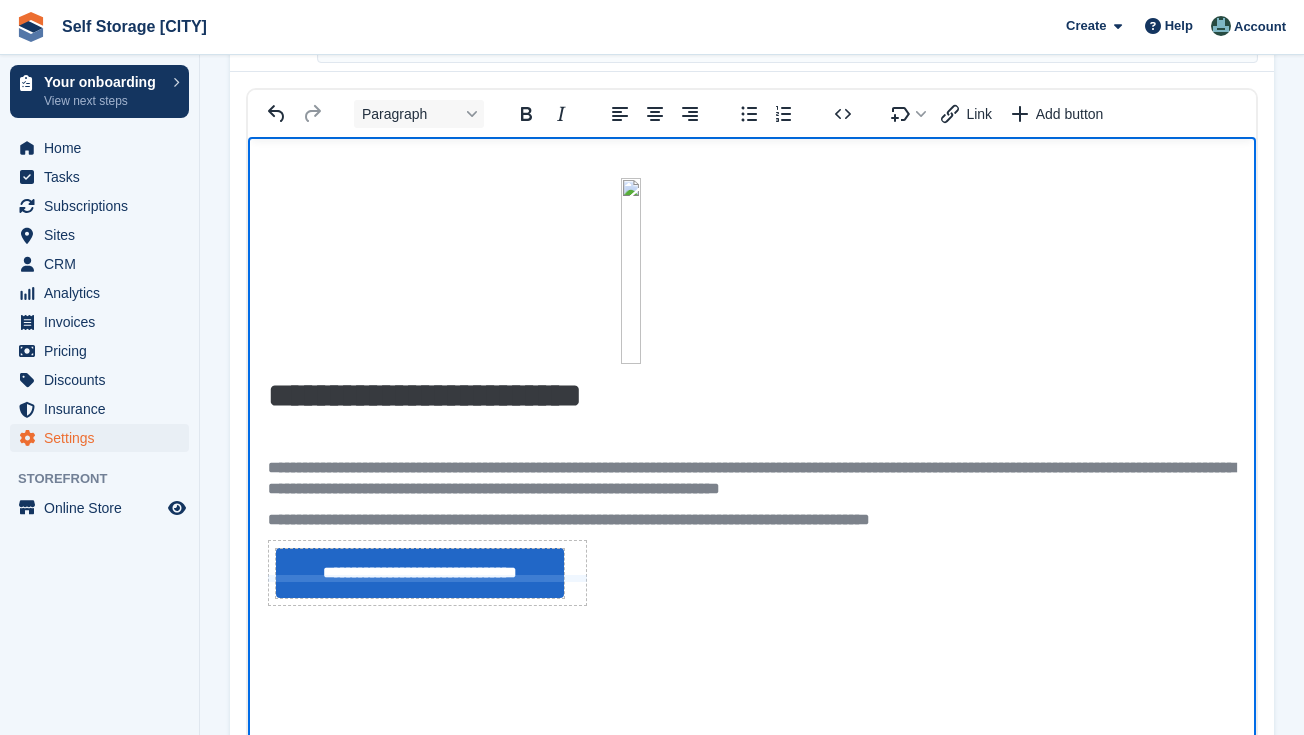 drag, startPoint x: 570, startPoint y: 601, endPoint x: 568, endPoint y: 578, distance: 23.086792 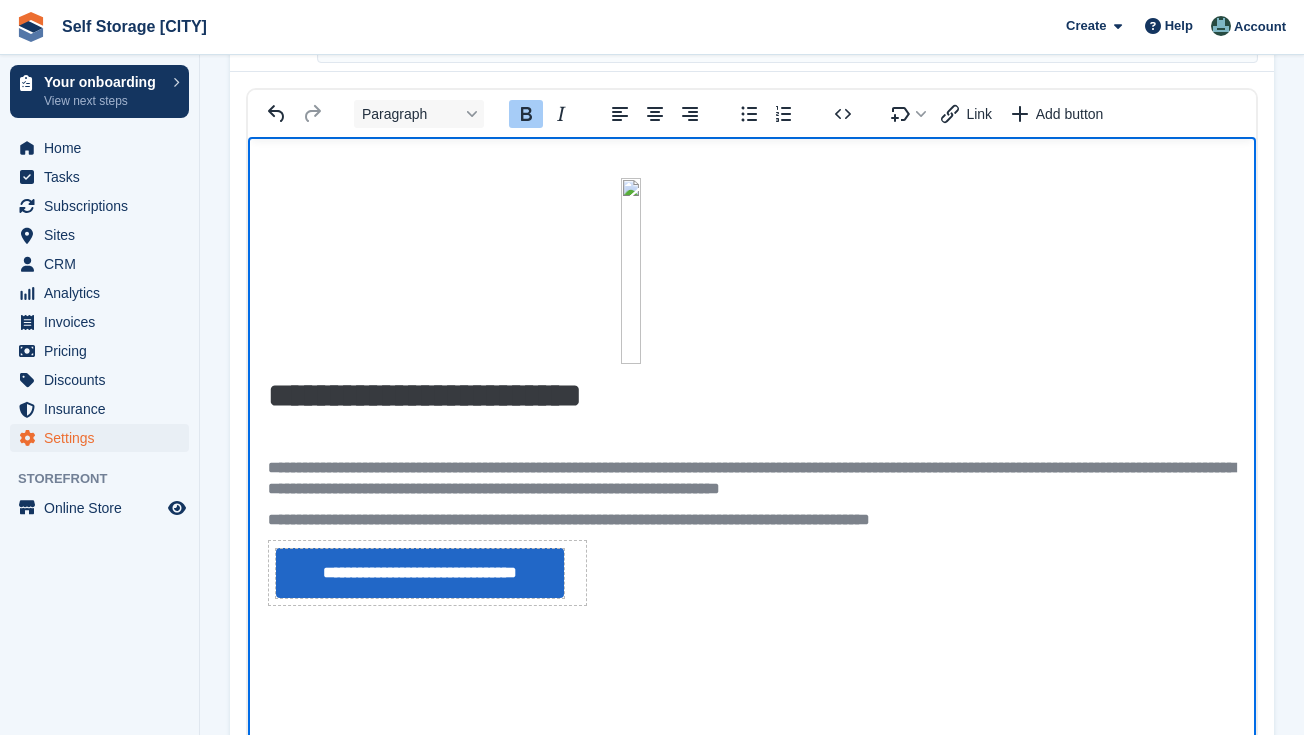 click on "**********" at bounding box center [752, 520] 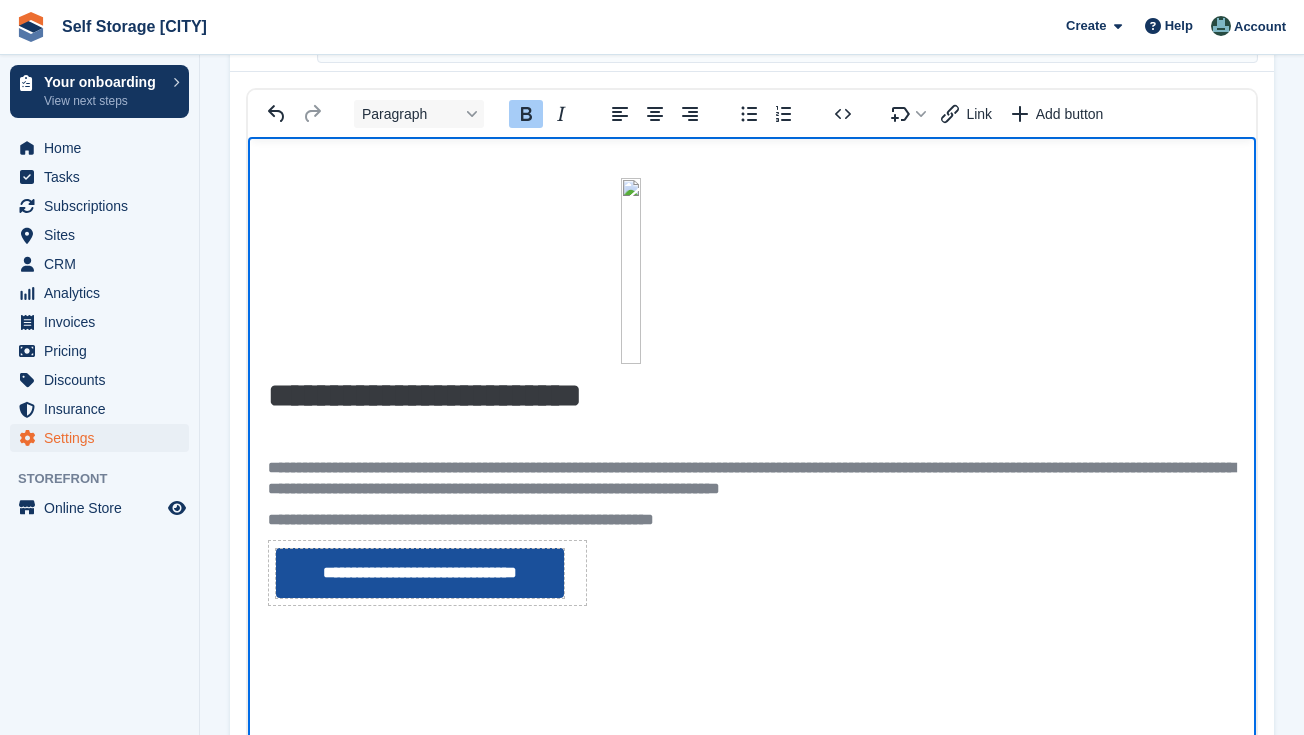 click on "**********" at bounding box center [428, 573] 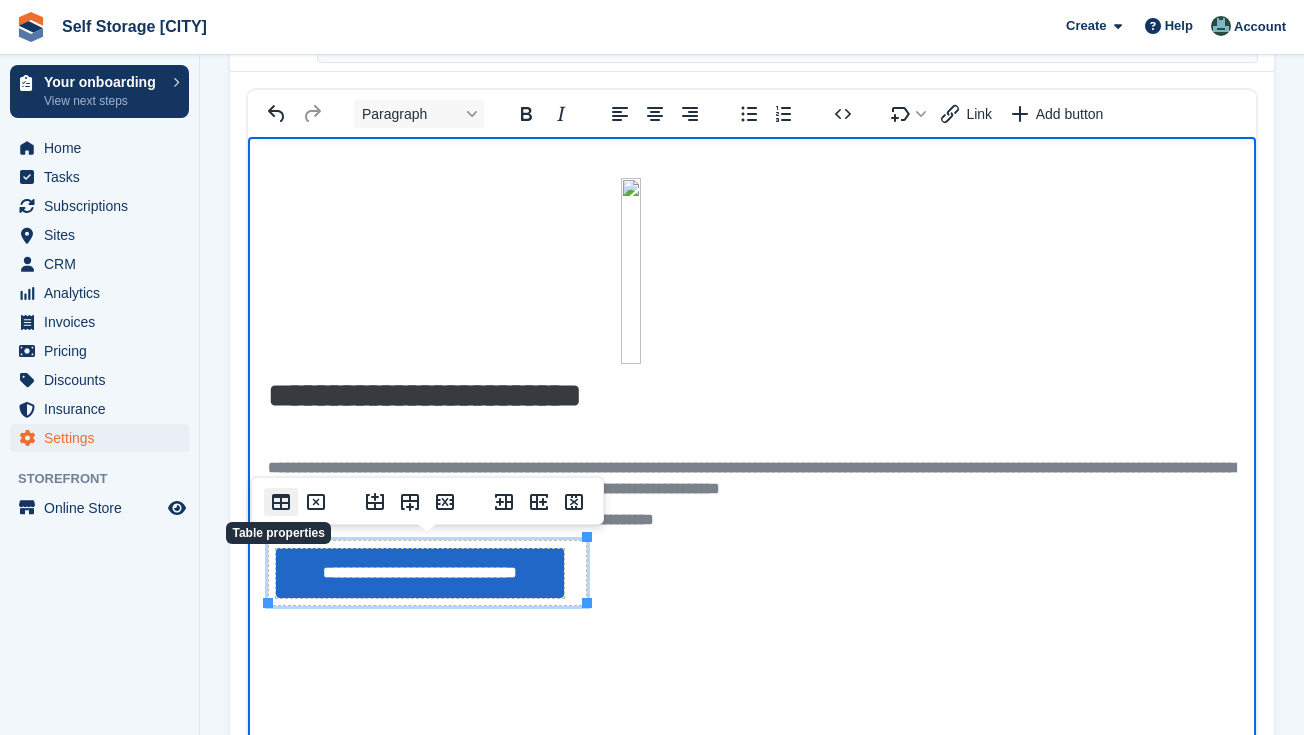 click 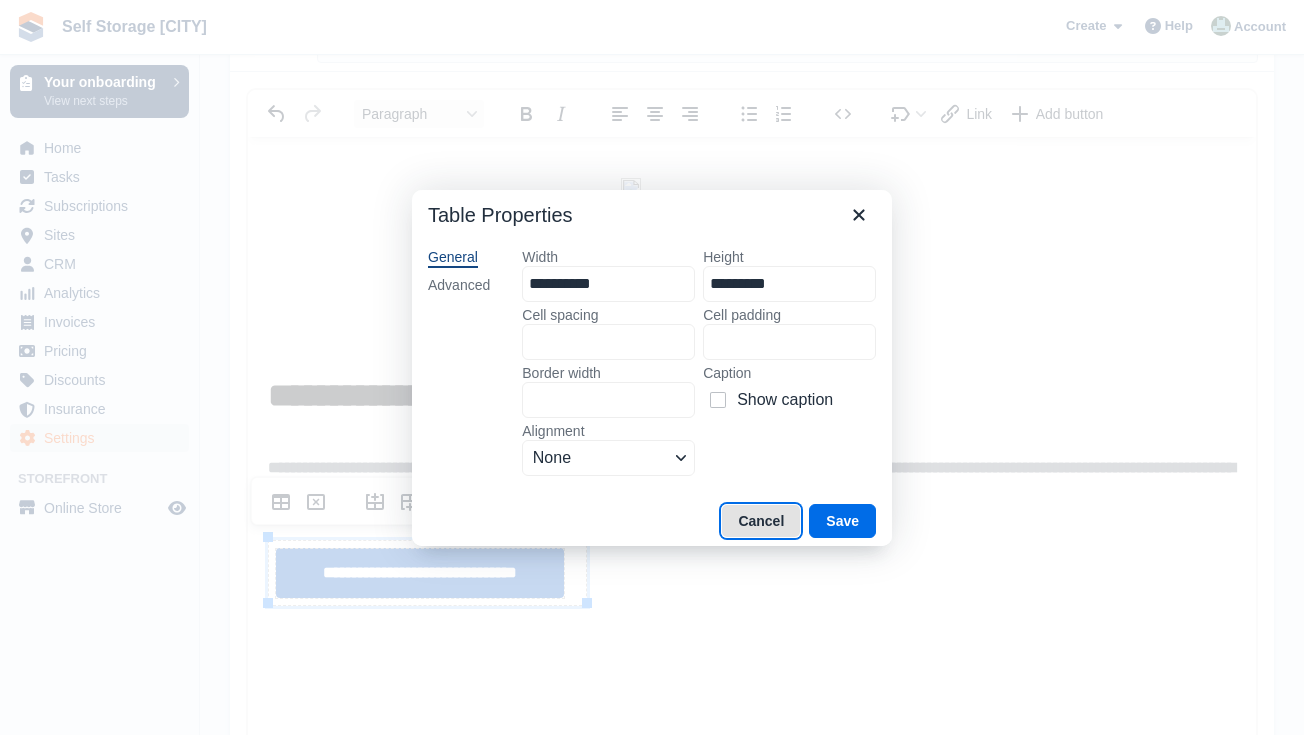click on "Cancel" at bounding box center (761, 521) 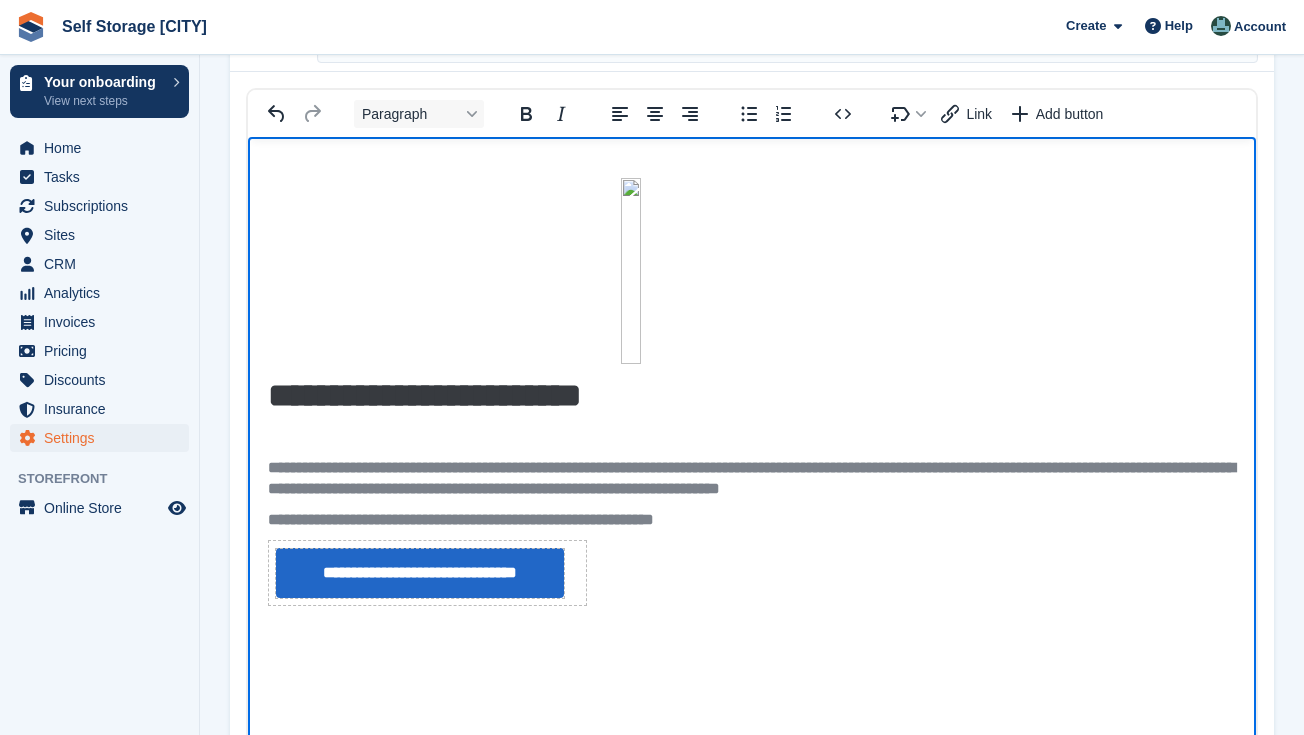 click on "**********" at bounding box center (752, 402) 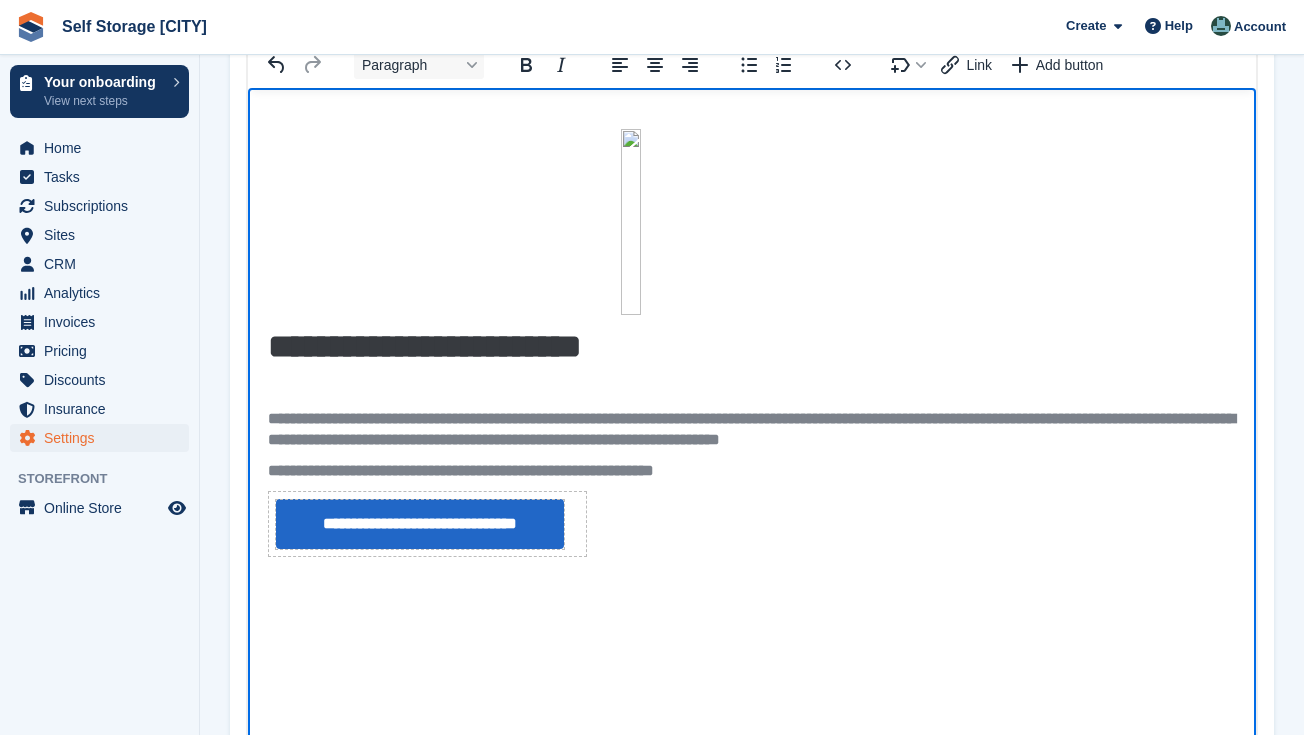 scroll, scrollTop: 404, scrollLeft: 0, axis: vertical 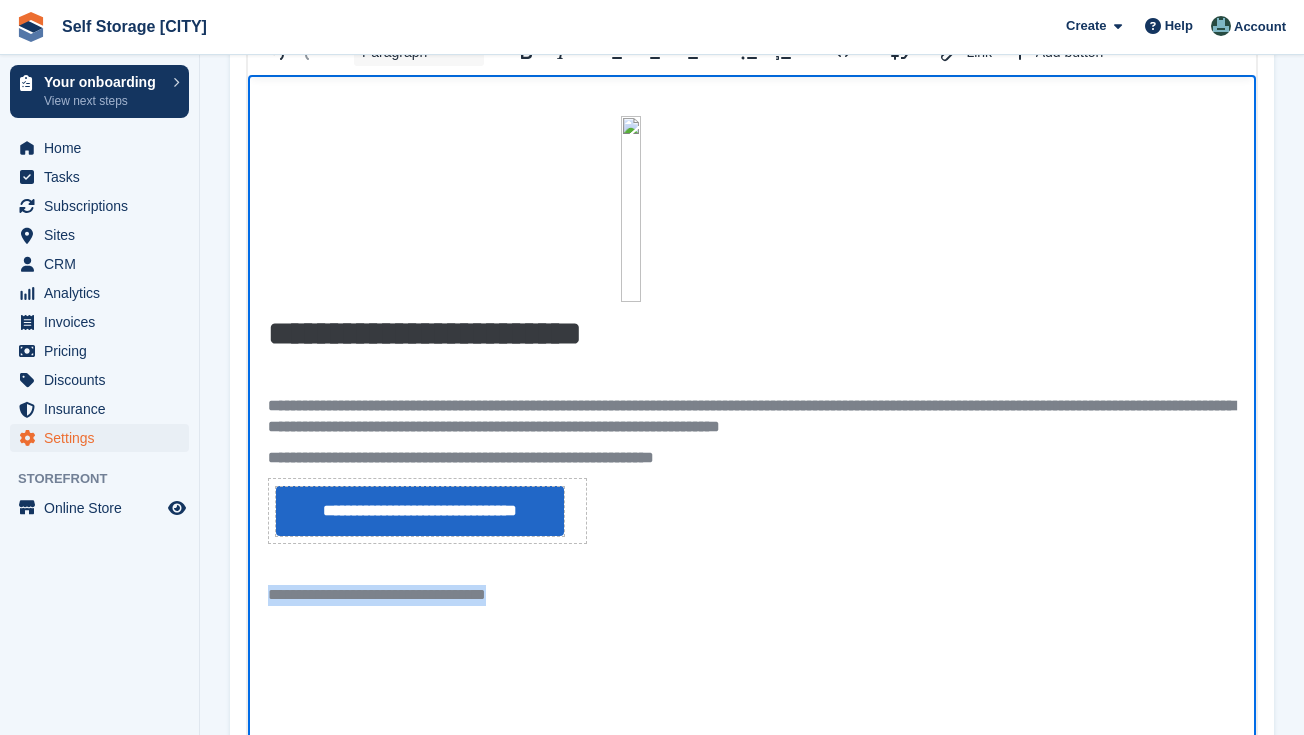 drag, startPoint x: 552, startPoint y: 595, endPoint x: 270, endPoint y: 591, distance: 282.02838 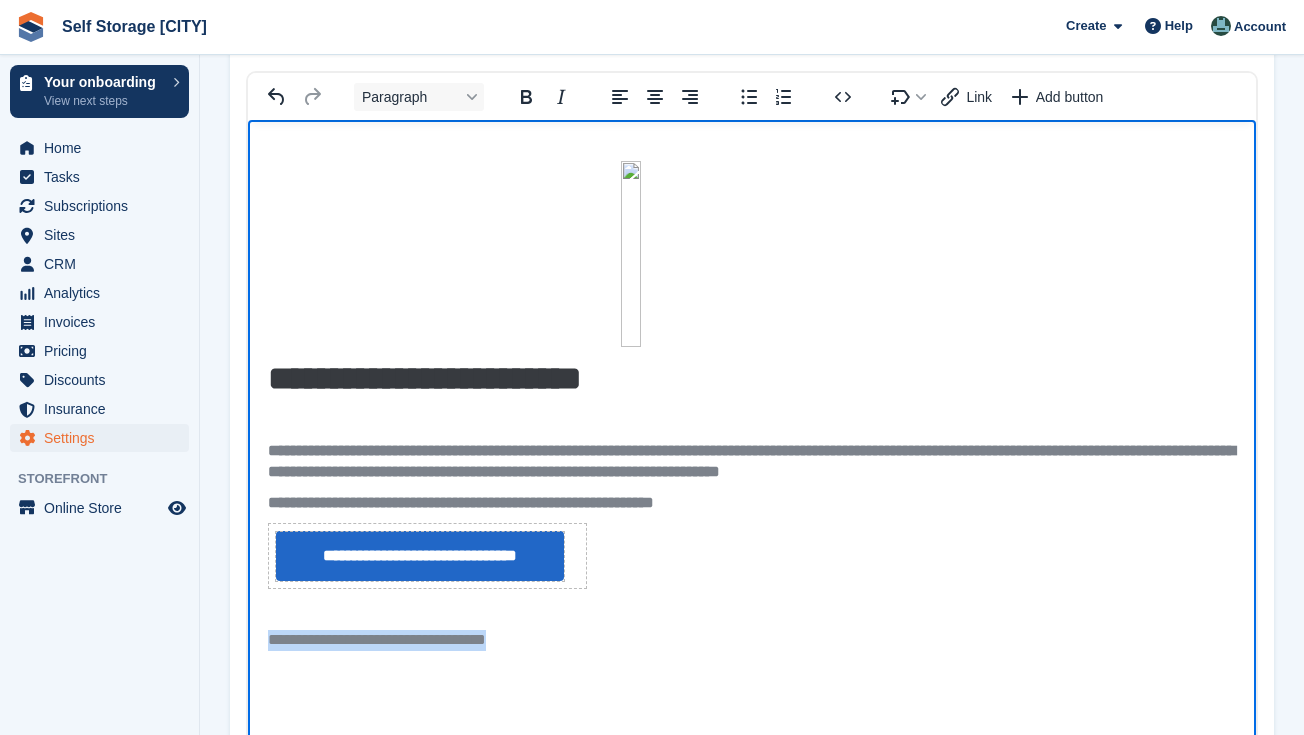 scroll, scrollTop: 351, scrollLeft: 0, axis: vertical 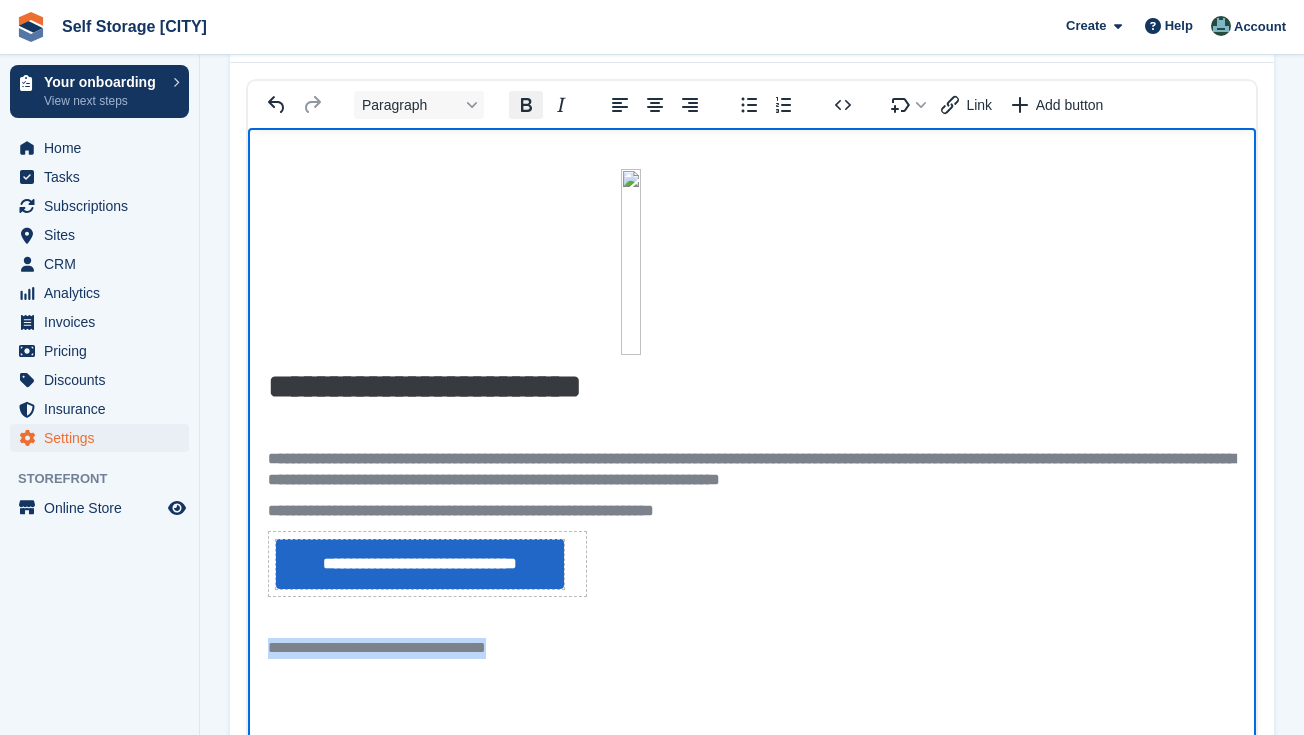 click 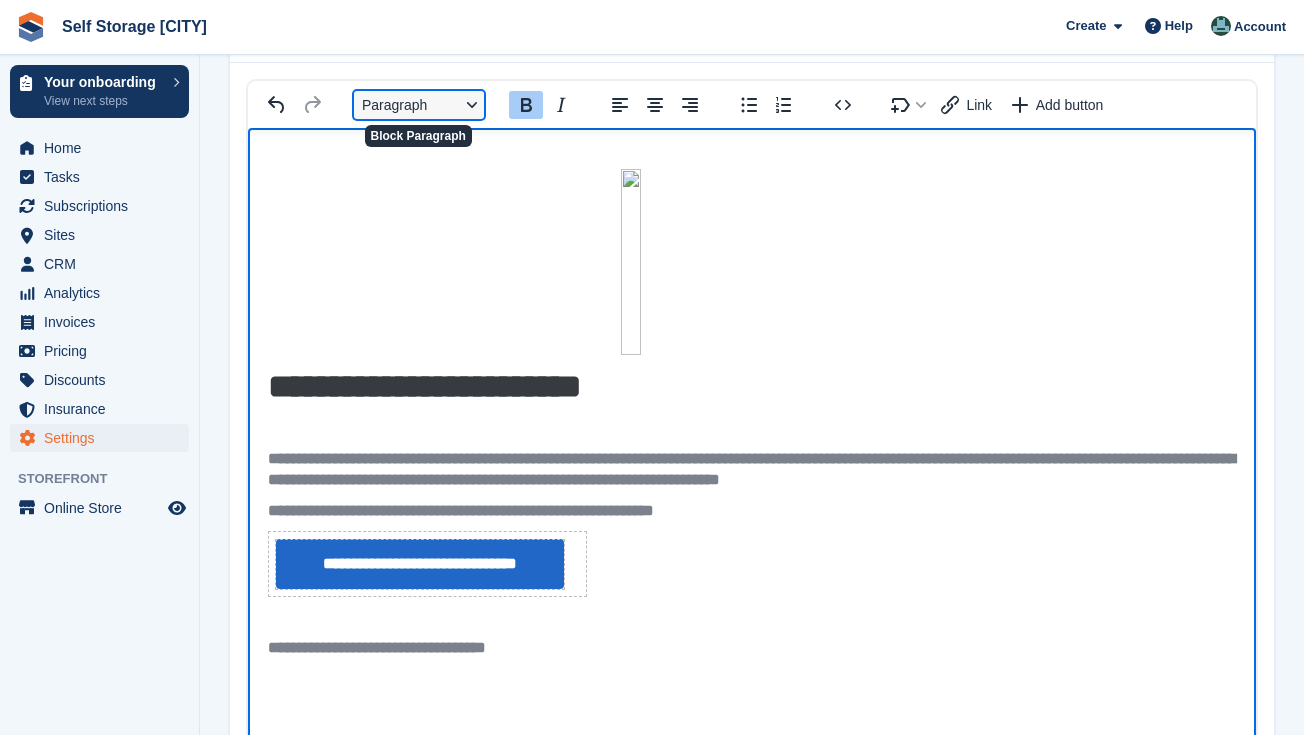 click on "Paragraph" at bounding box center [419, 105] 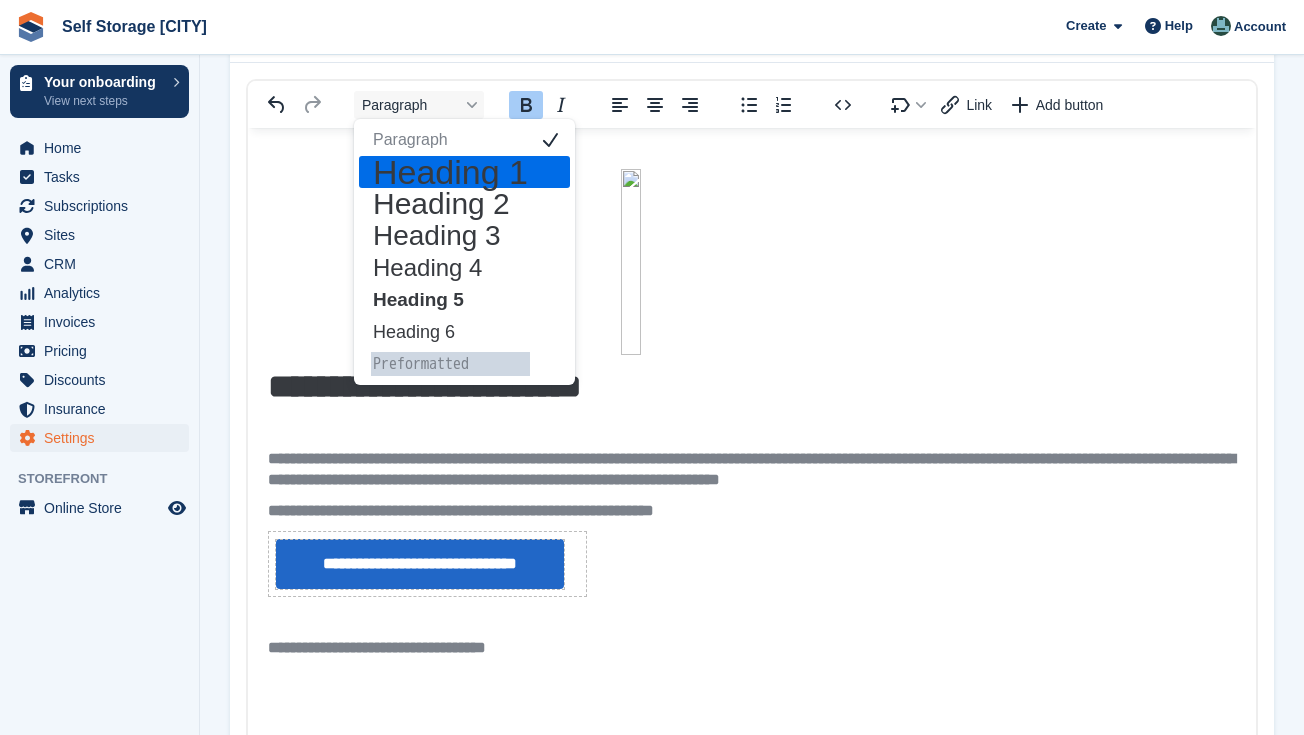 click on "Heading 1" at bounding box center (450, 172) 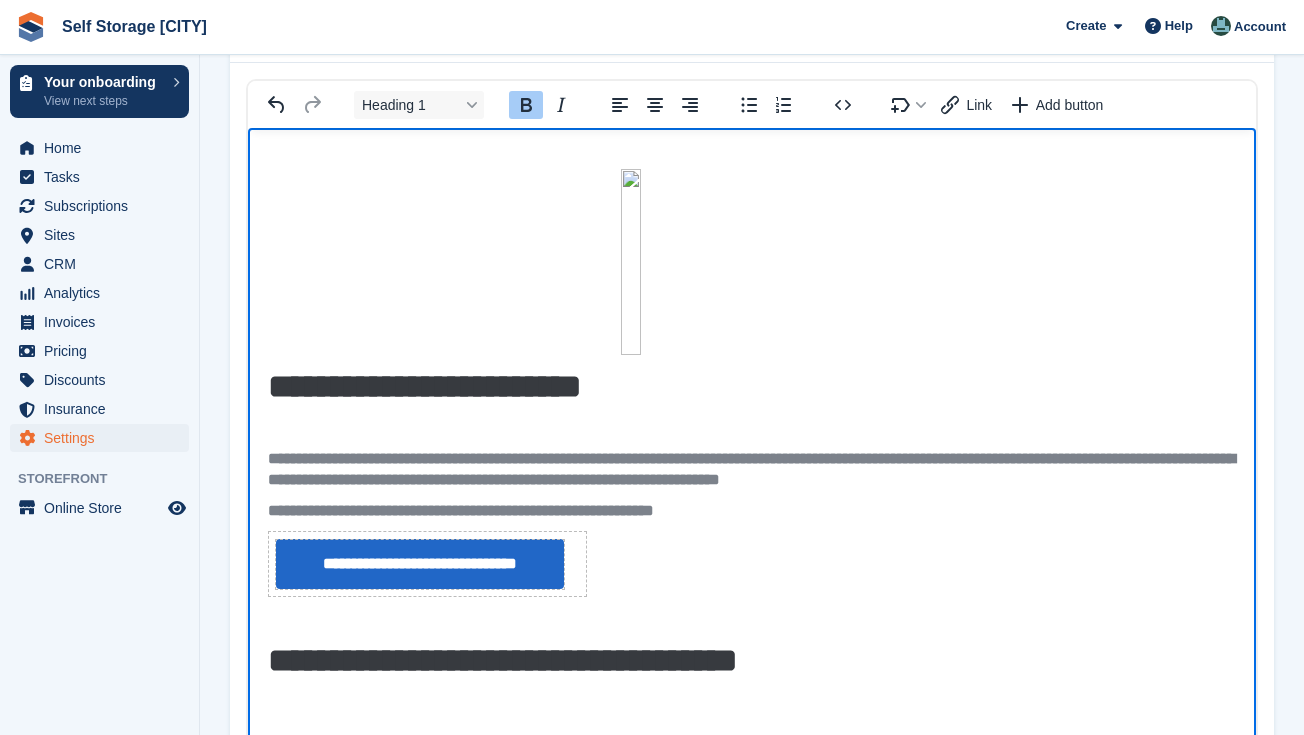 click on "**********" at bounding box center (752, 660) 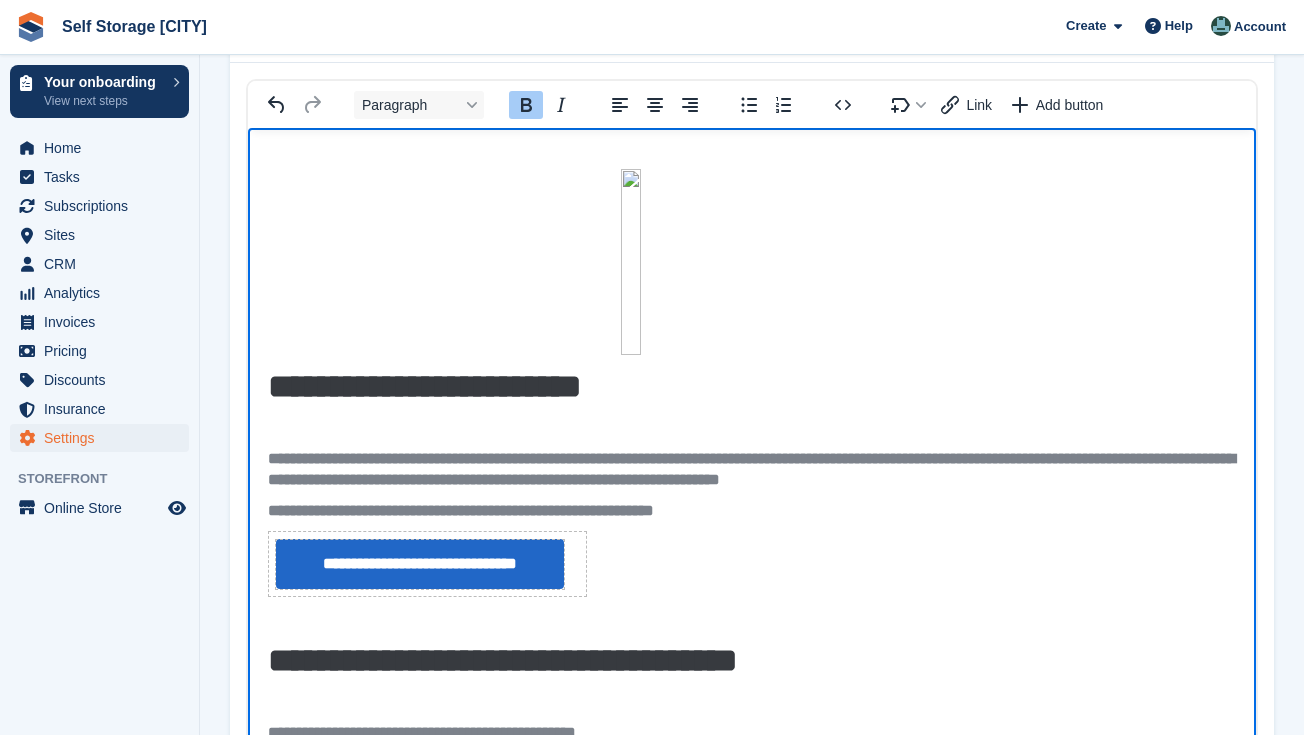 click on "**********" at bounding box center (422, 732) 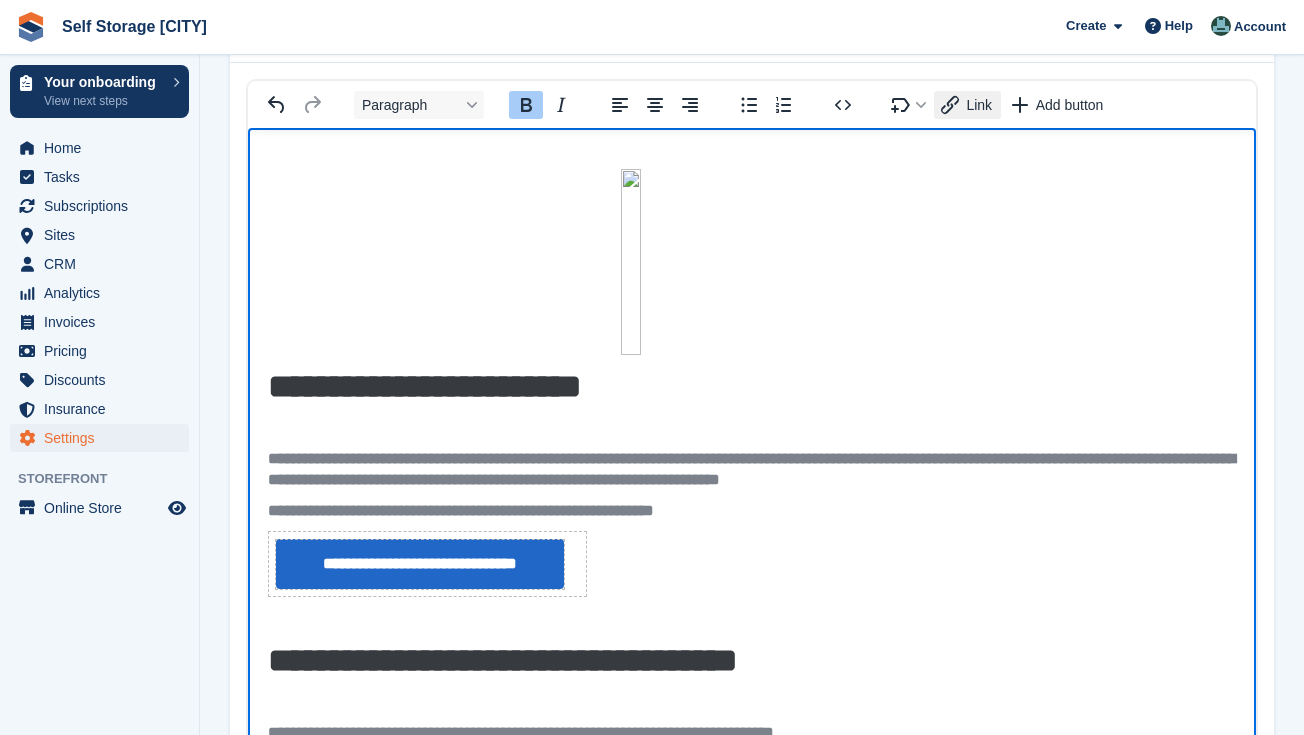 click 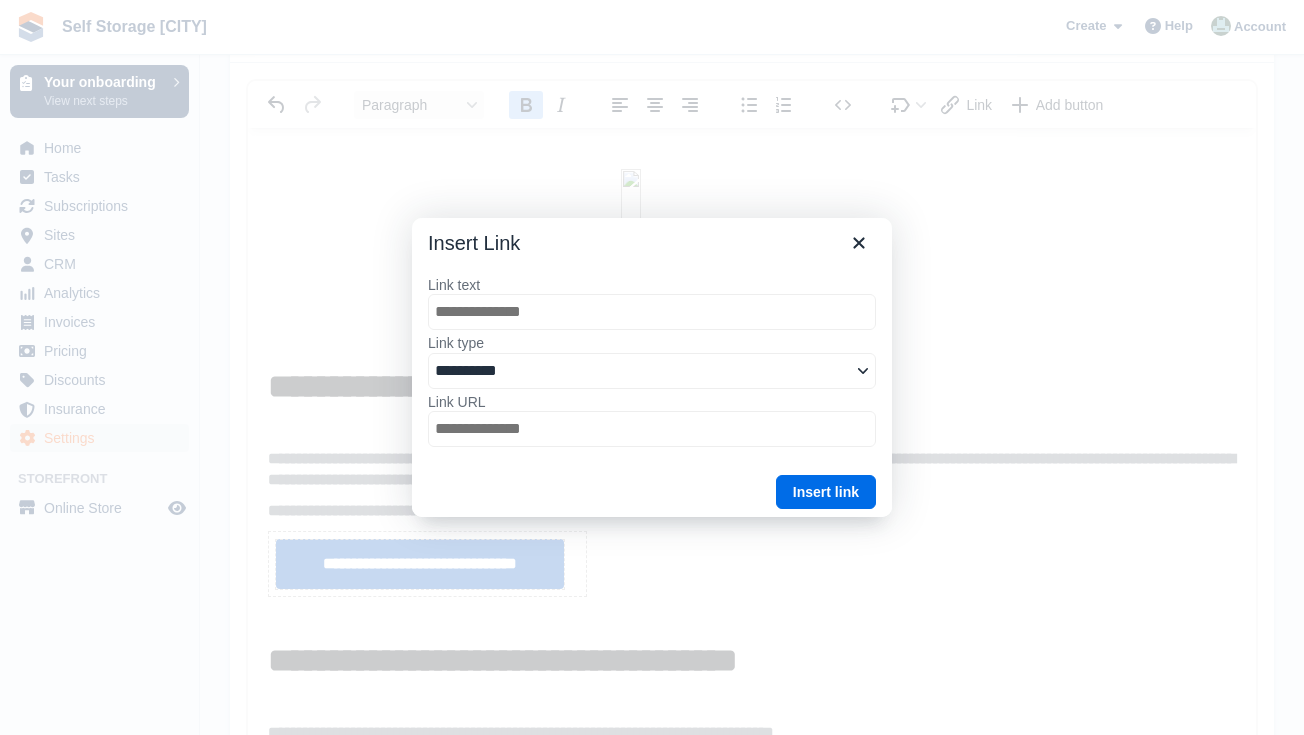 type on "*" 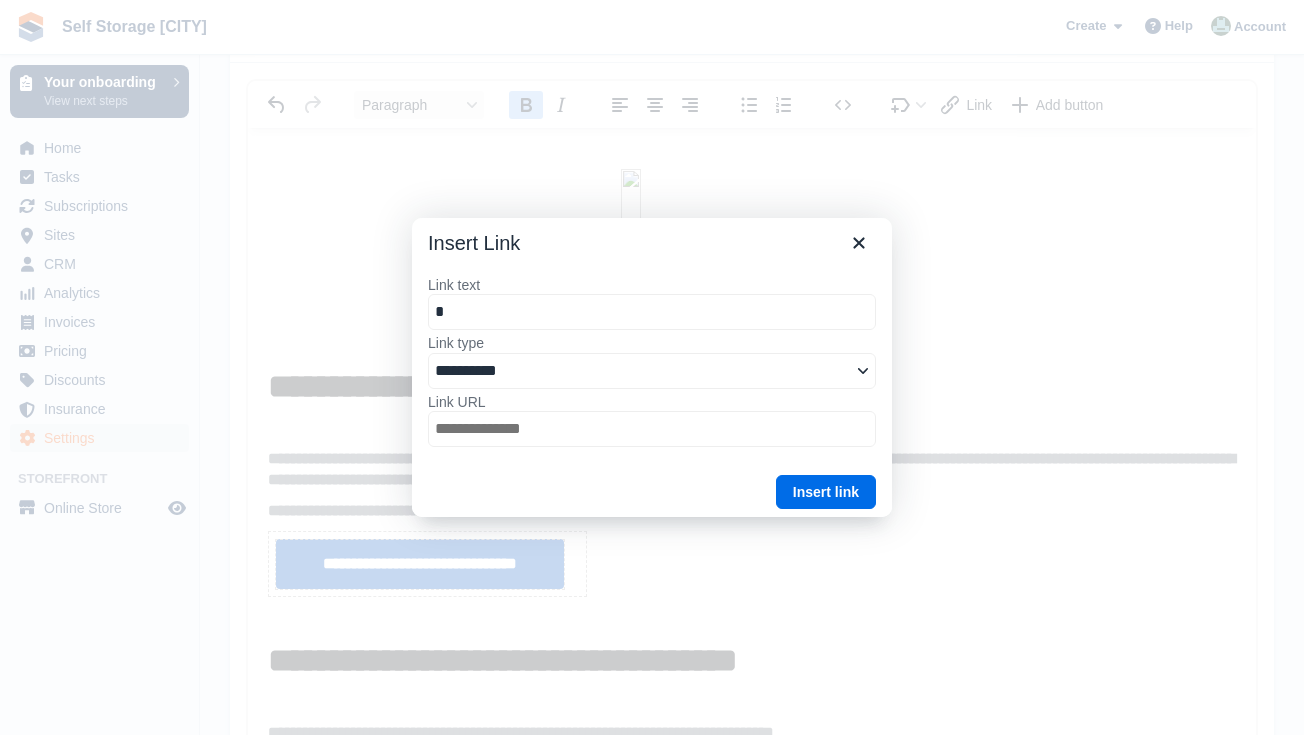 type on "**" 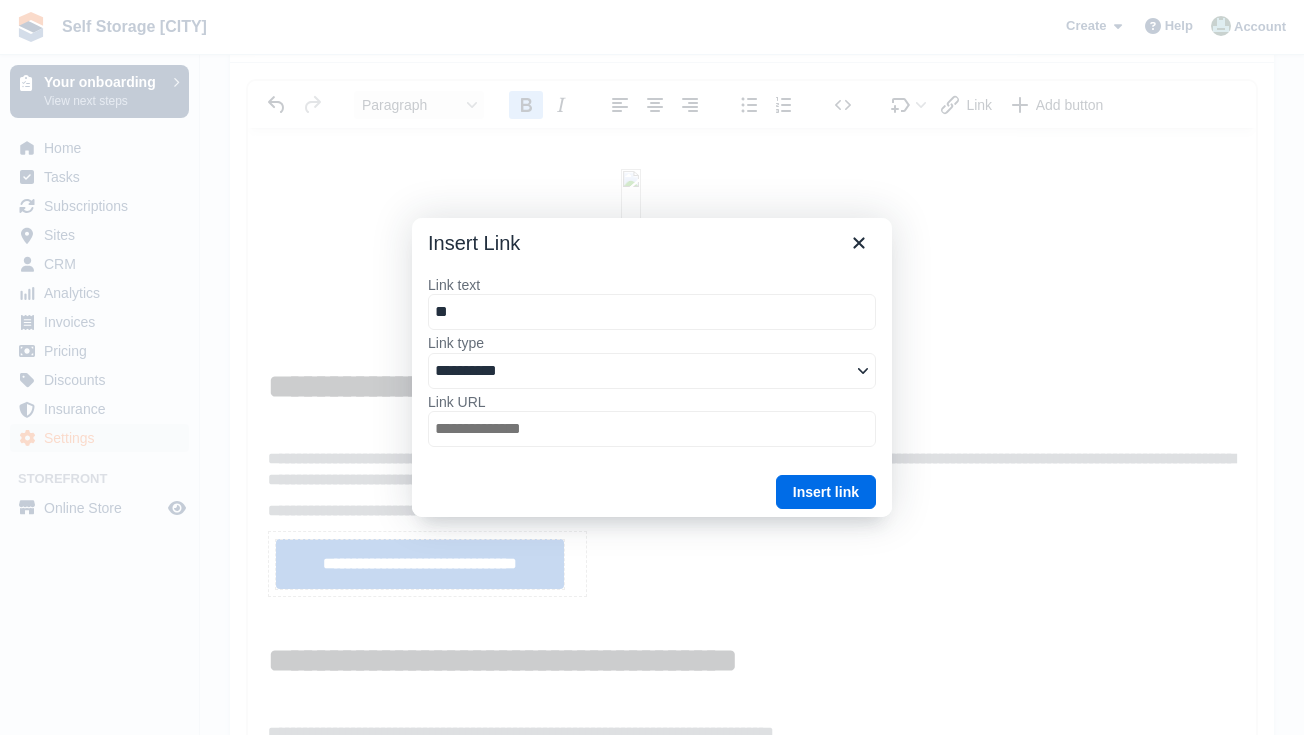 type on "***" 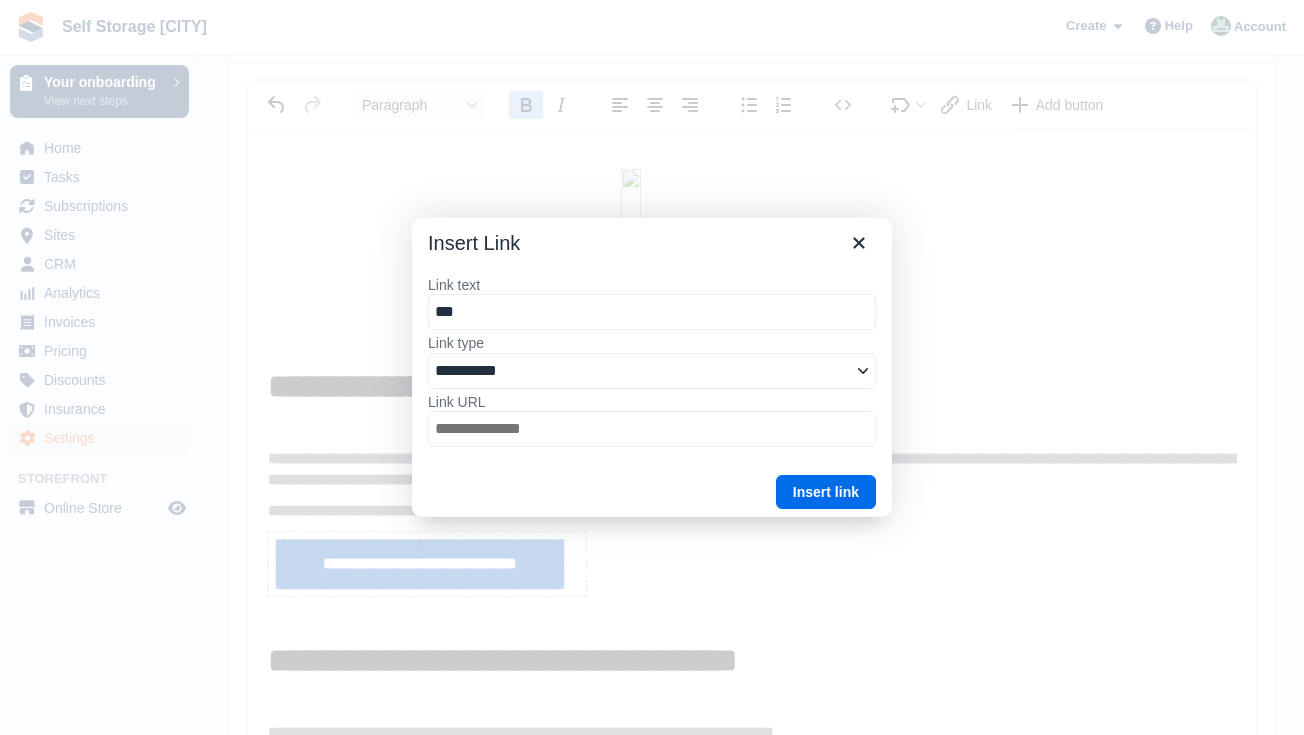 type on "****" 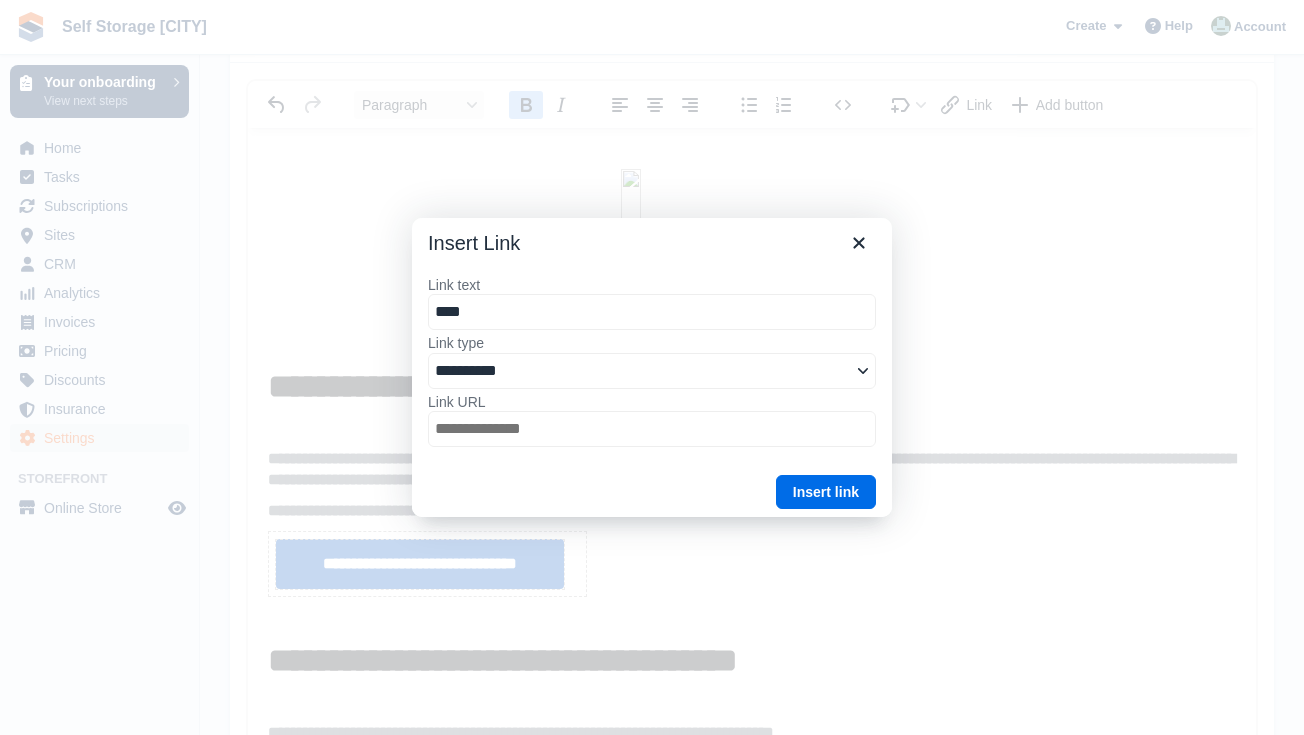 type on "*****" 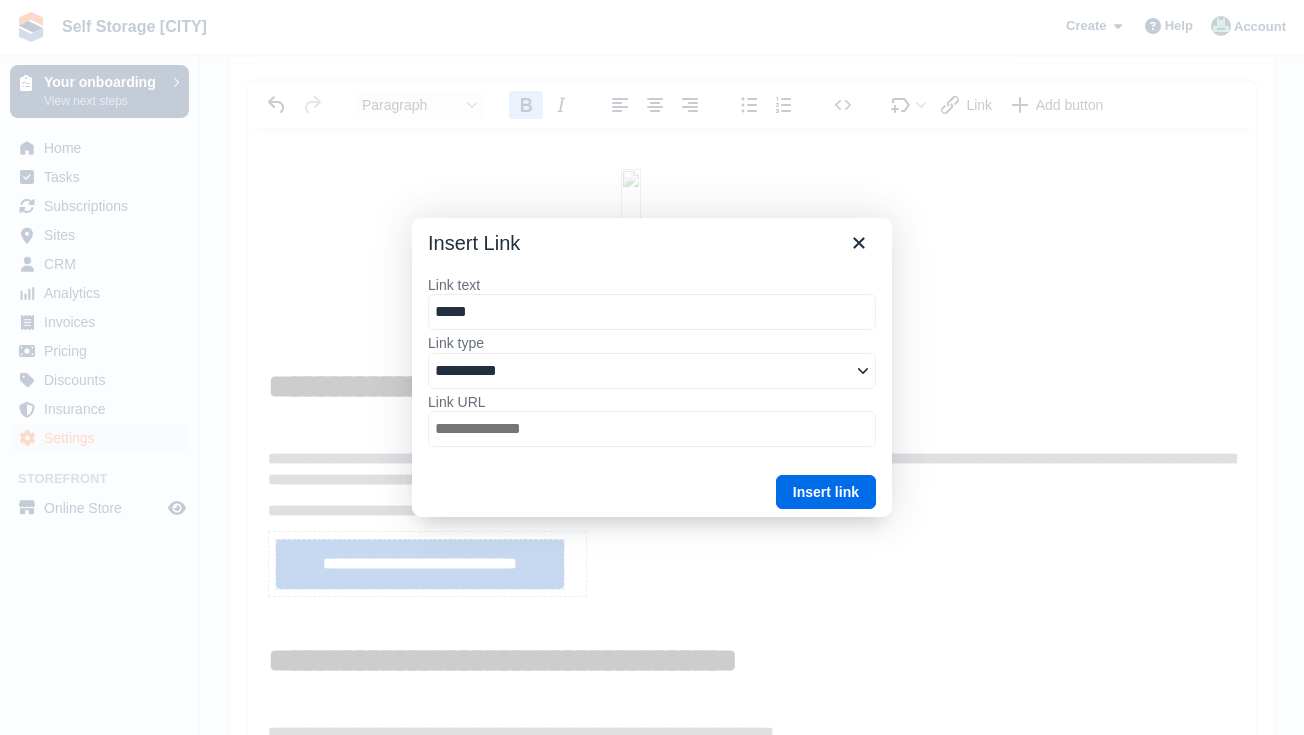 type on "******" 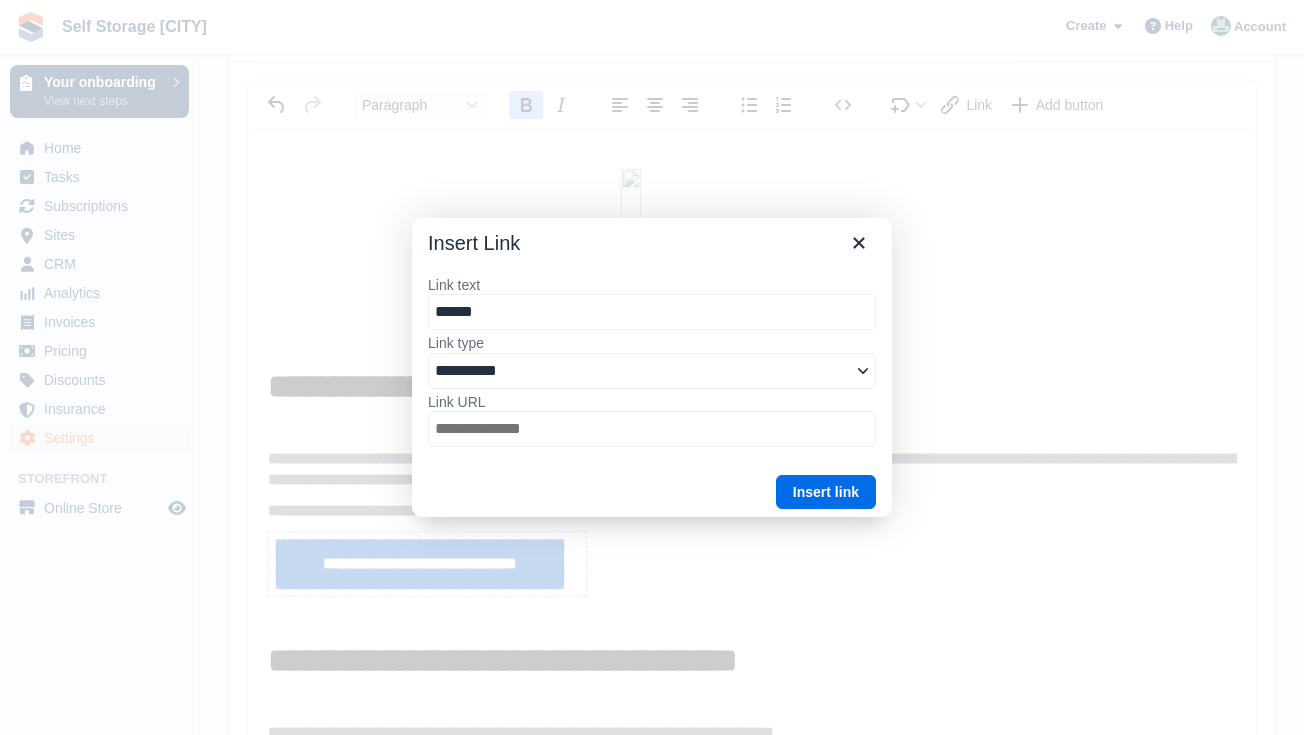 type on "*******" 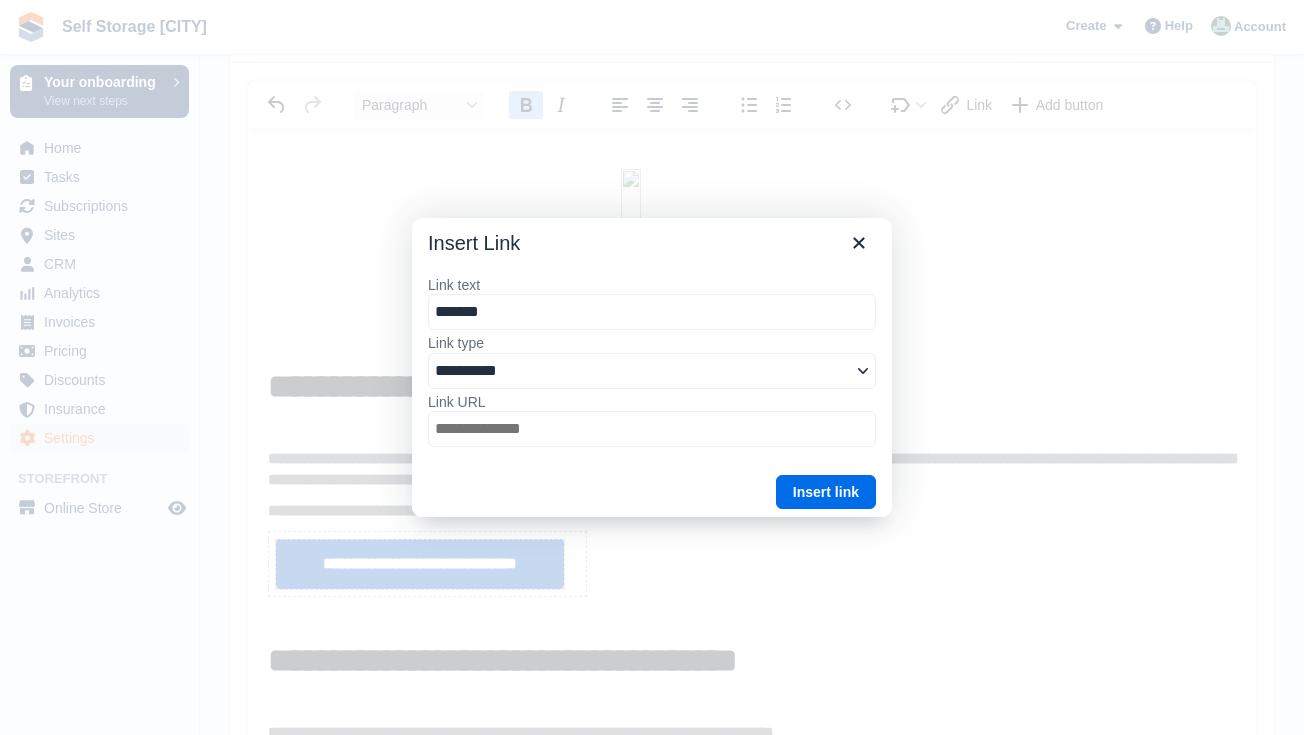 type on "********" 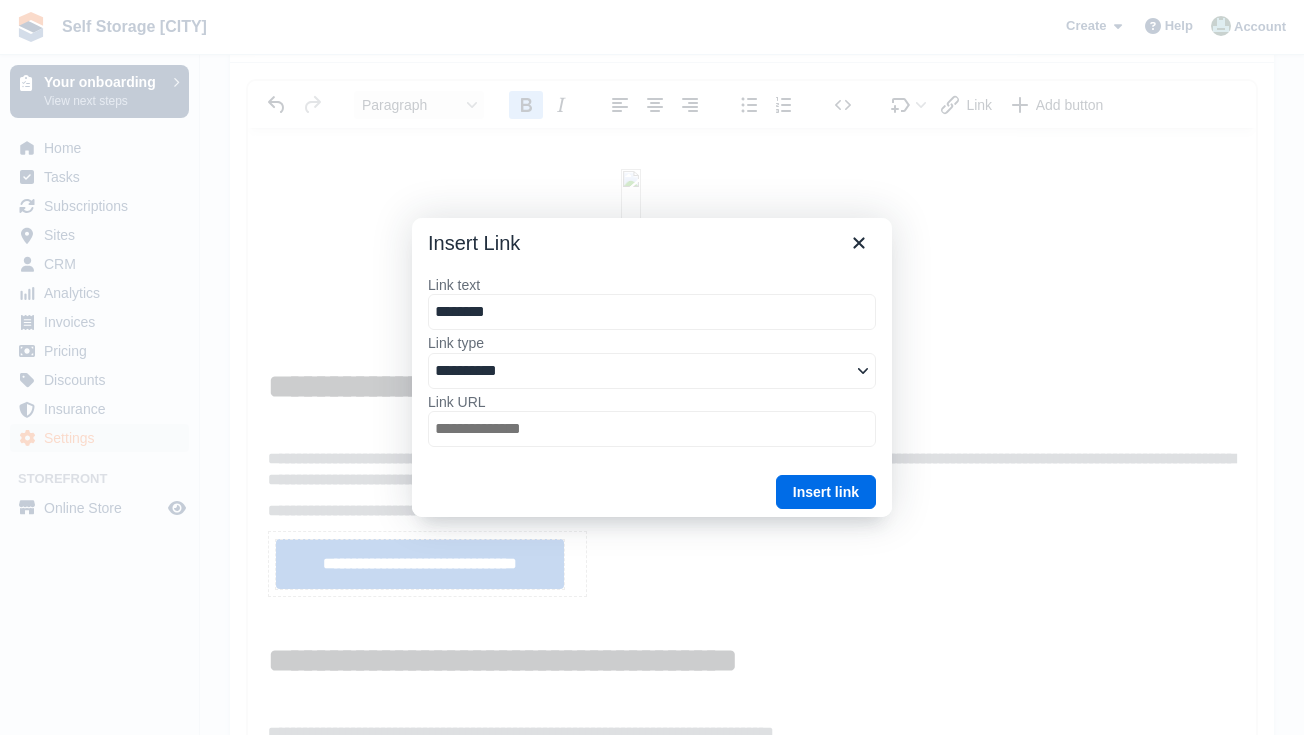 type on "*********" 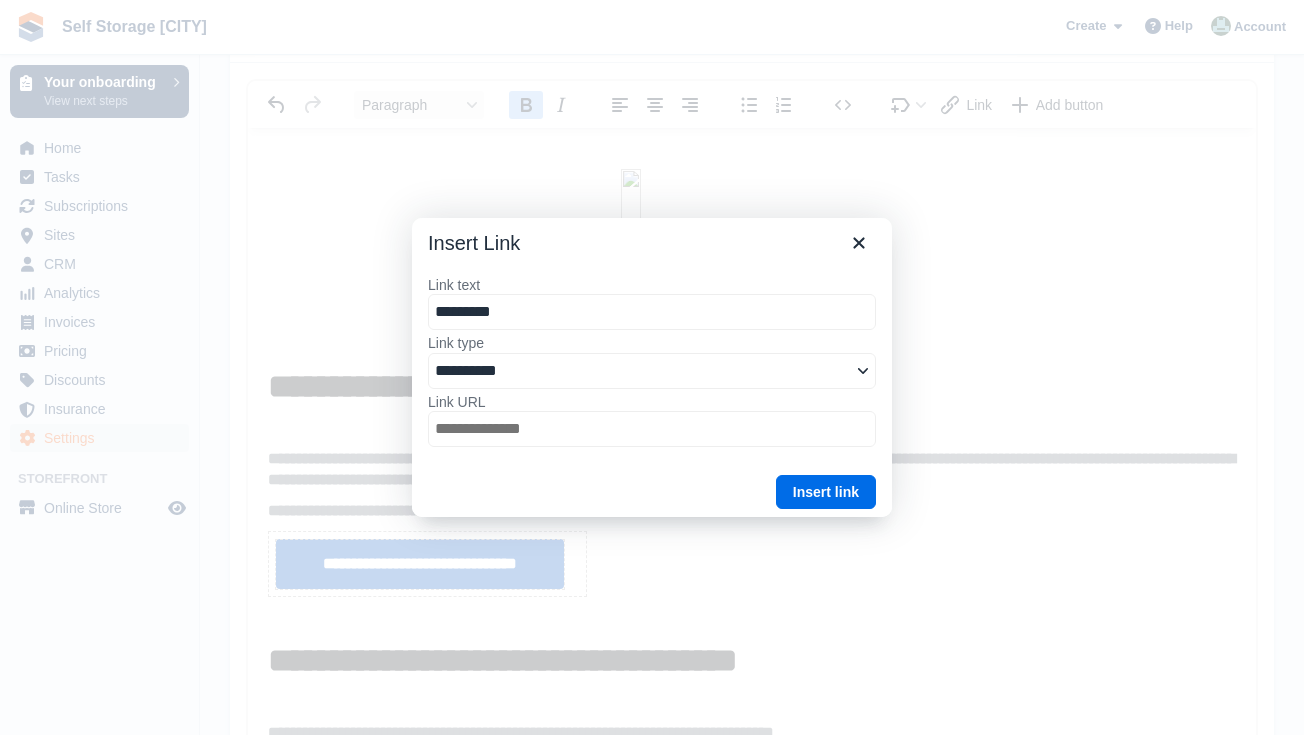 type on "**********" 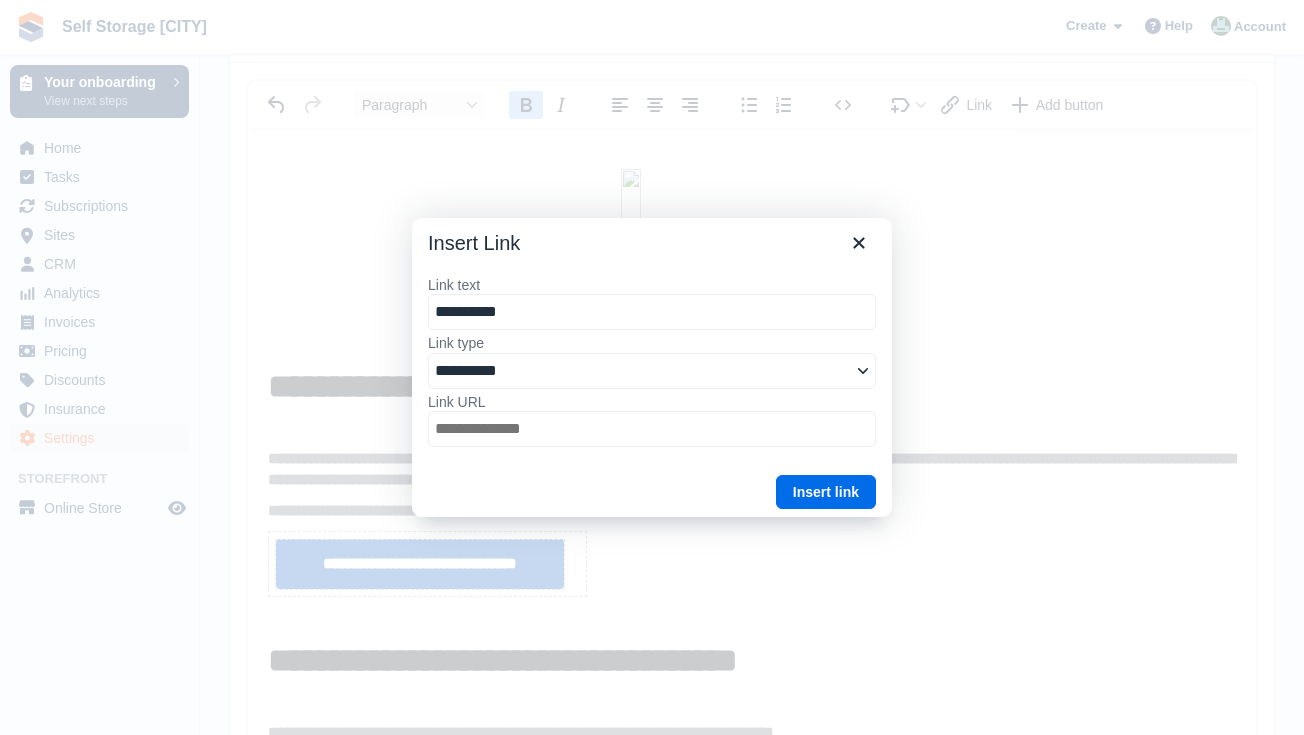 type on "**********" 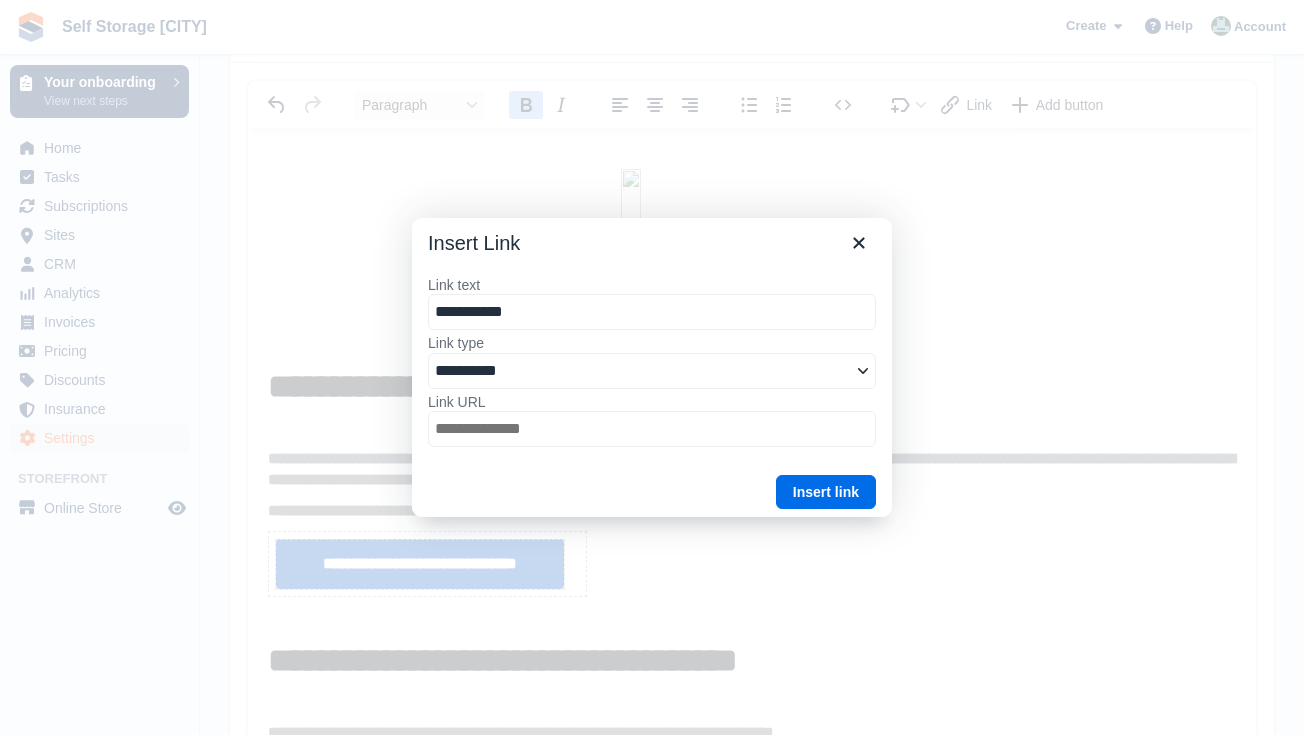 select on "******" 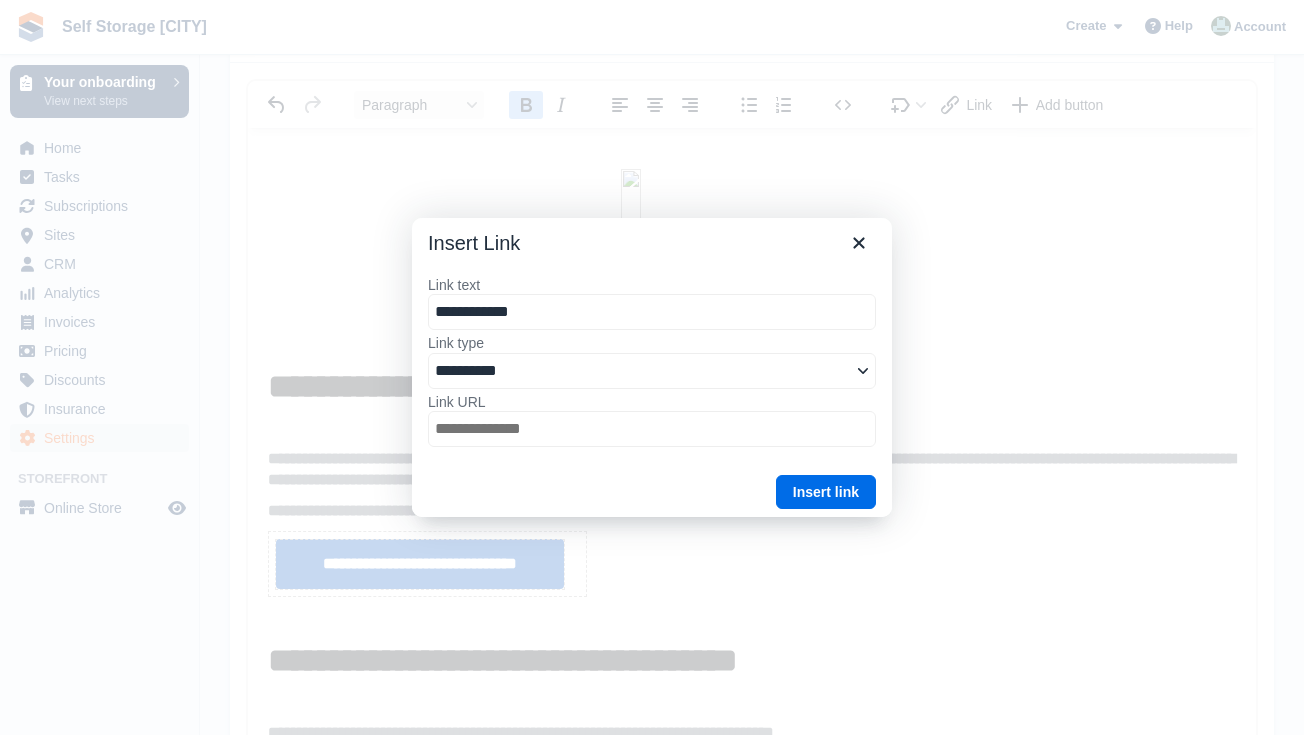 type on "**********" 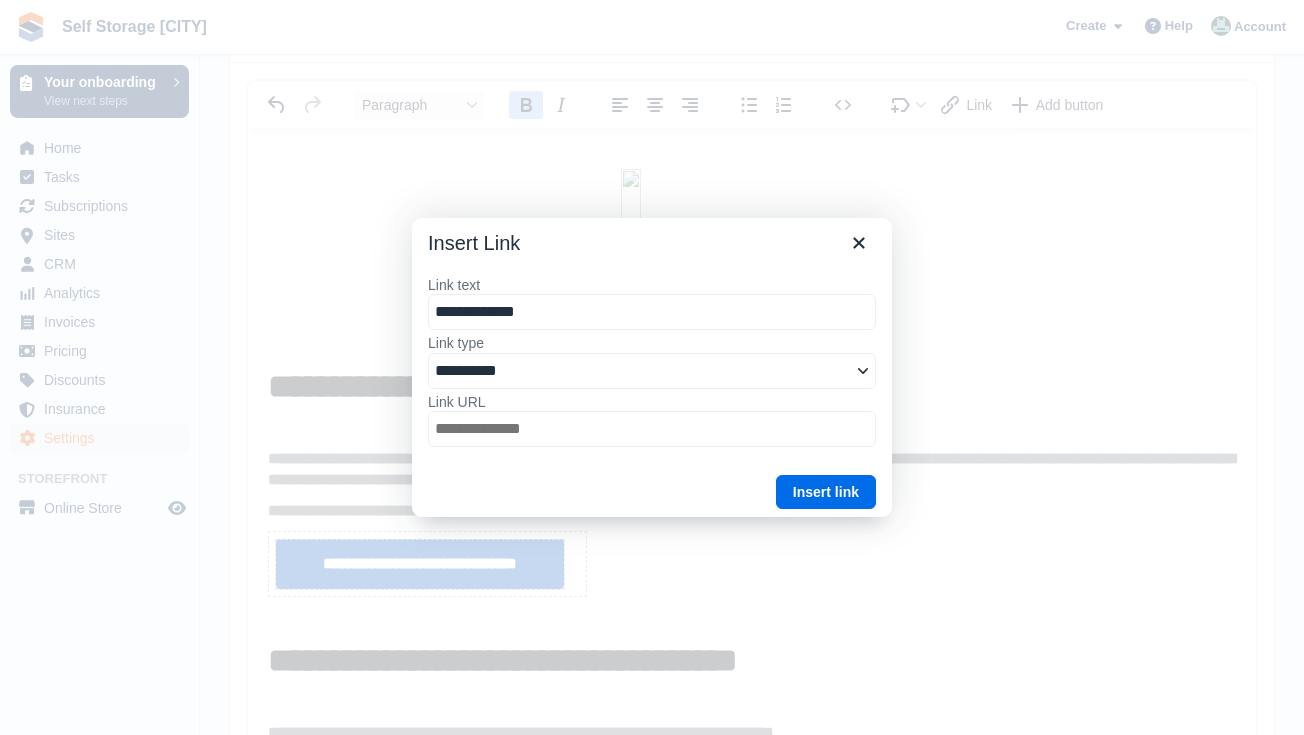 type on "**********" 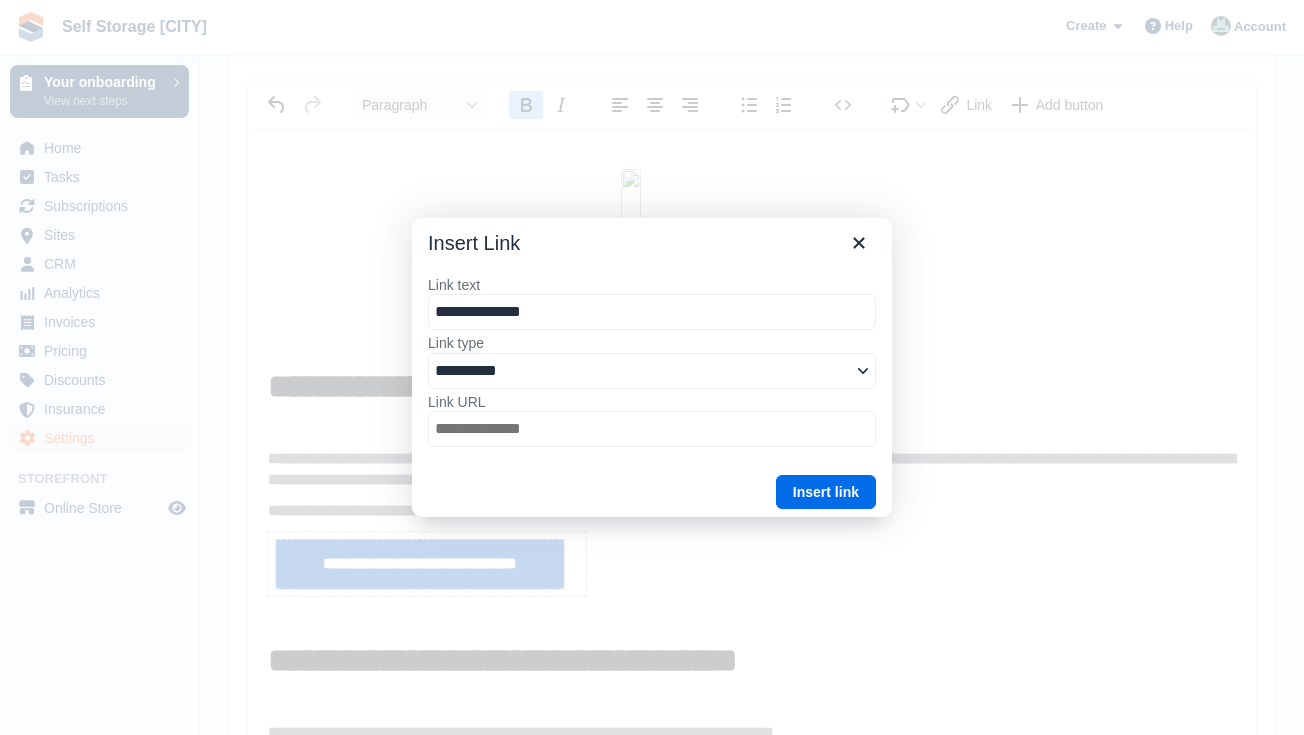 type on "**********" 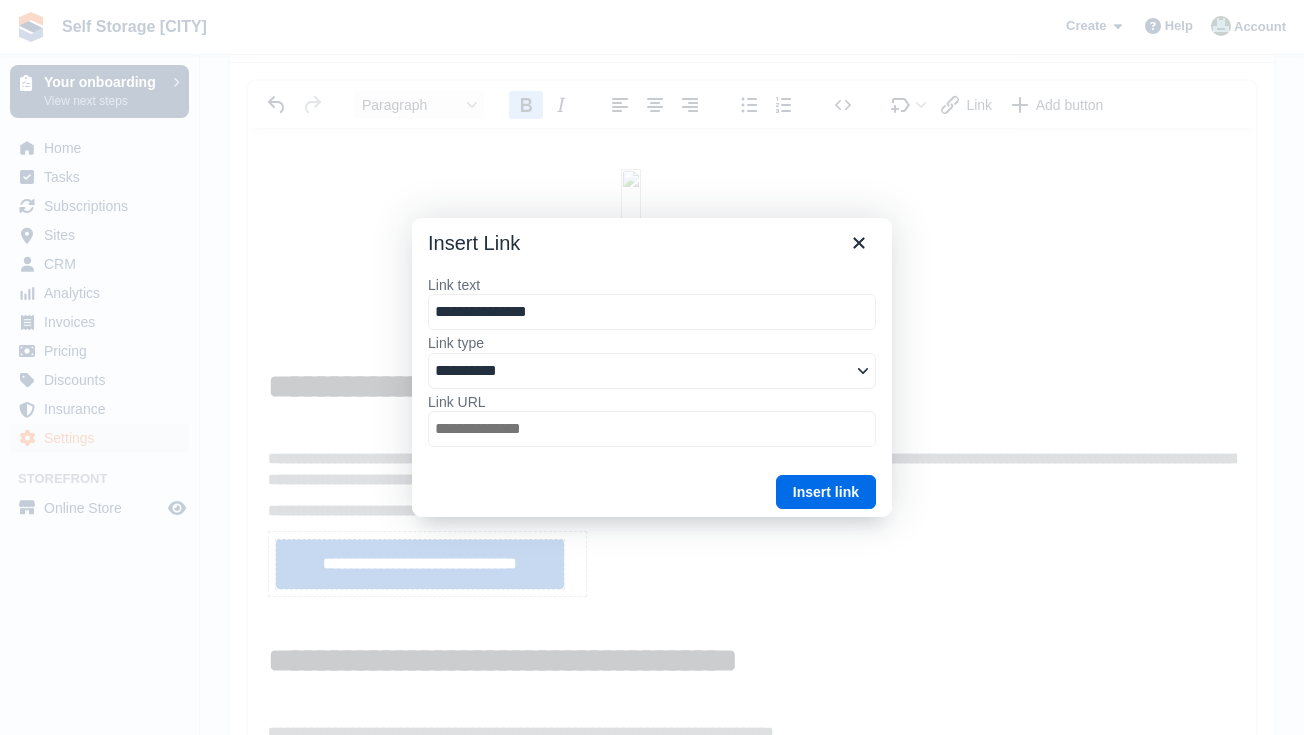 type on "**********" 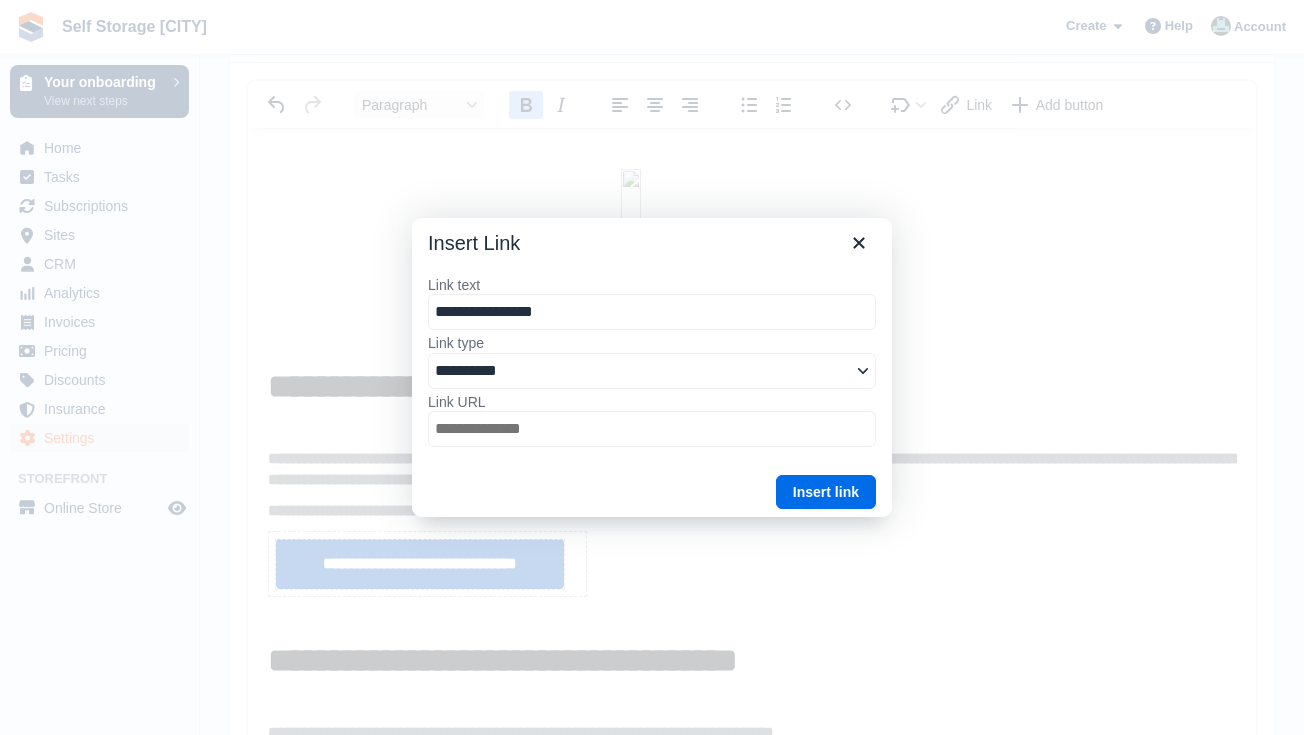type on "**********" 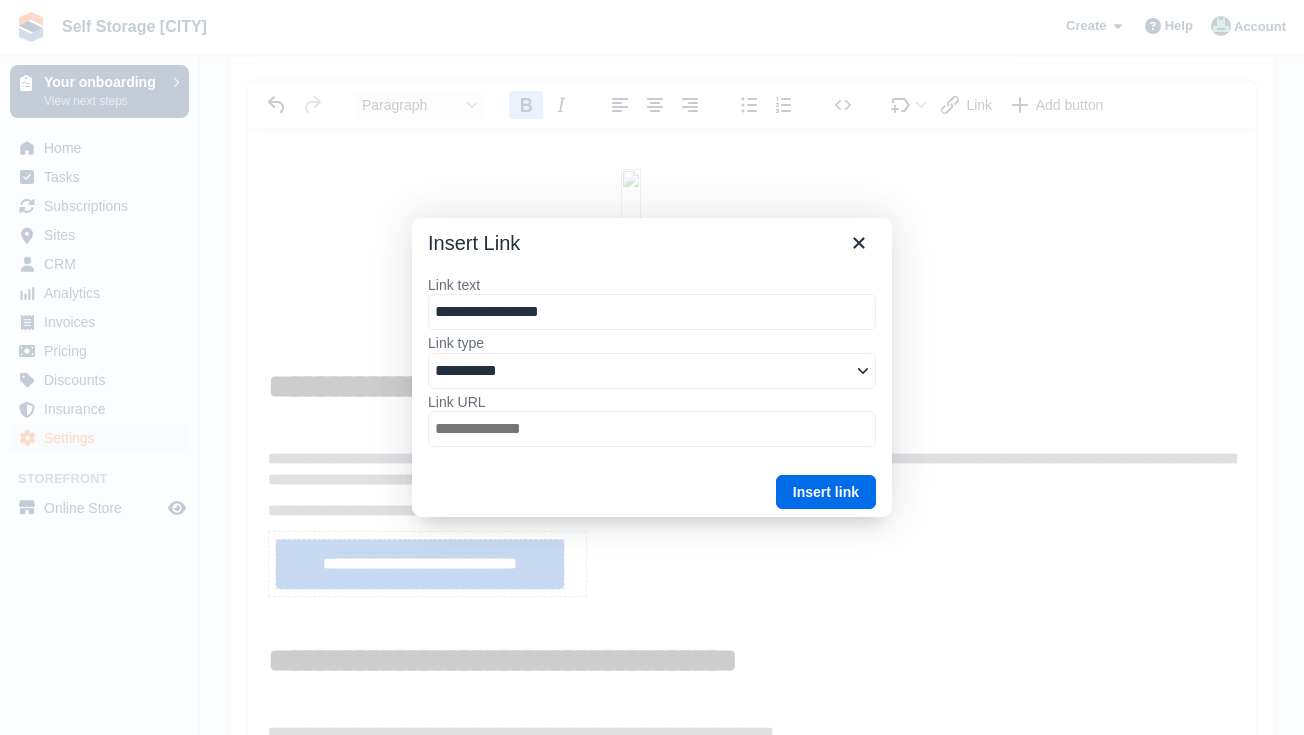 type on "**********" 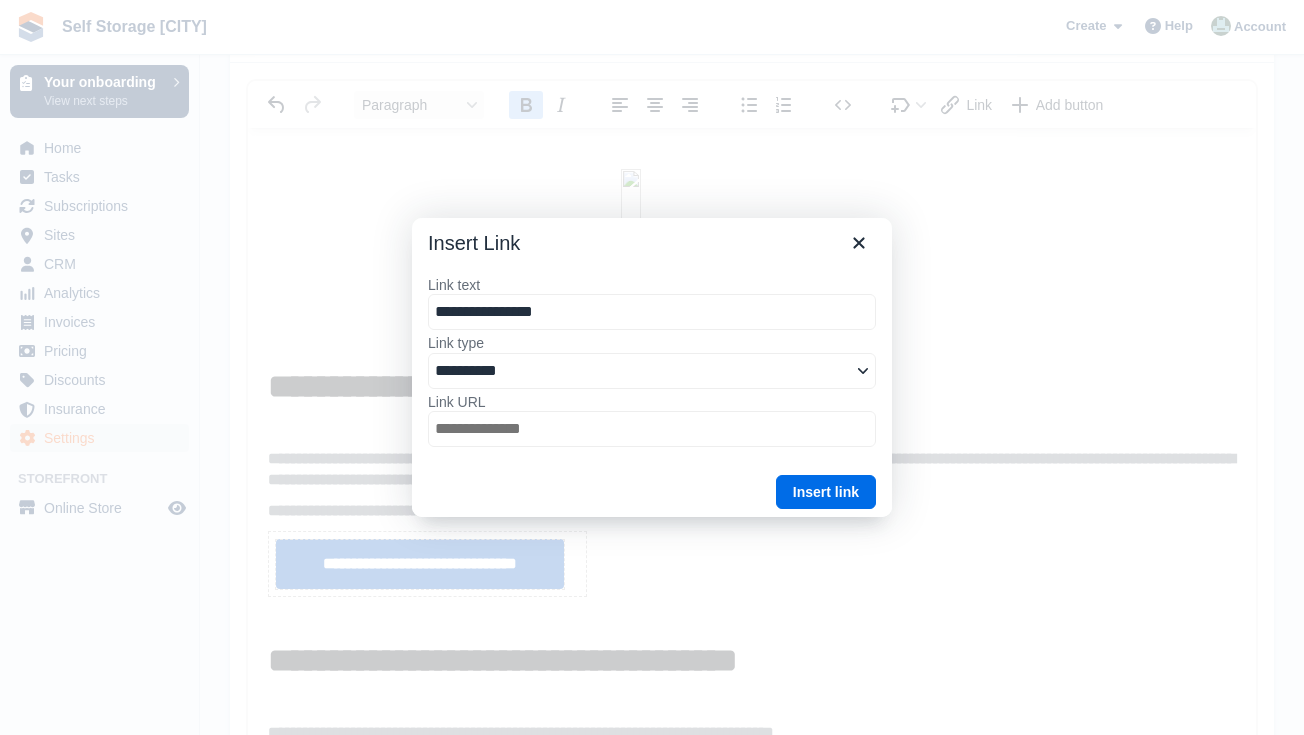 type on "**********" 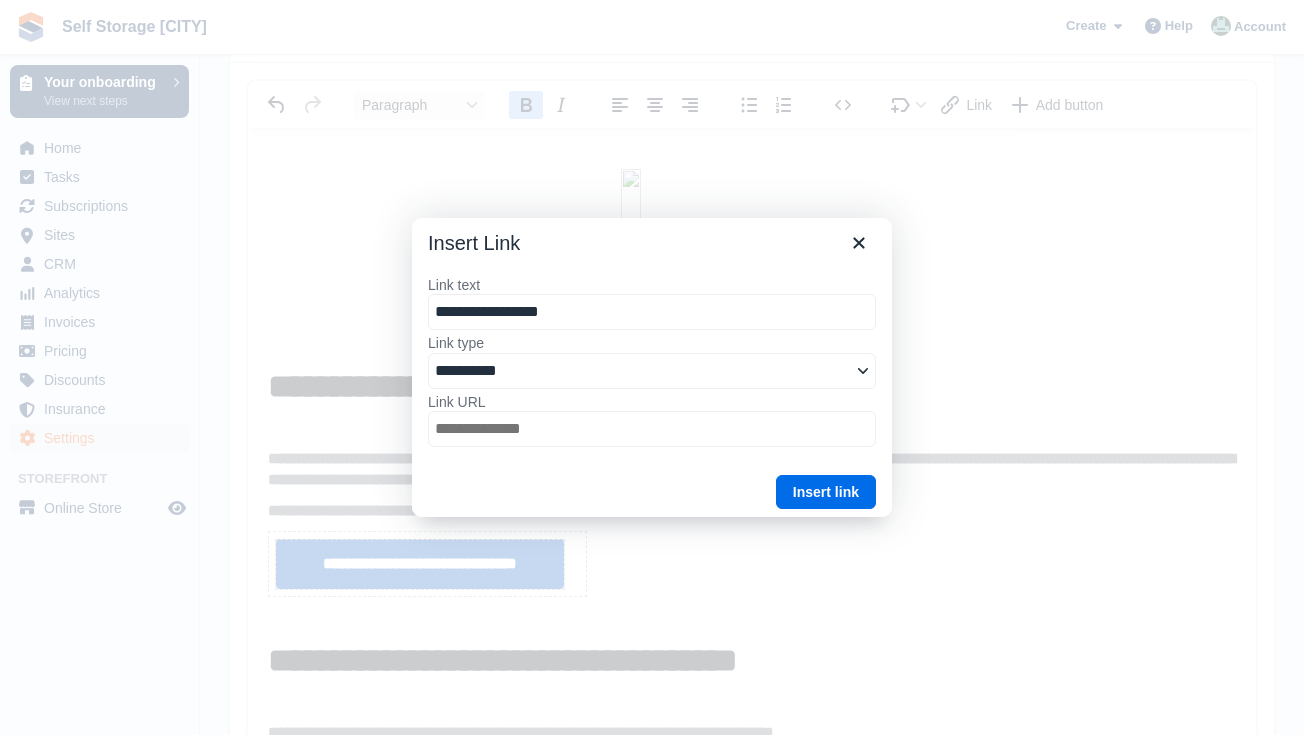type on "**********" 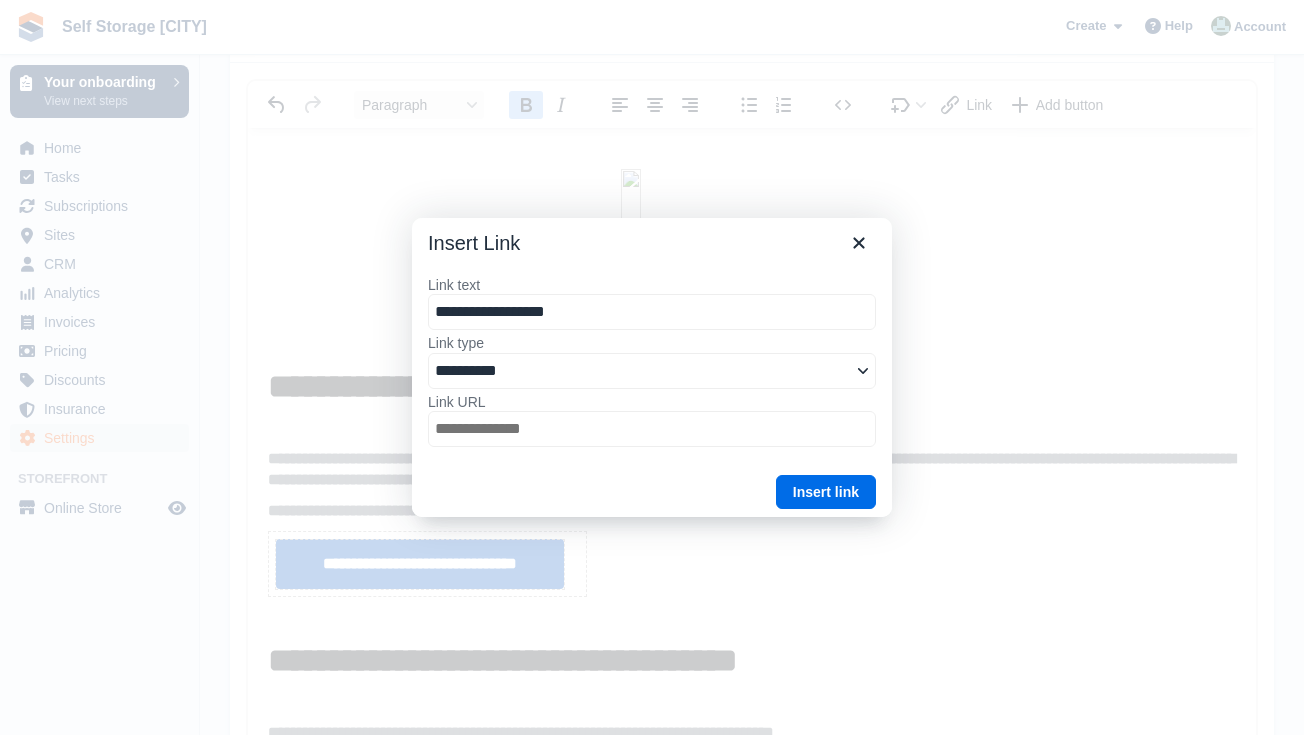 type on "**********" 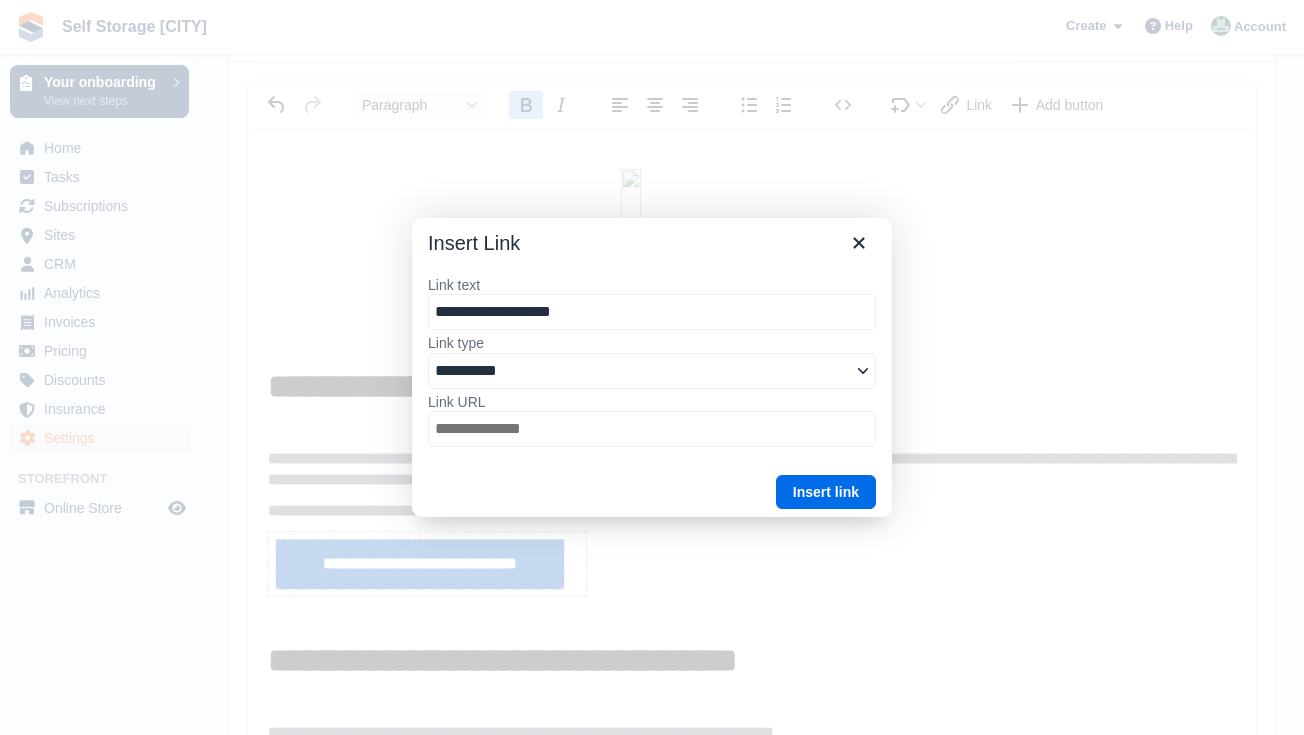 type on "**********" 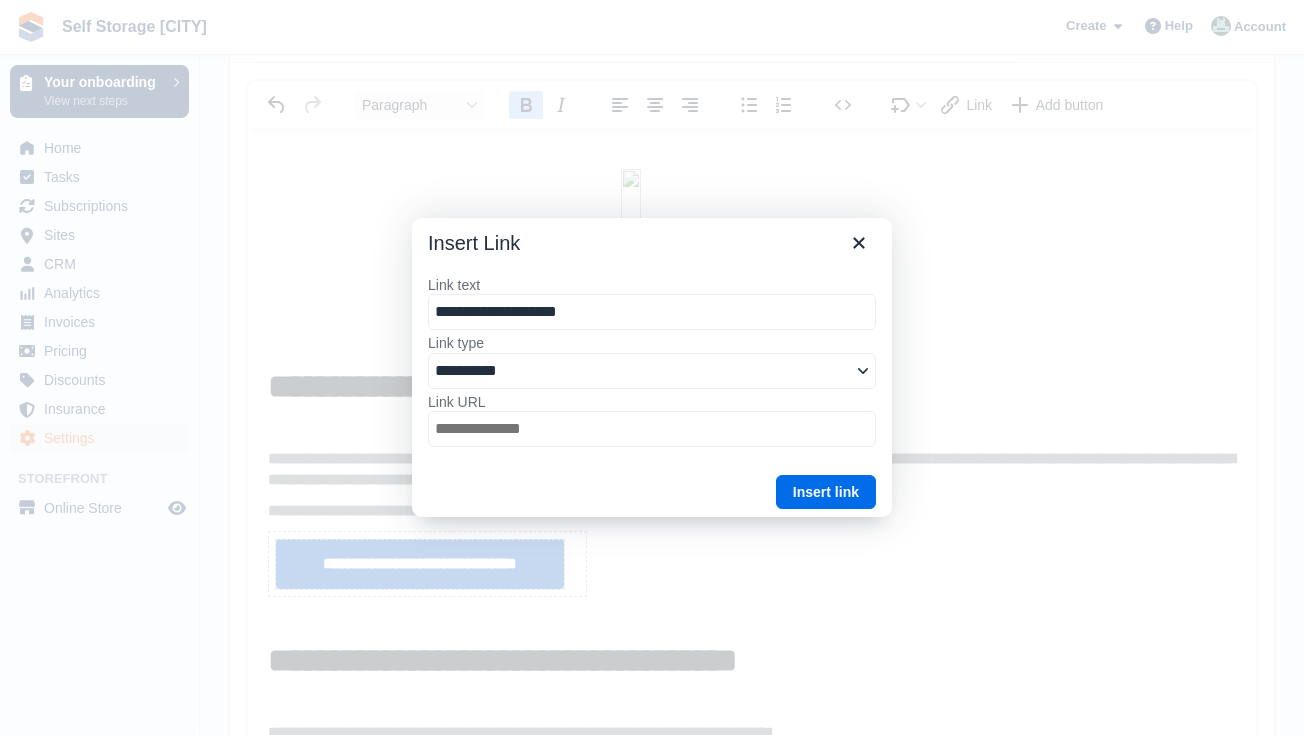 type on "**********" 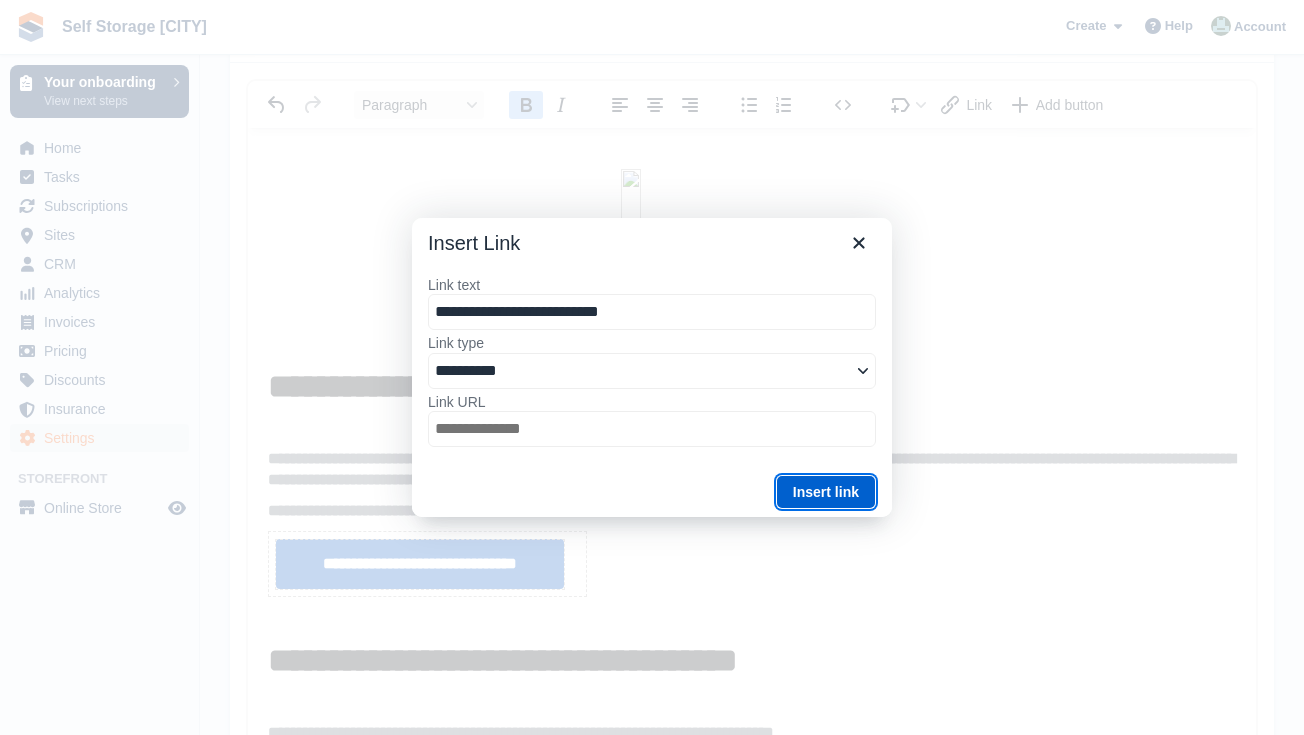 click on "Insert link" at bounding box center (826, 492) 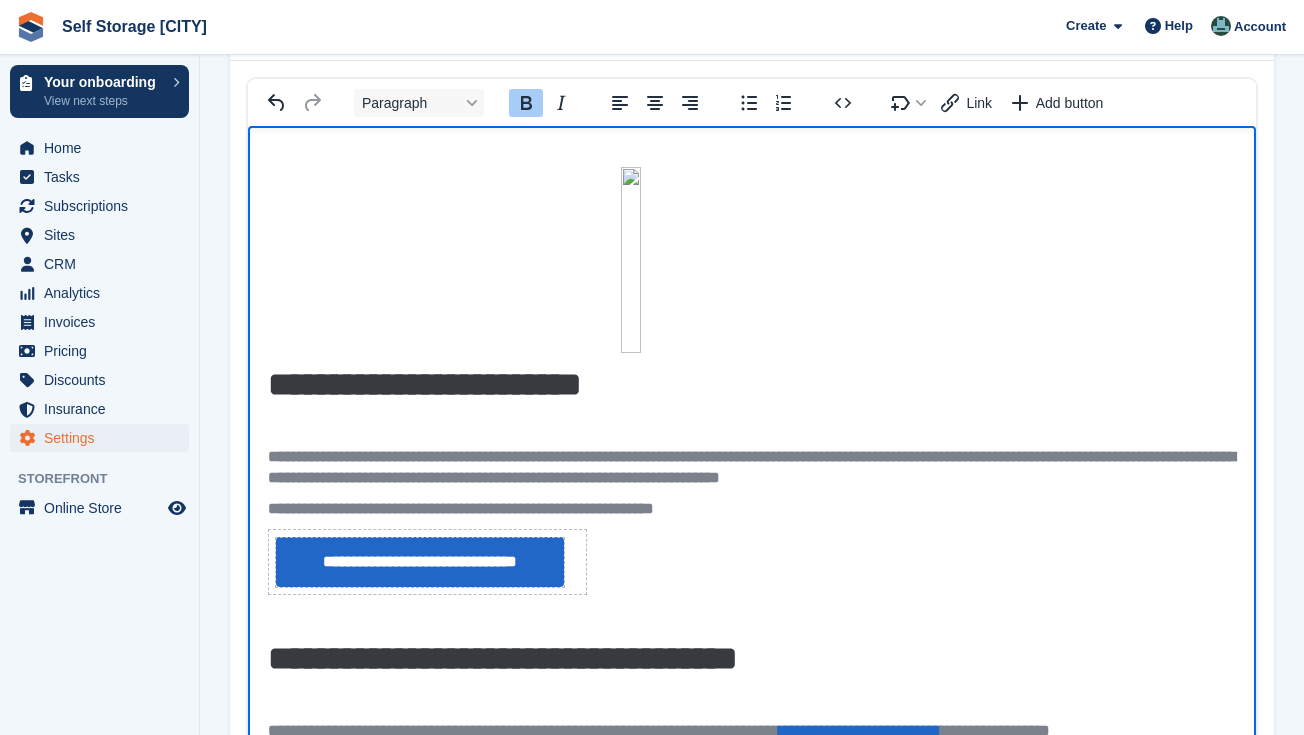 scroll, scrollTop: 347, scrollLeft: 0, axis: vertical 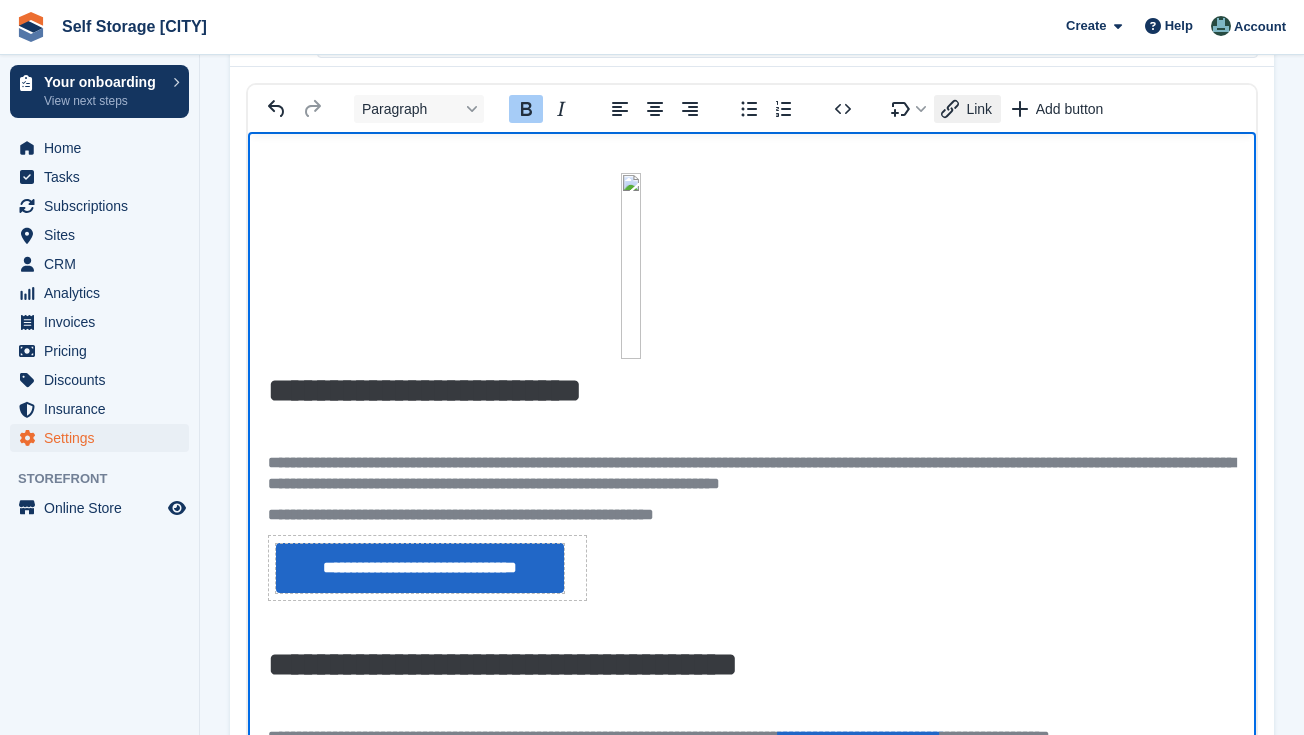 click on "Link" at bounding box center (967, 109) 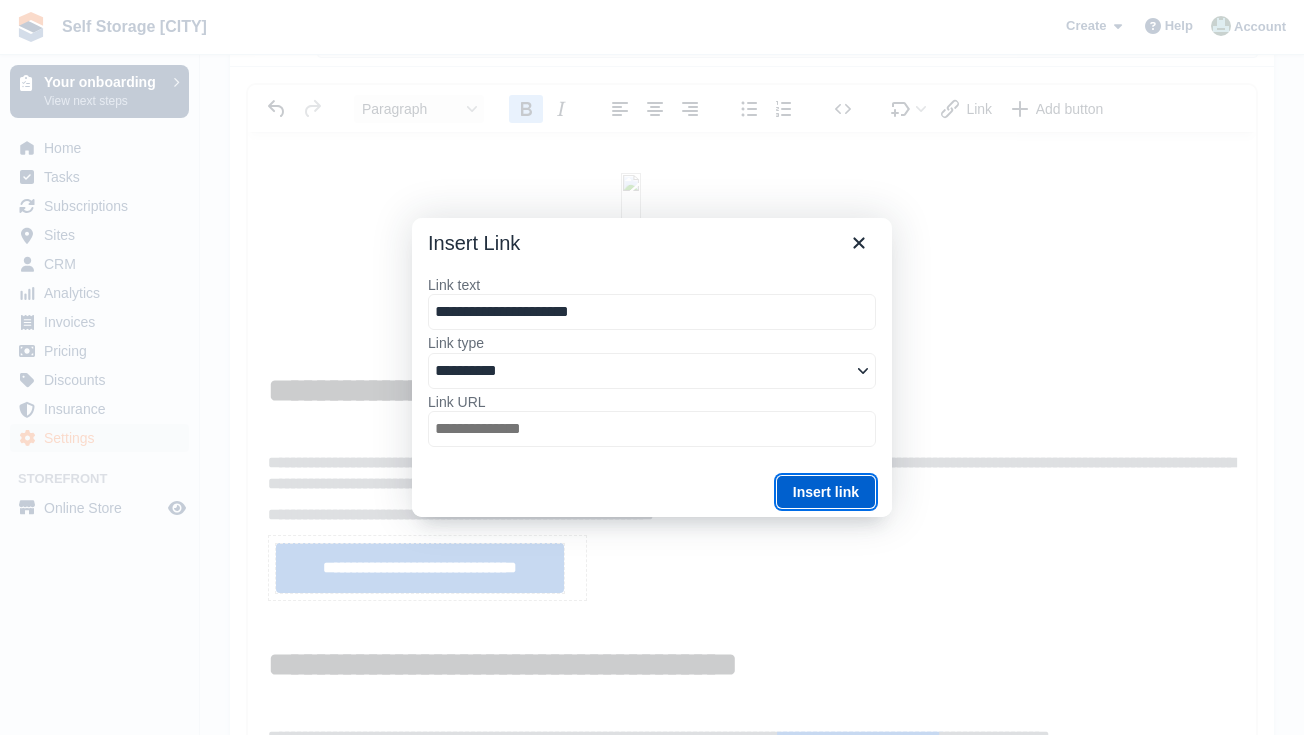 click on "Insert link" at bounding box center (826, 492) 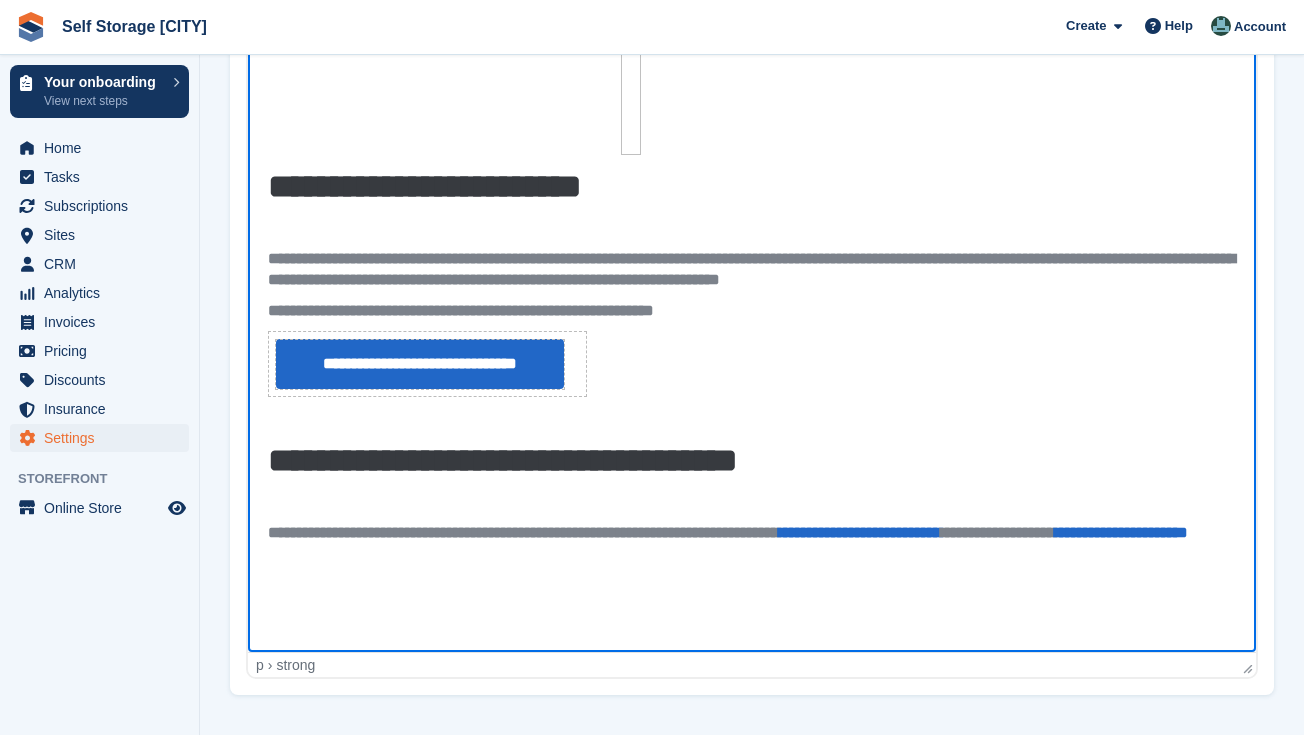 scroll, scrollTop: 550, scrollLeft: 0, axis: vertical 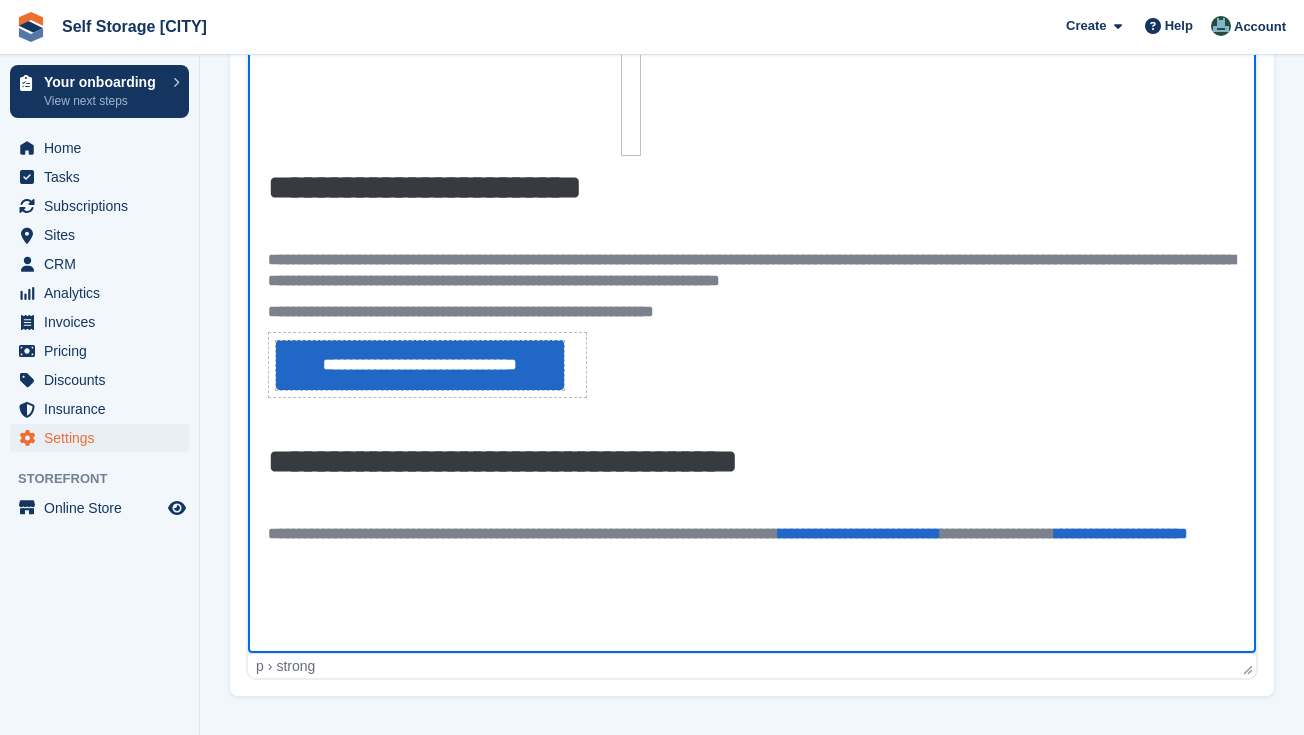 click on "**********" at bounding box center (752, 267) 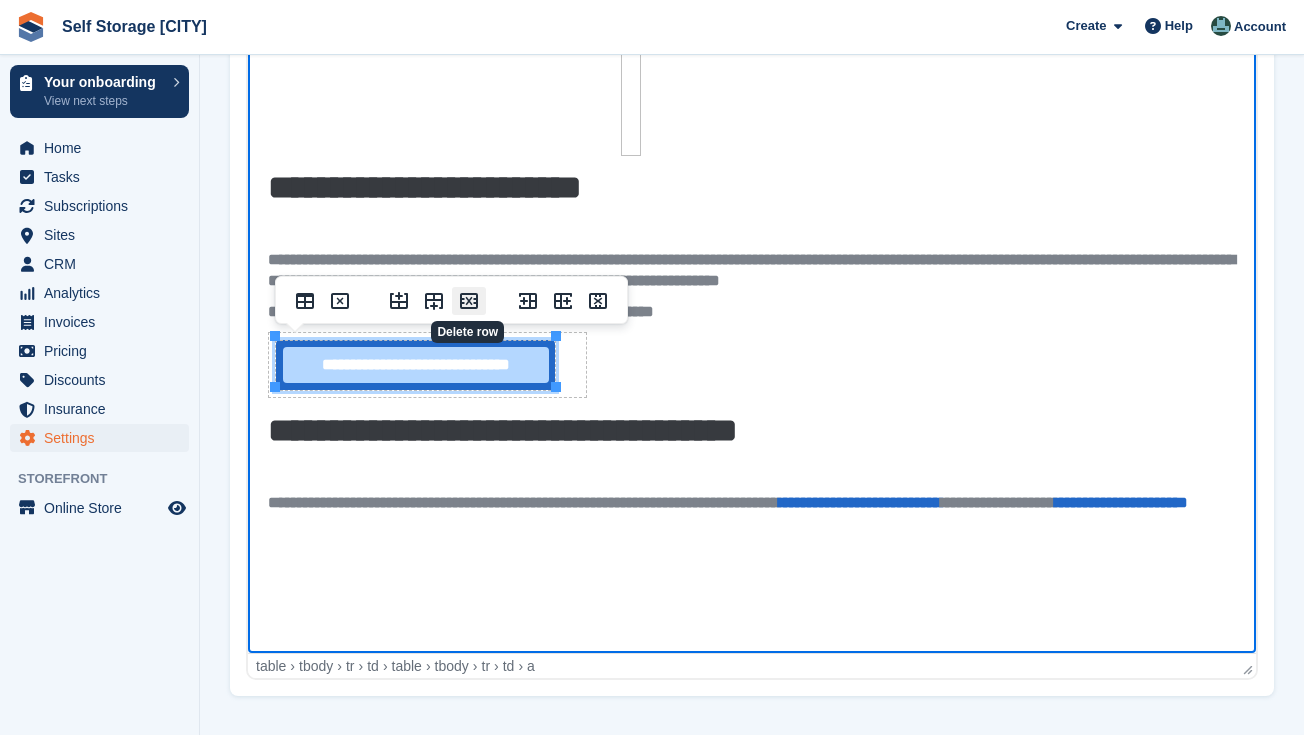 click 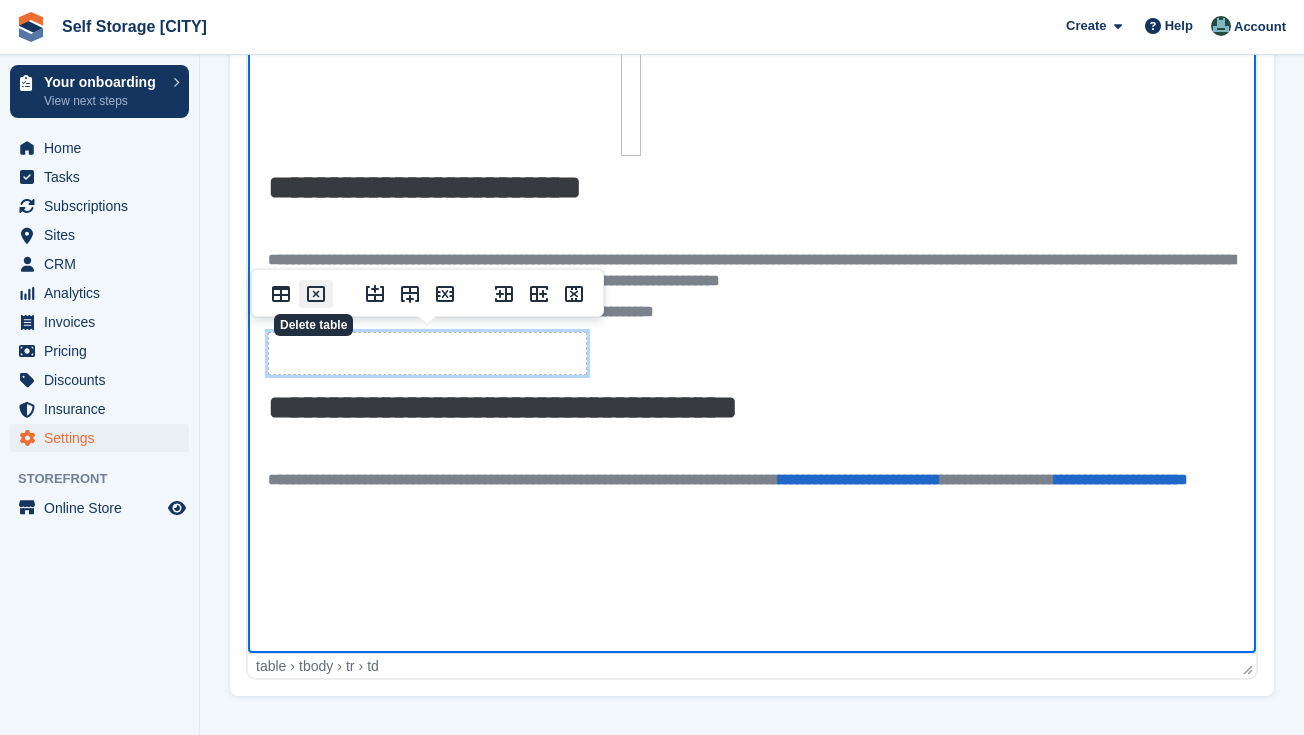 click 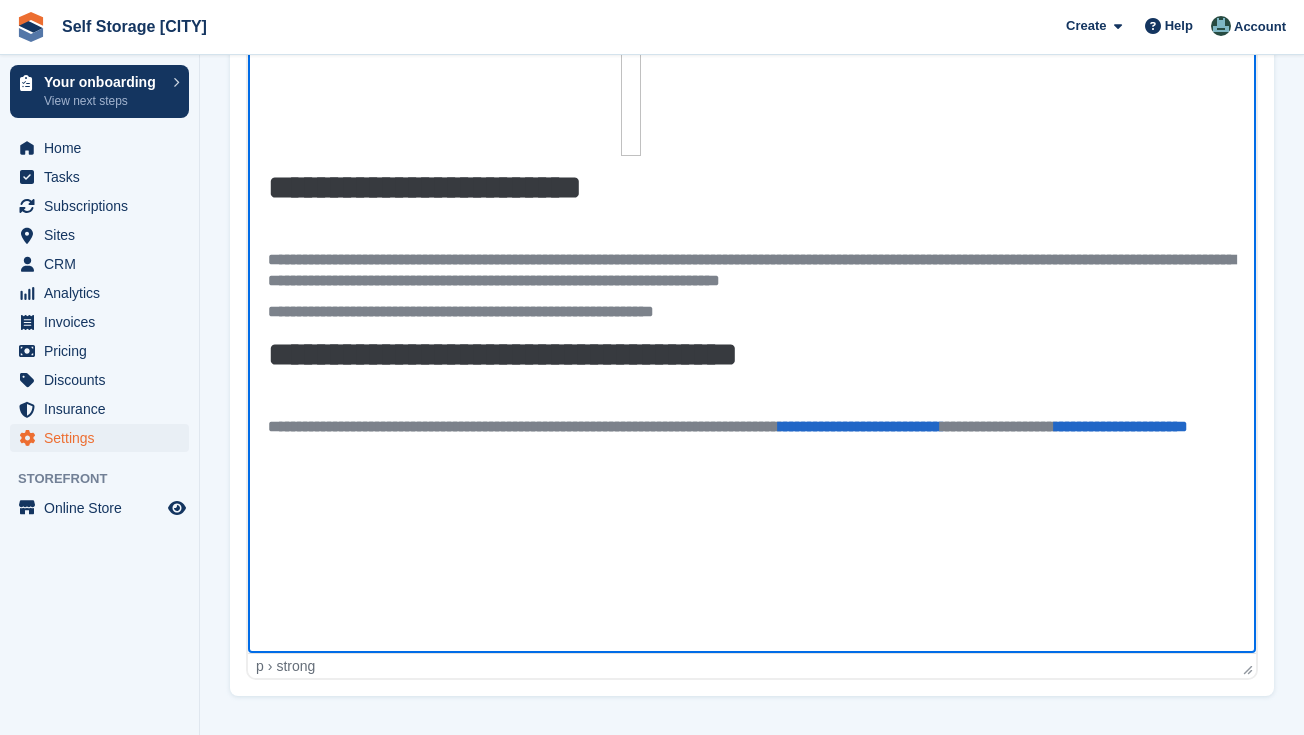 click on "**********" at bounding box center [752, 312] 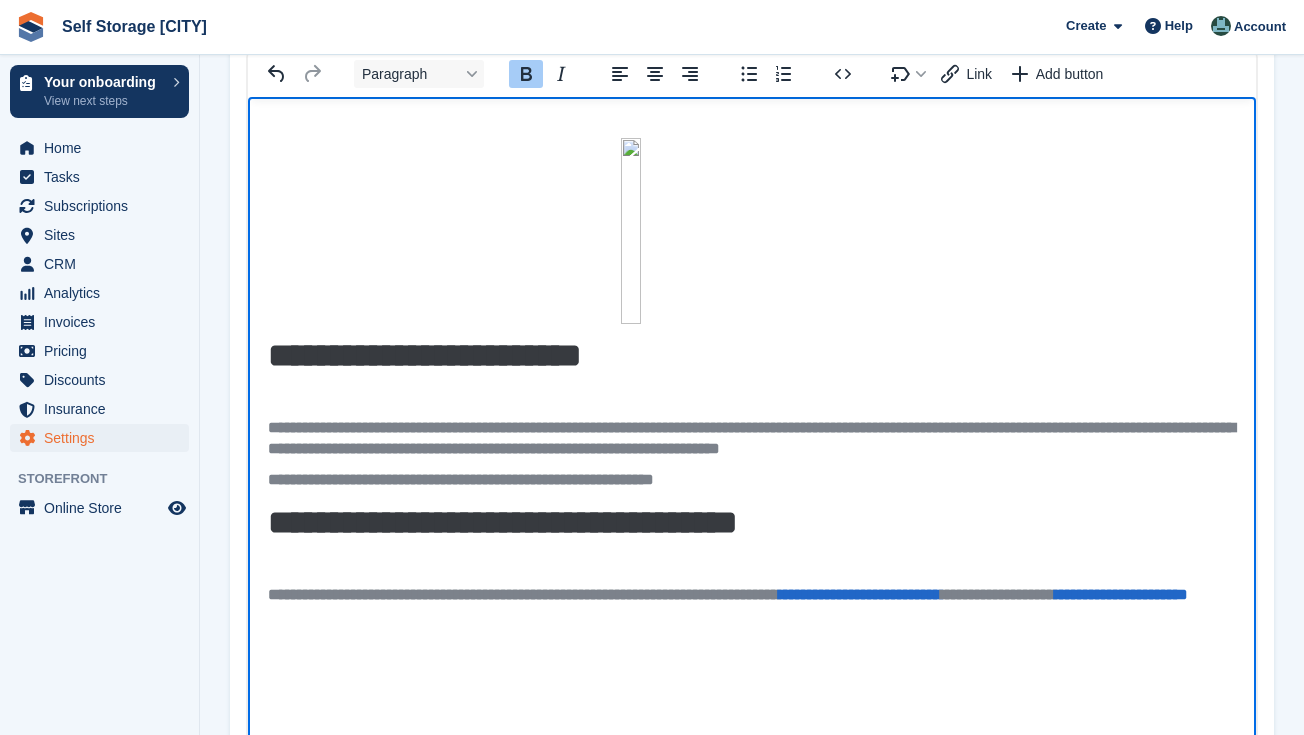 scroll, scrollTop: 356, scrollLeft: 0, axis: vertical 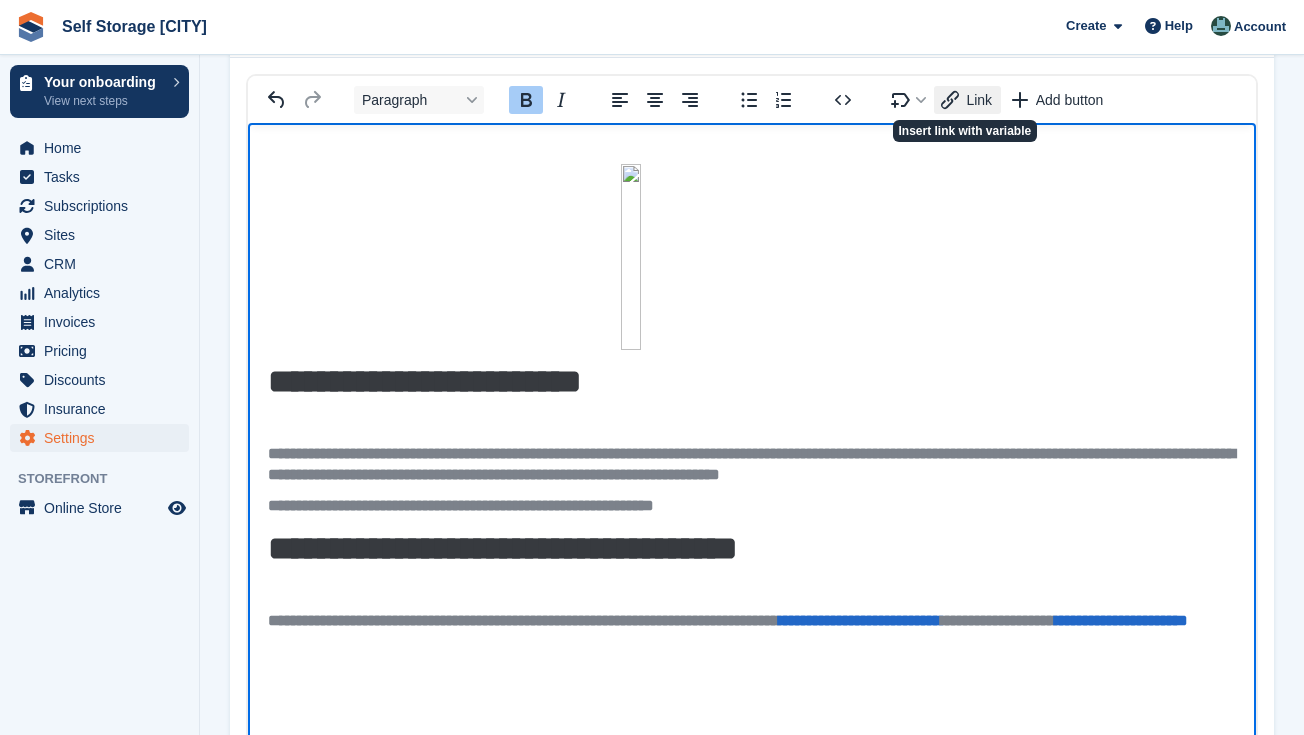 click on "Link" at bounding box center [979, 100] 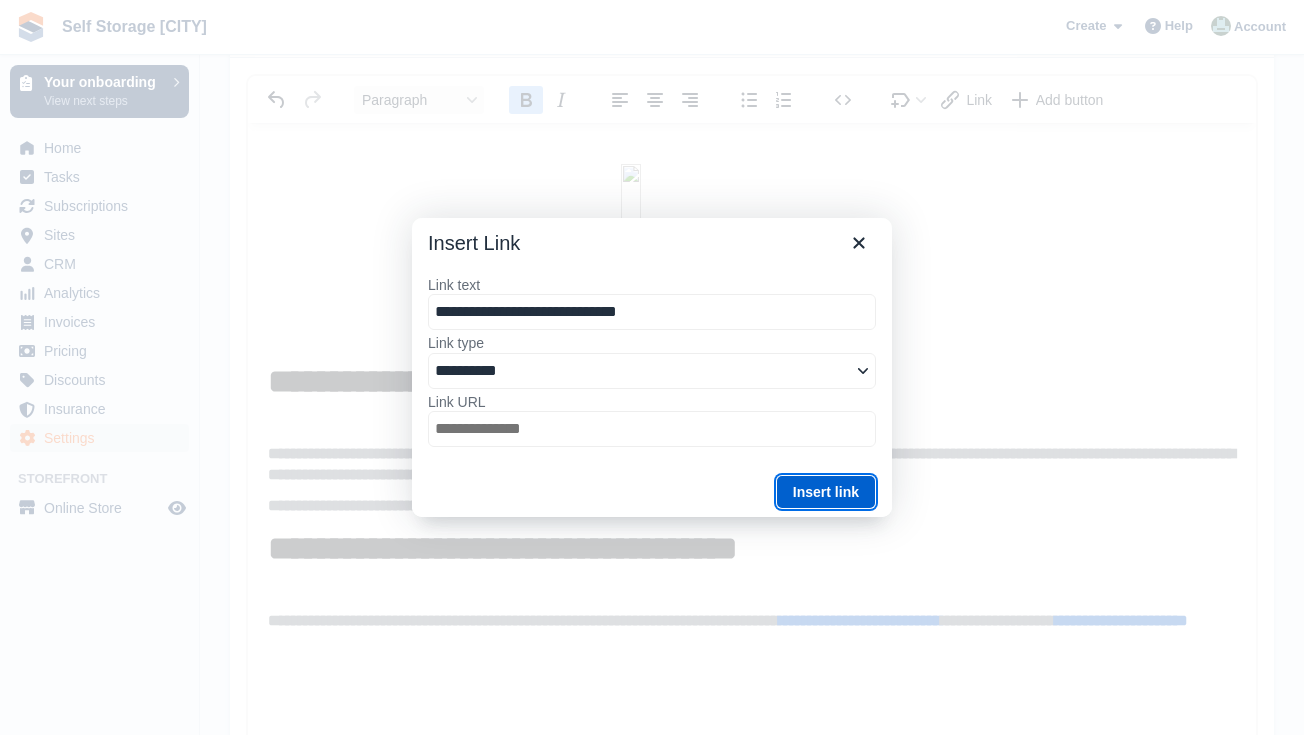 click on "Insert link" at bounding box center (826, 492) 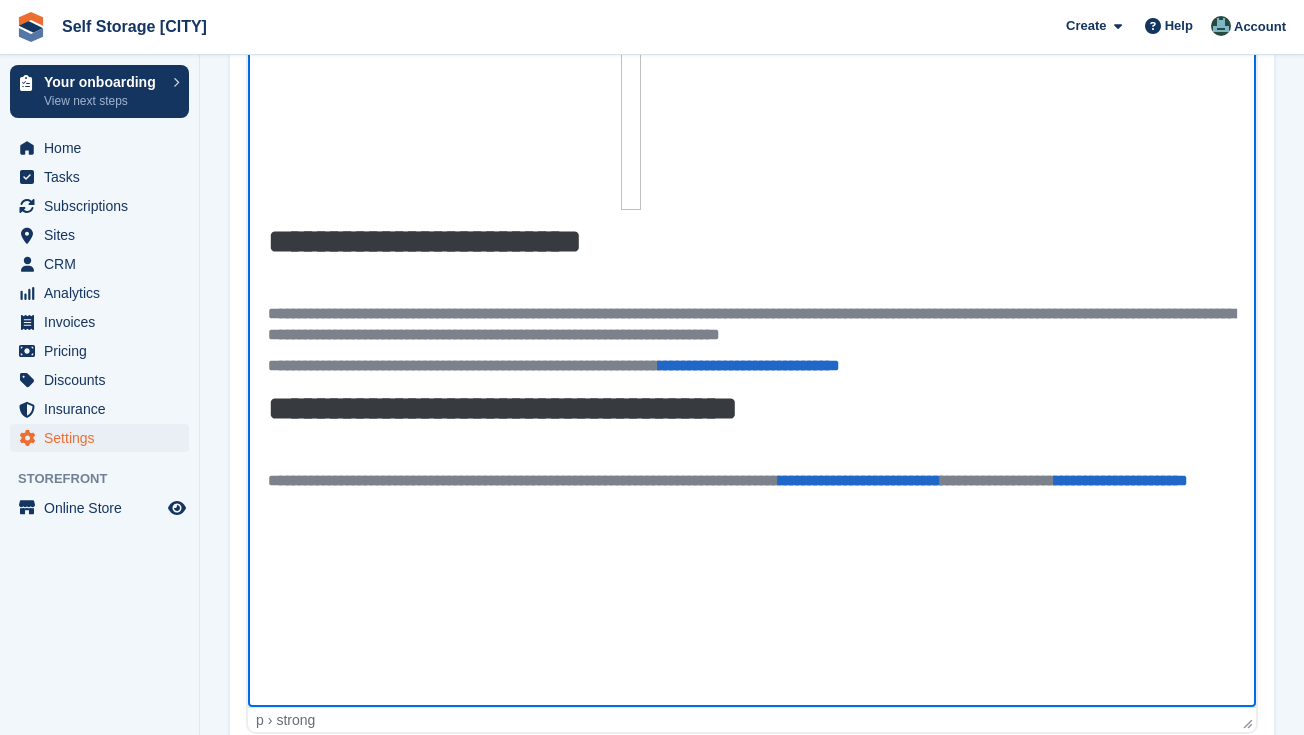 scroll, scrollTop: 502, scrollLeft: 0, axis: vertical 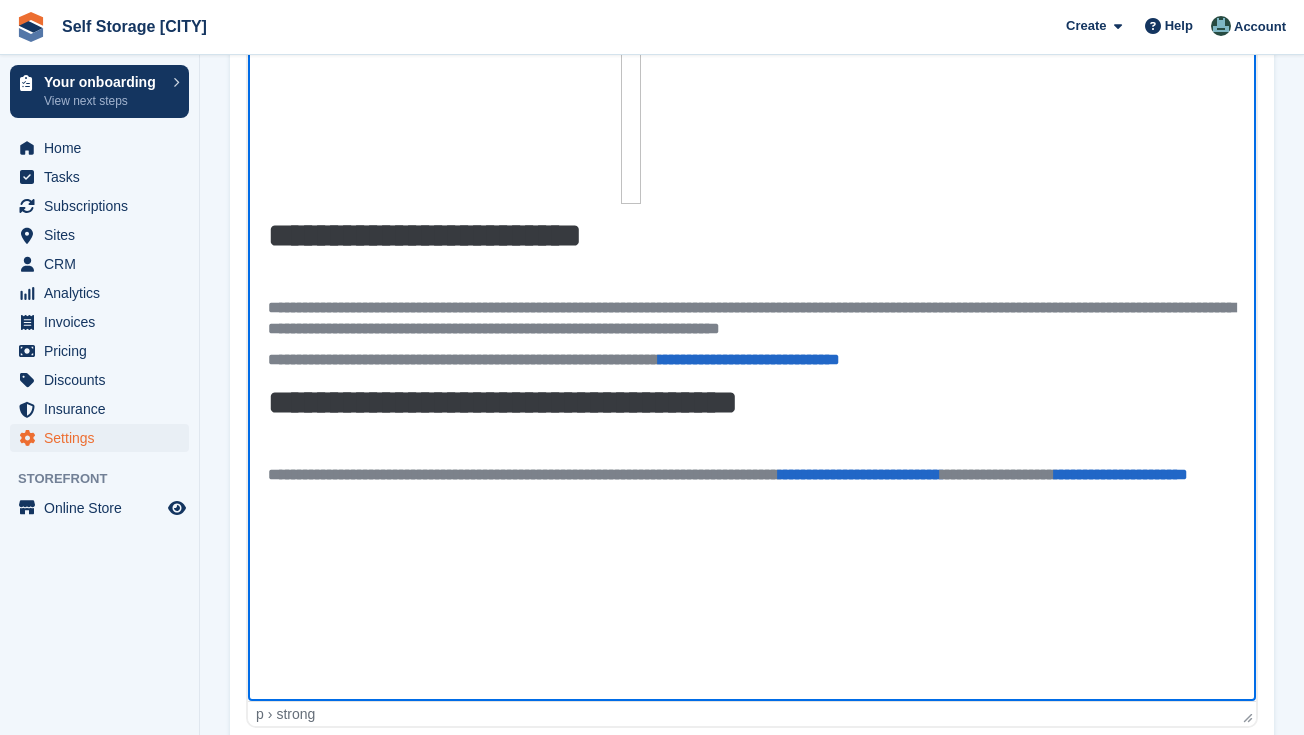 click on "**********" at bounding box center (752, 360) 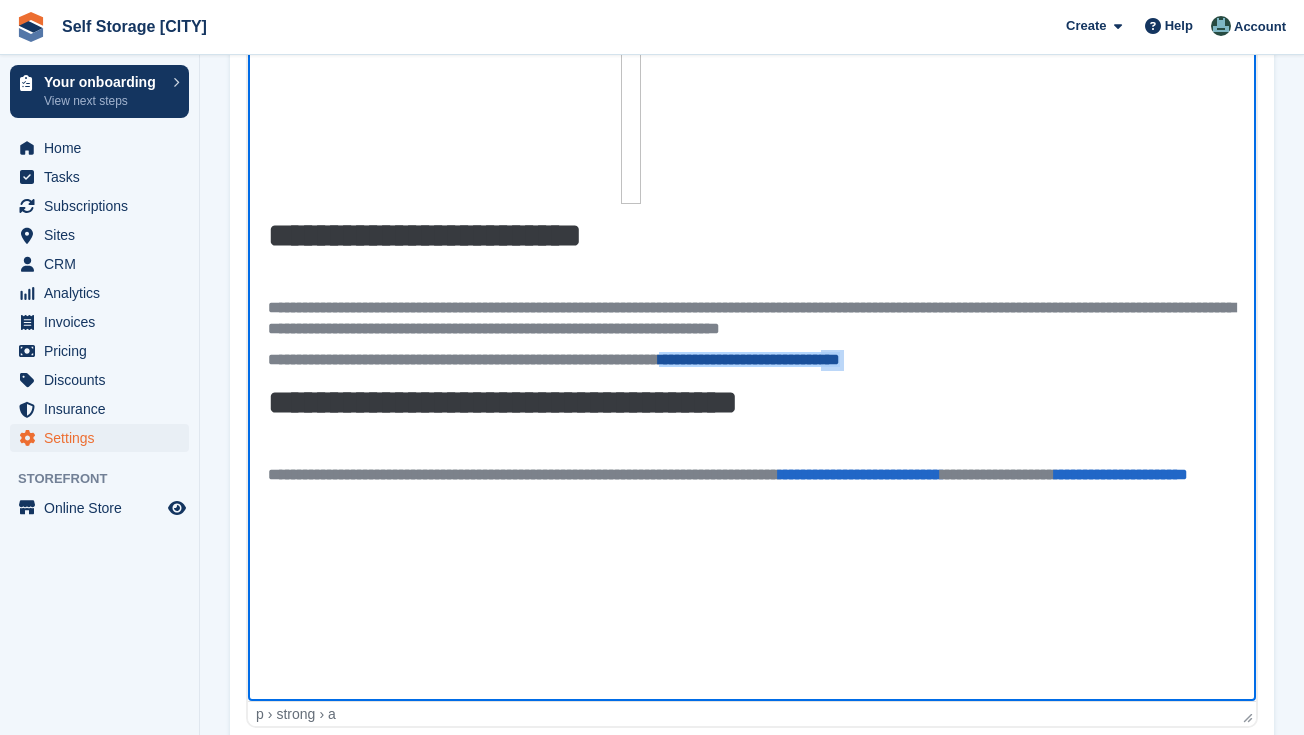 drag, startPoint x: 998, startPoint y: 356, endPoint x: 974, endPoint y: 360, distance: 24.33105 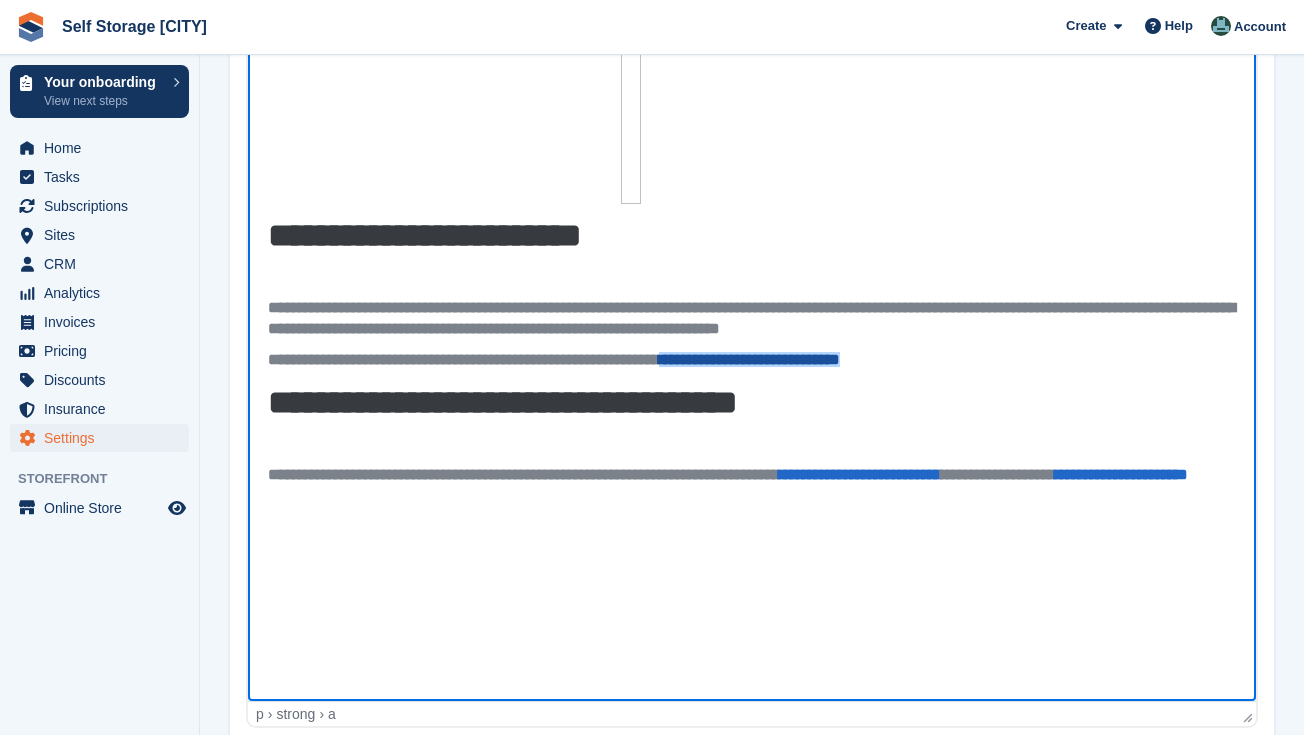 click on "**********" at bounding box center (749, 359) 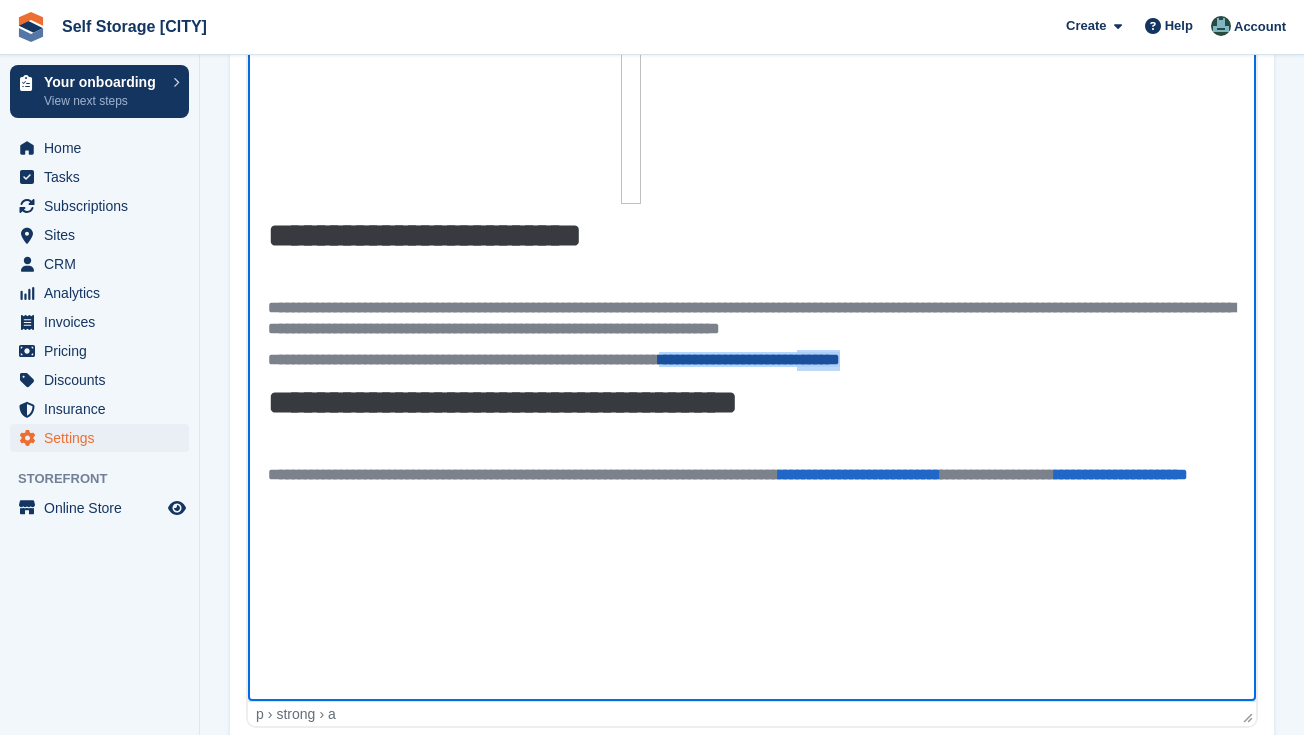 click on "**********" at bounding box center [749, 359] 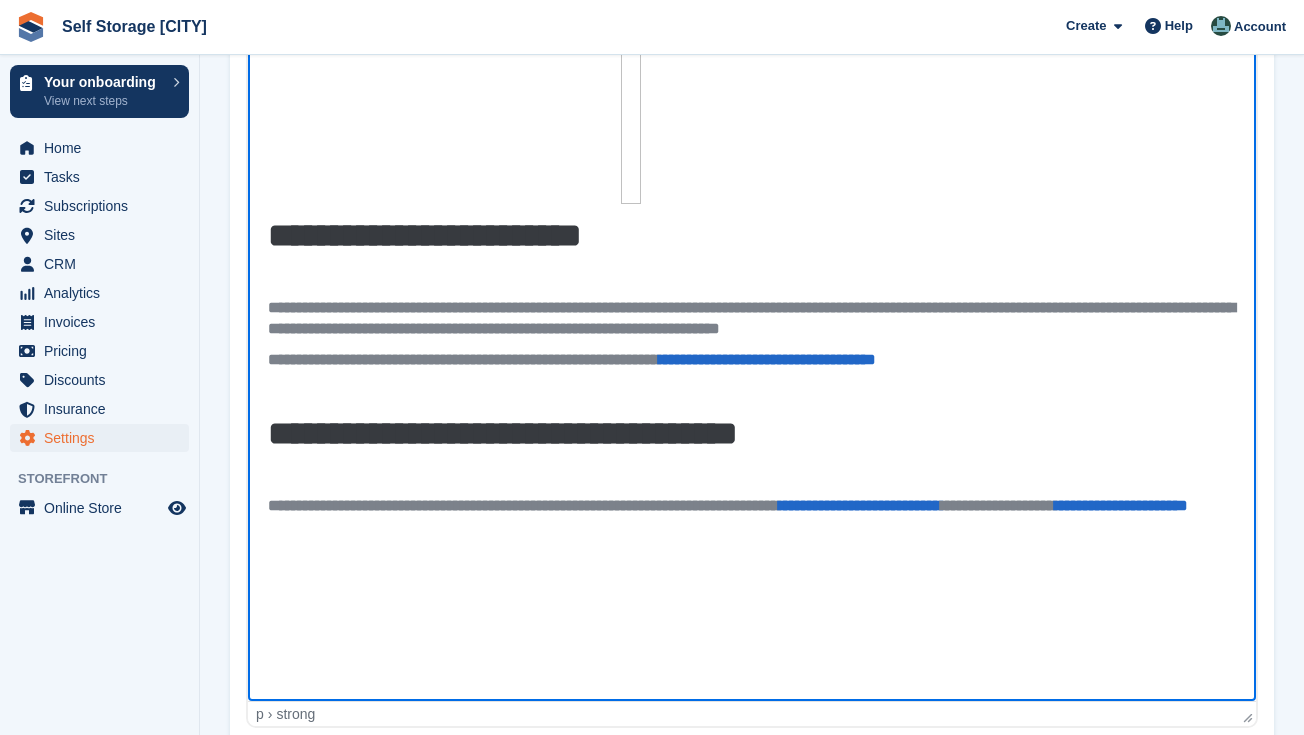 click on "**********" at bounding box center (752, 433) 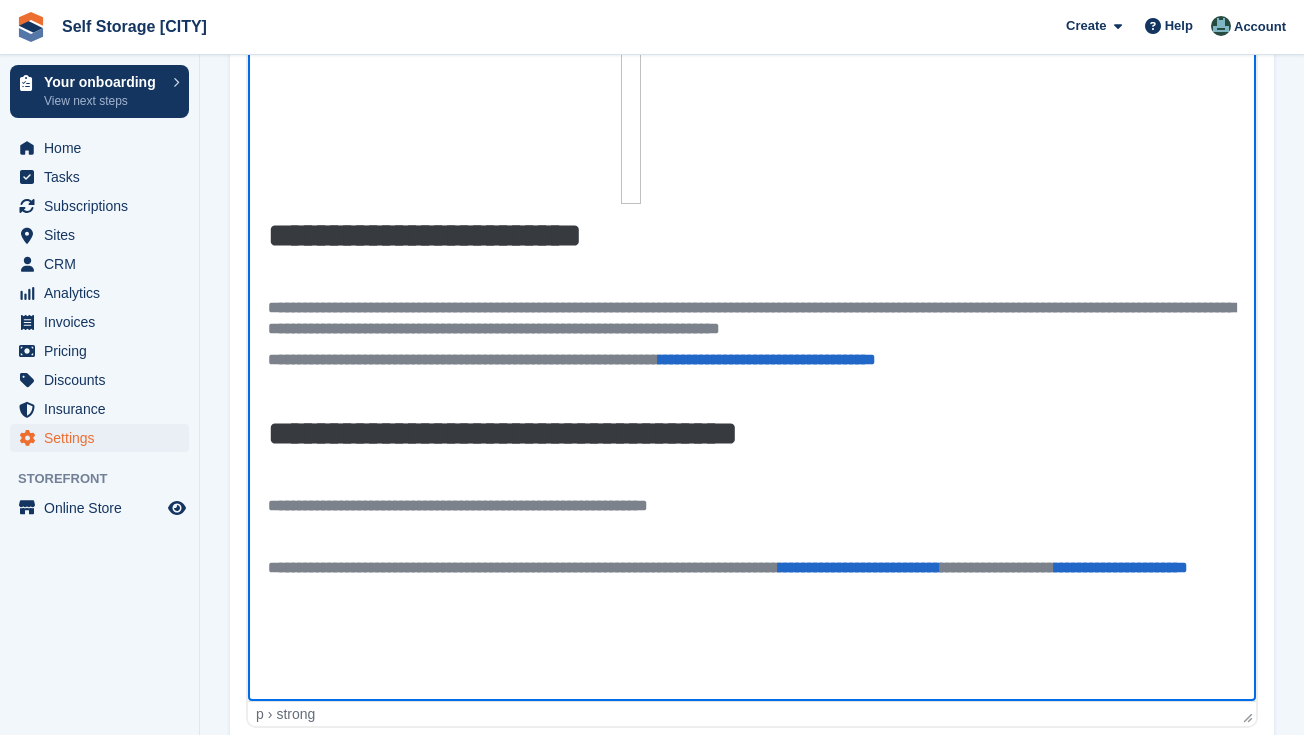 click on "**********" at bounding box center [752, 308] 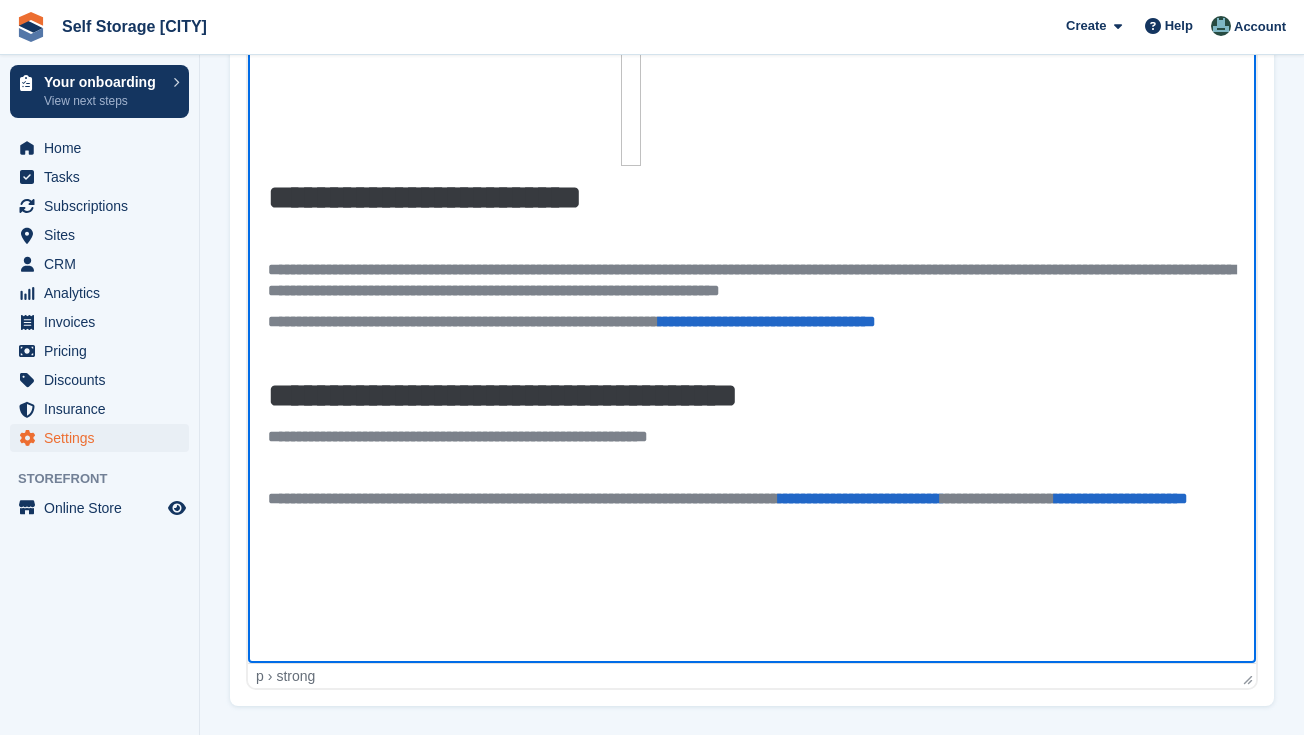 scroll, scrollTop: 541, scrollLeft: 0, axis: vertical 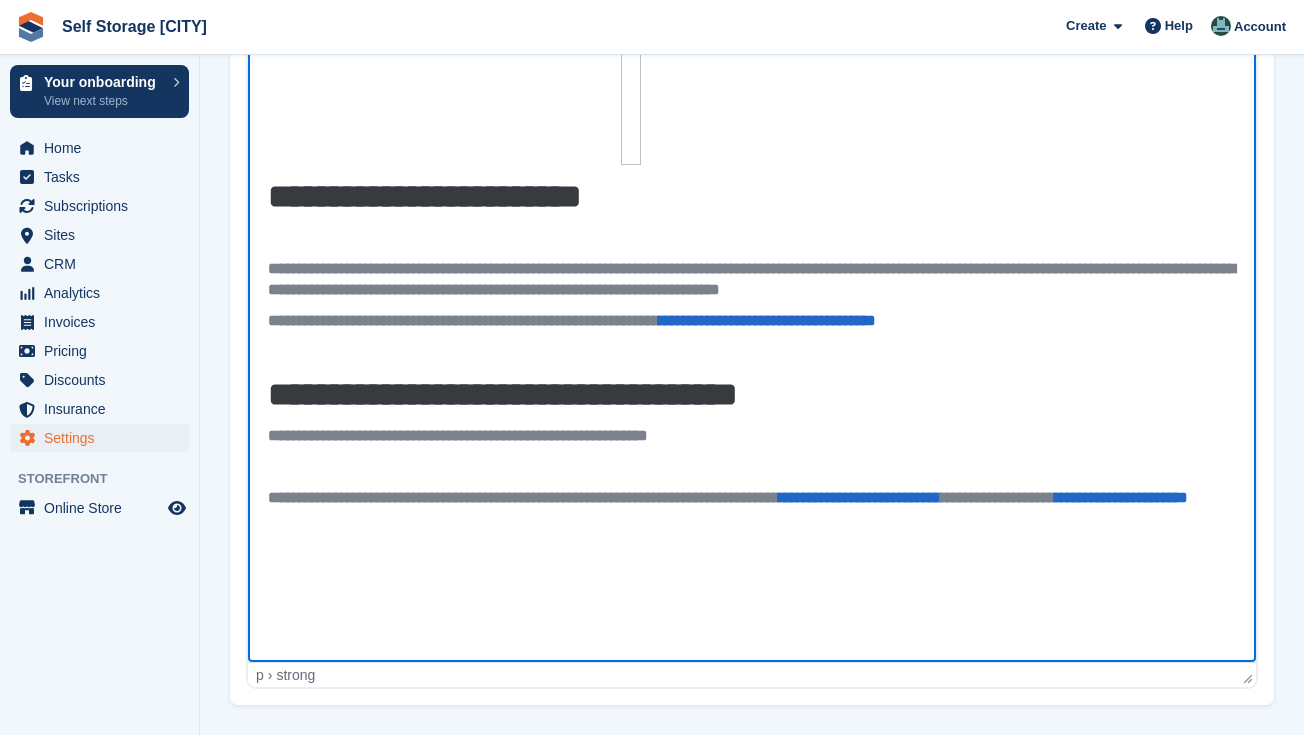 click on "**********" at bounding box center [752, 436] 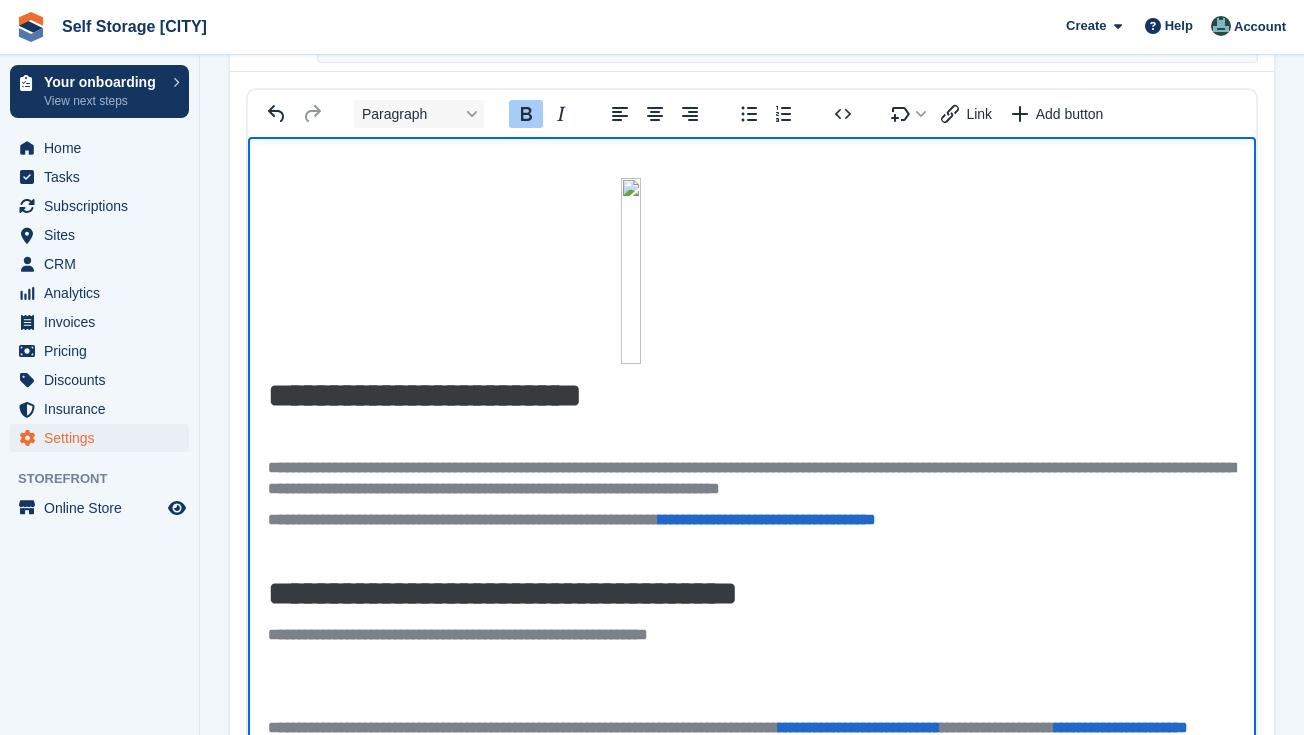 scroll, scrollTop: 341, scrollLeft: 0, axis: vertical 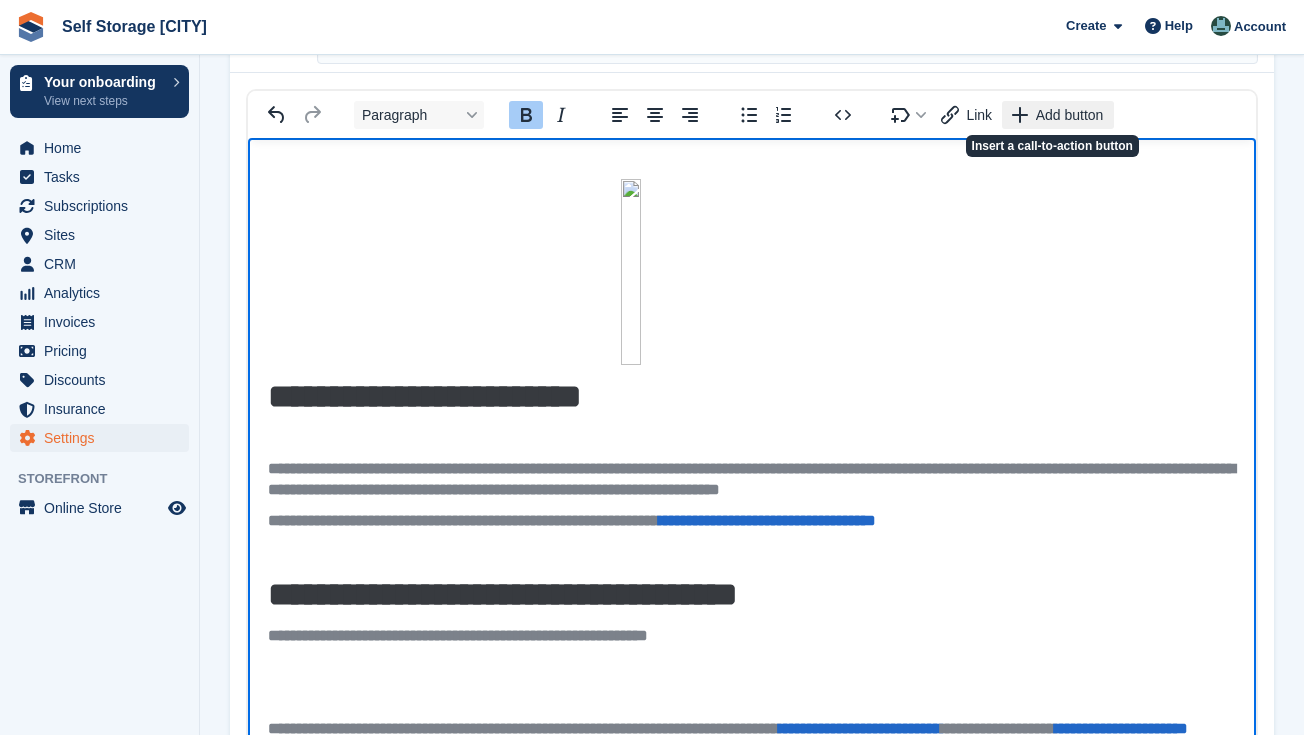 click on "Add button" at bounding box center (1070, 115) 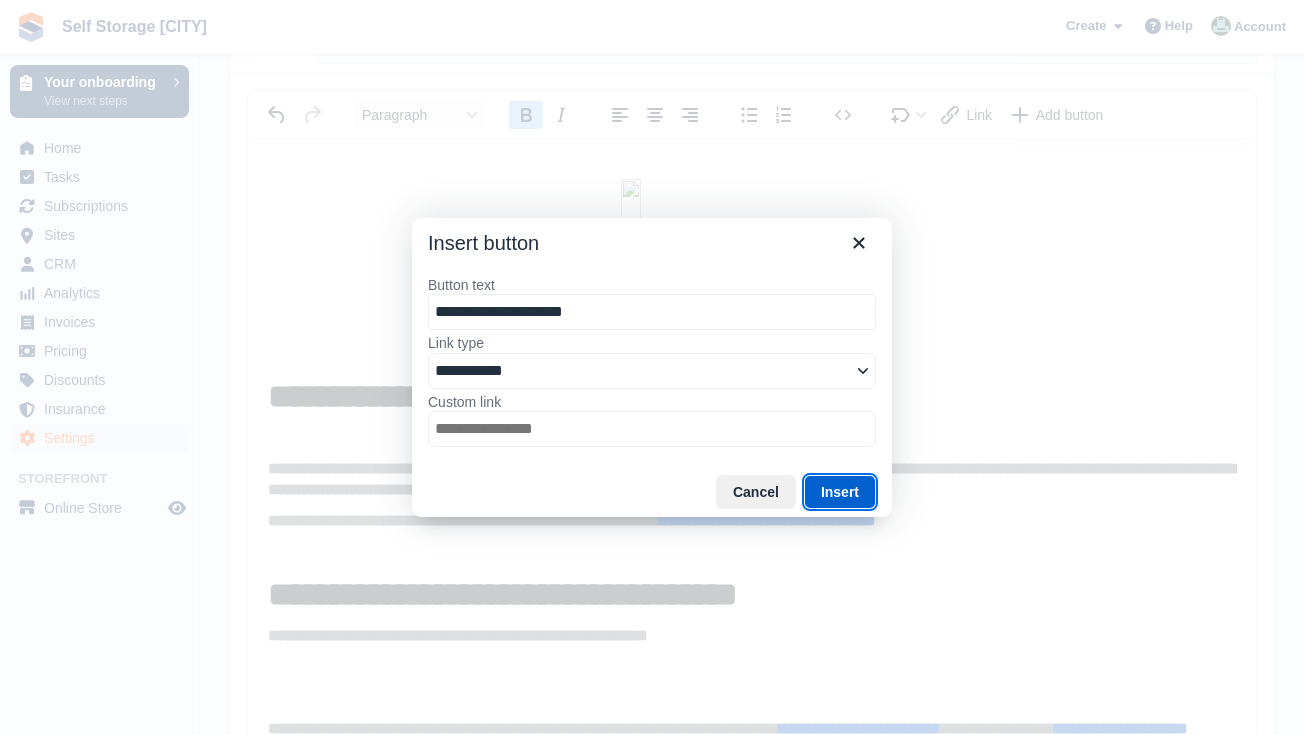 click on "Insert" at bounding box center (840, 492) 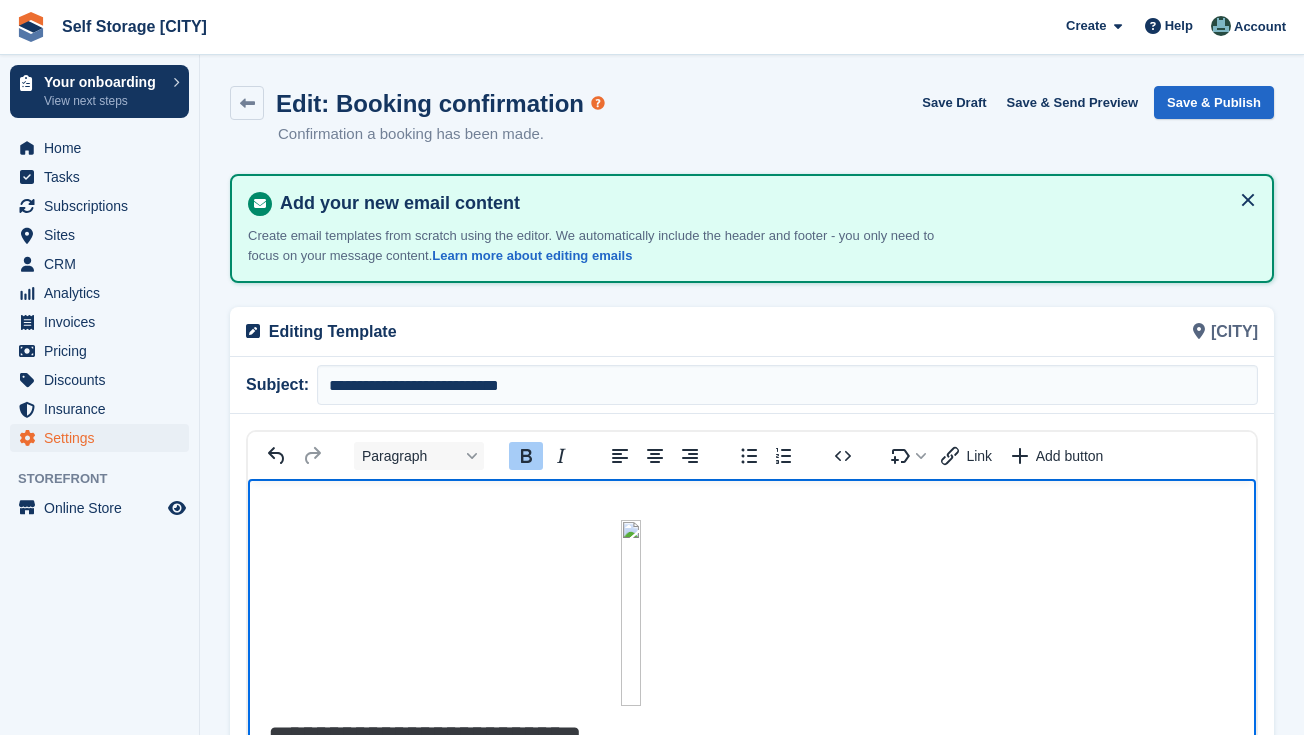 scroll, scrollTop: 0, scrollLeft: 0, axis: both 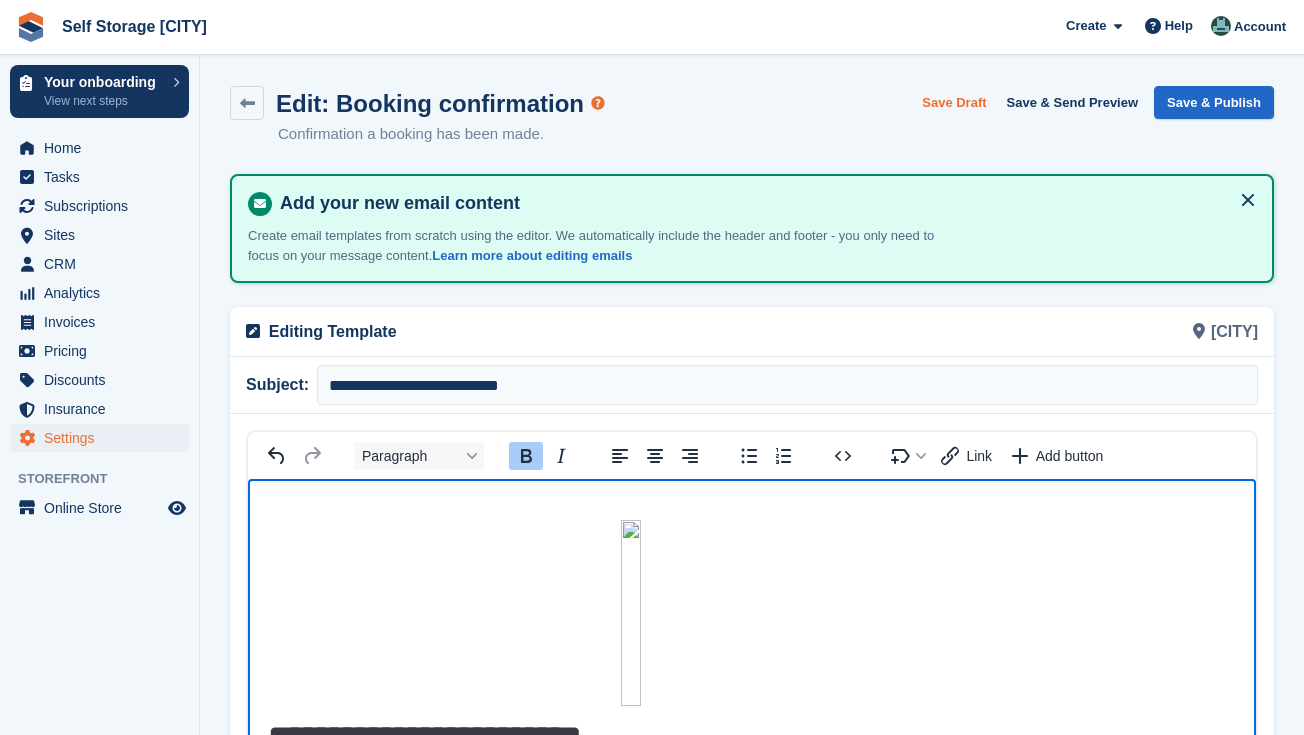 click on "Save Draft" at bounding box center (954, 102) 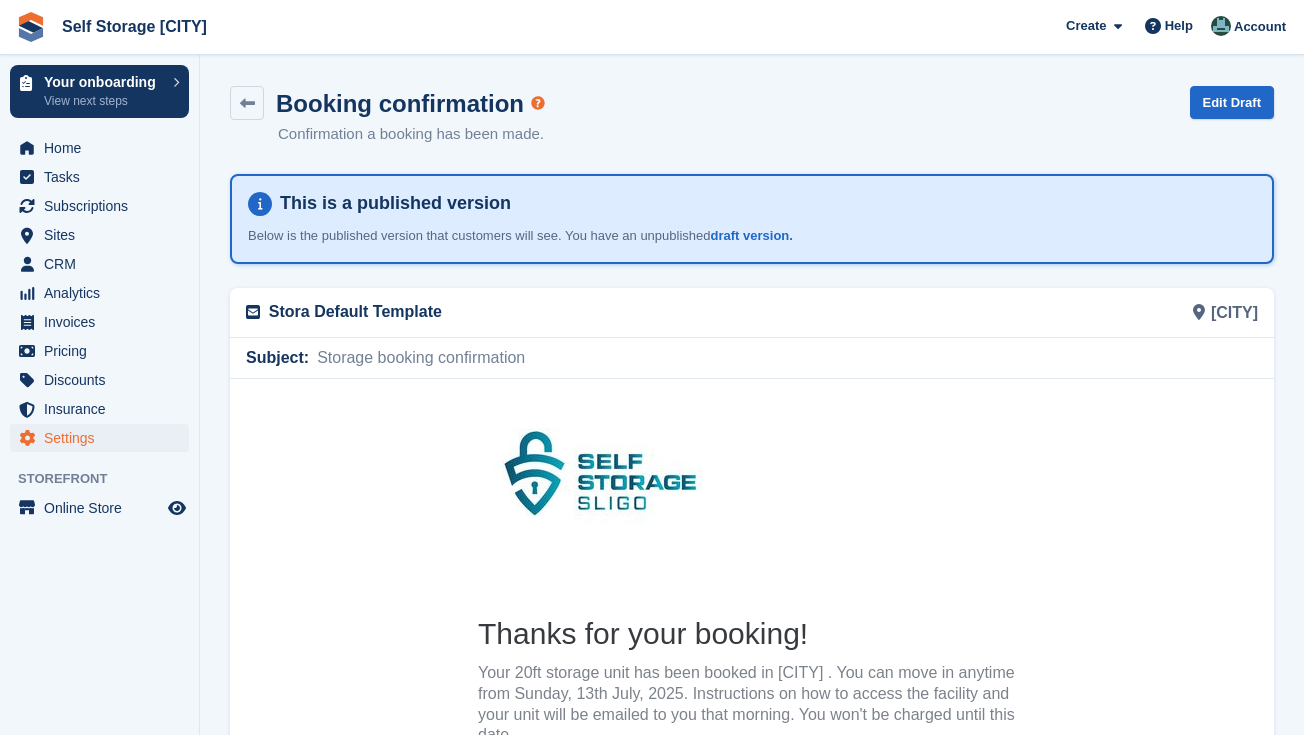 scroll, scrollTop: 0, scrollLeft: 0, axis: both 